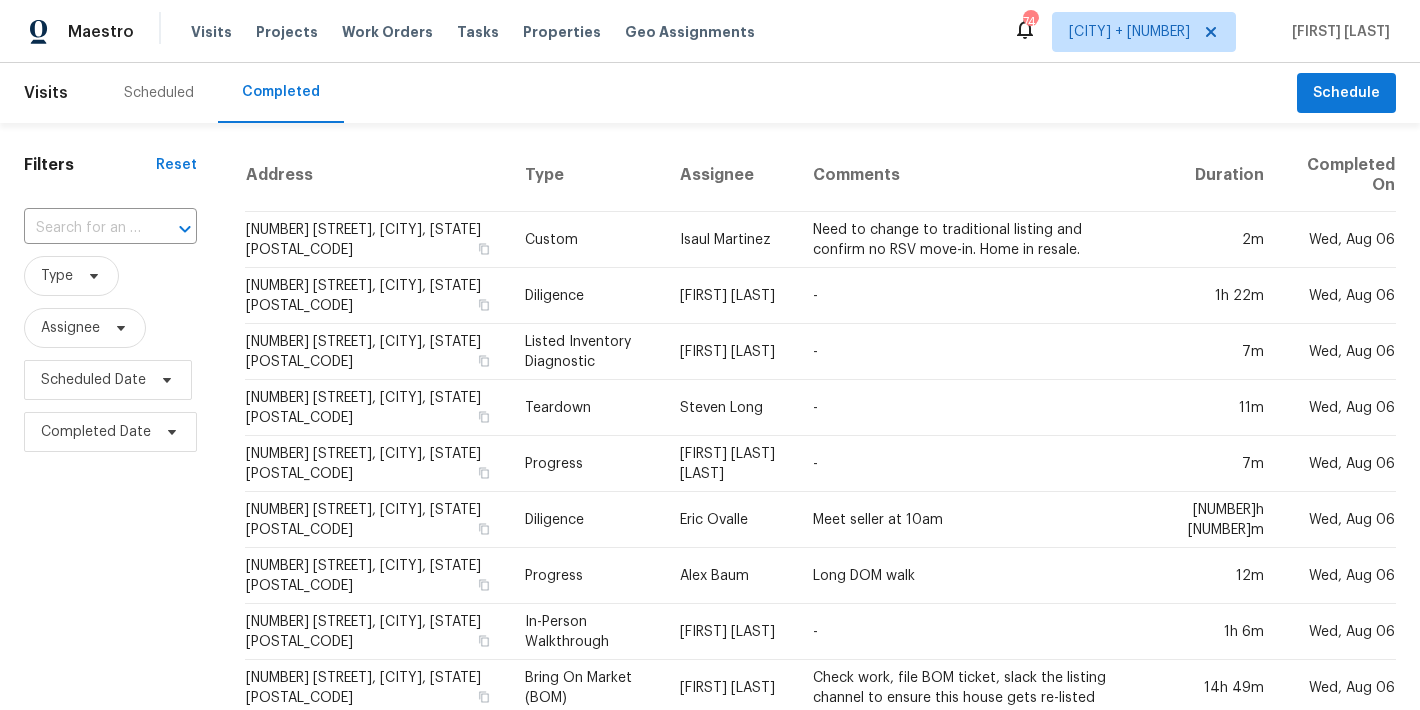 scroll, scrollTop: 0, scrollLeft: 0, axis: both 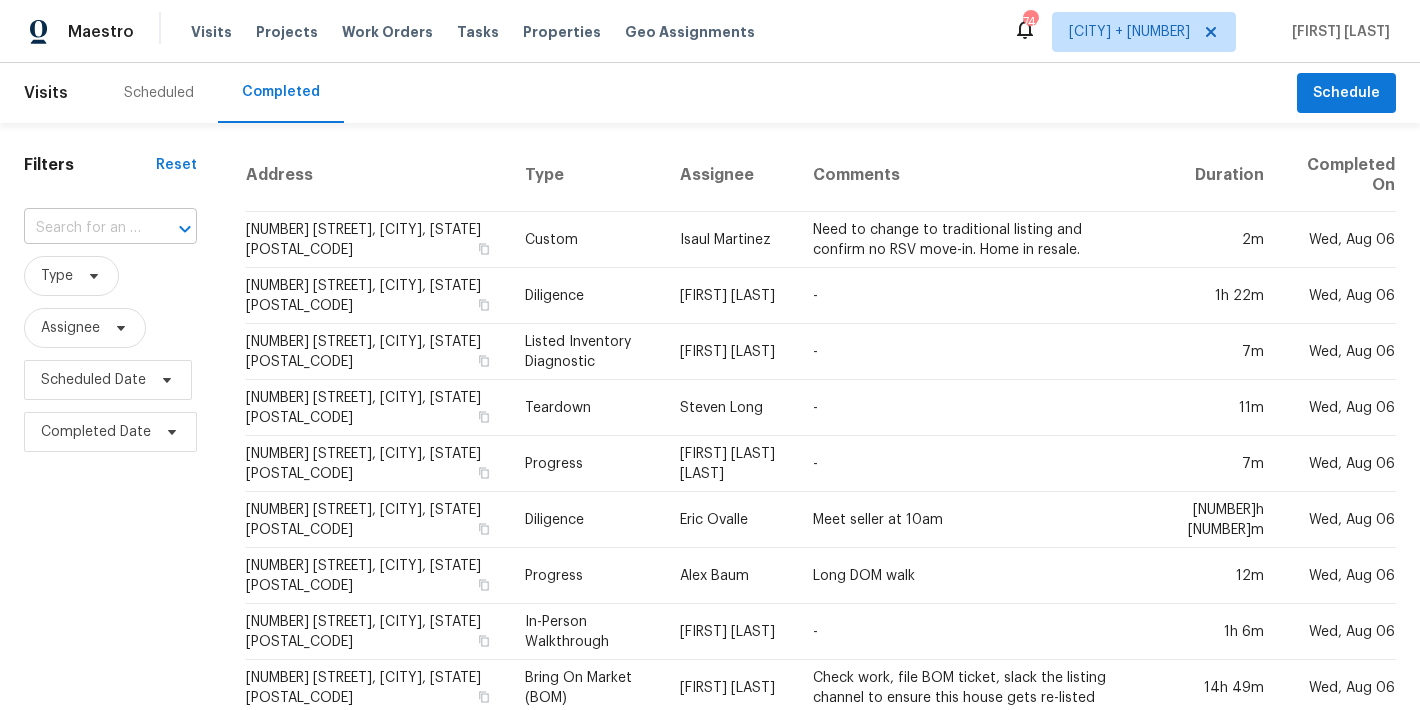 click at bounding box center [82, 228] 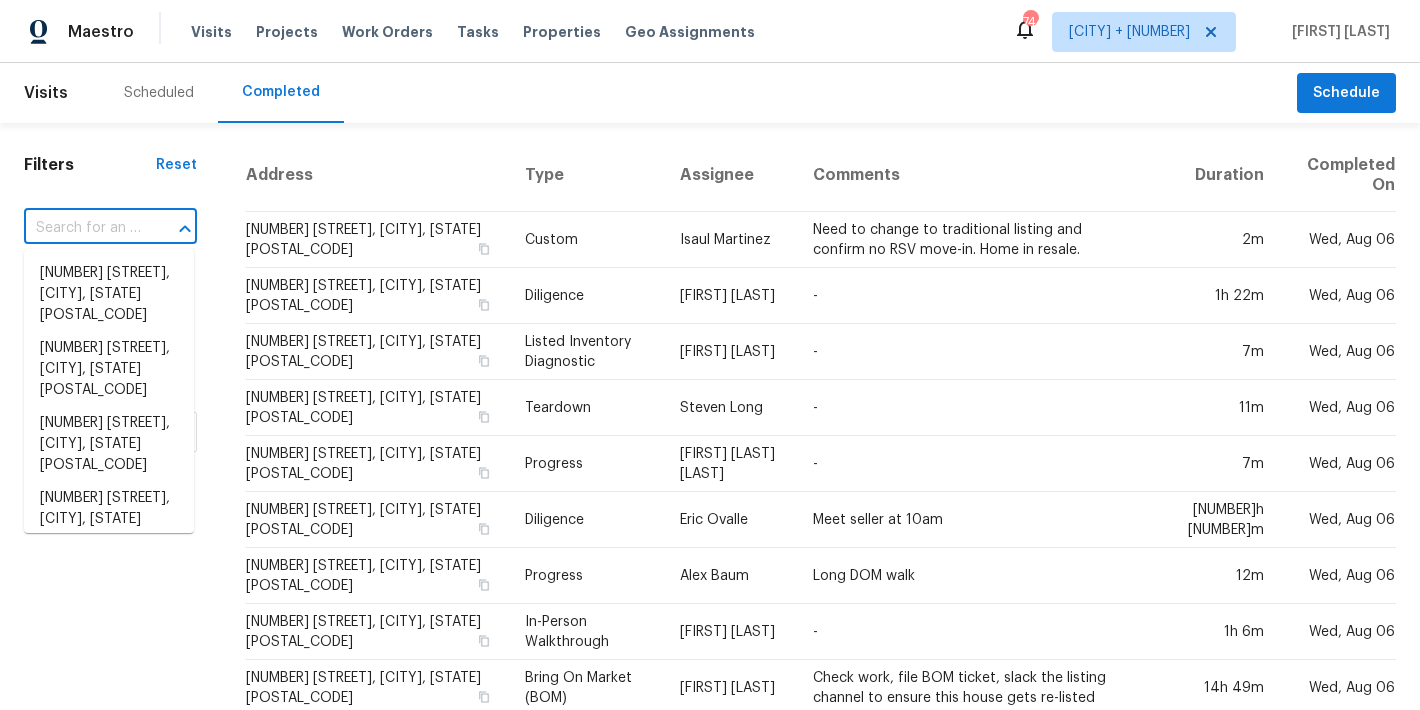 paste on "[NUMBER] [STREET], [CITY], [STATE] [POSTAL_CODE]" 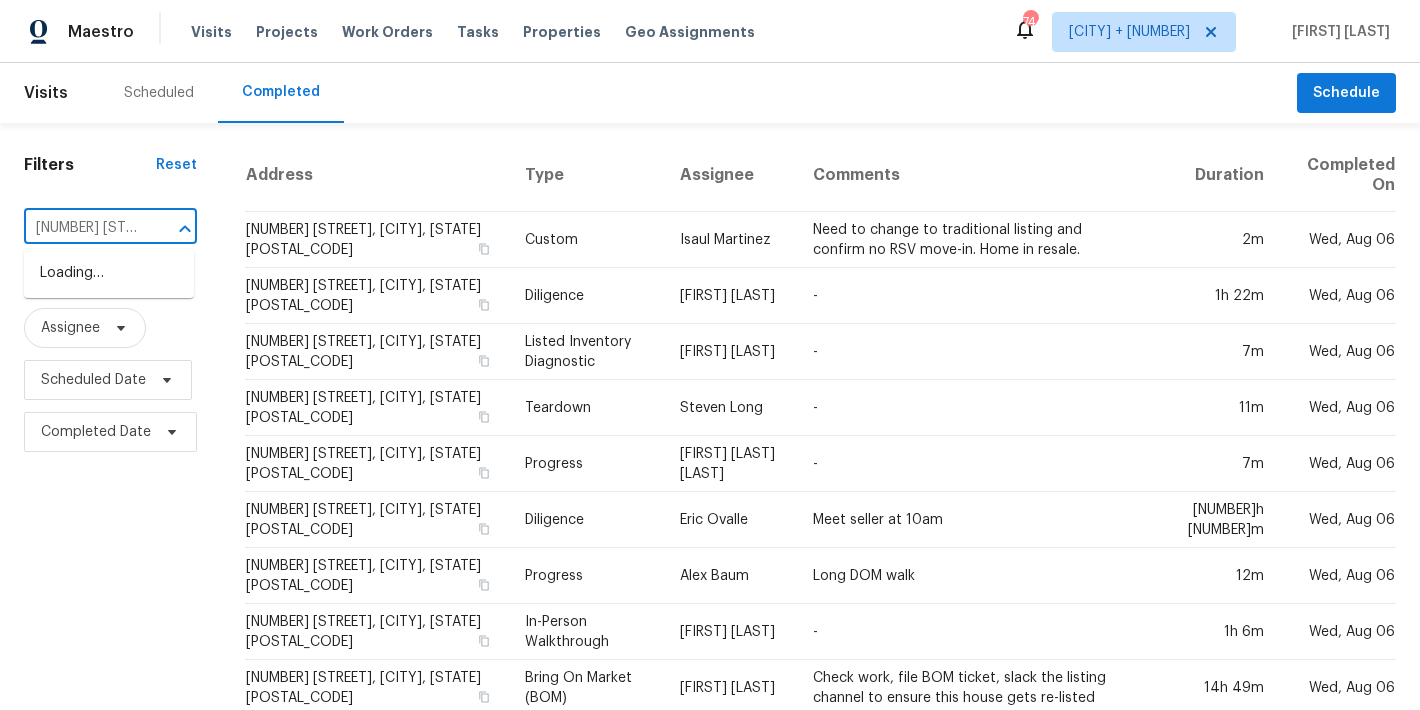 scroll, scrollTop: 0, scrollLeft: 161, axis: horizontal 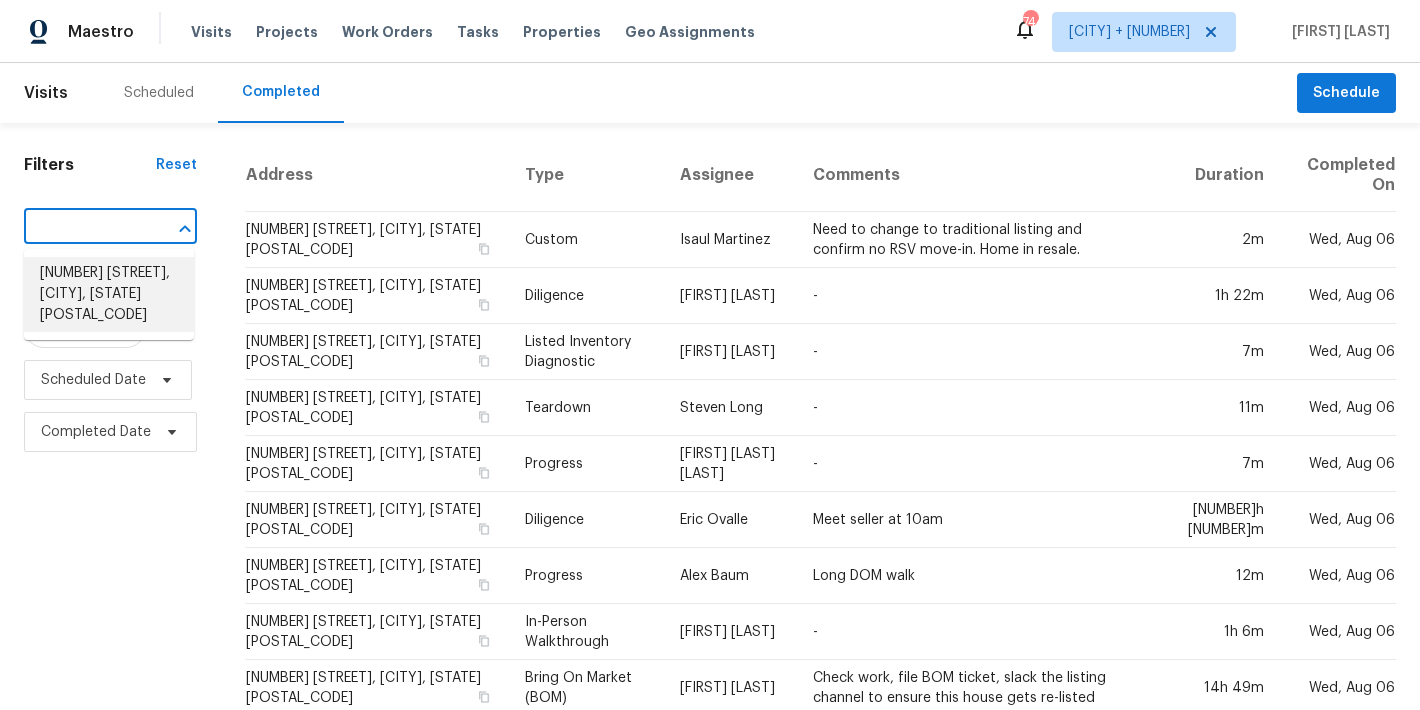 click on "[NUMBER] [STREET], [CITY], [STATE] [POSTAL_CODE]" at bounding box center [109, 294] 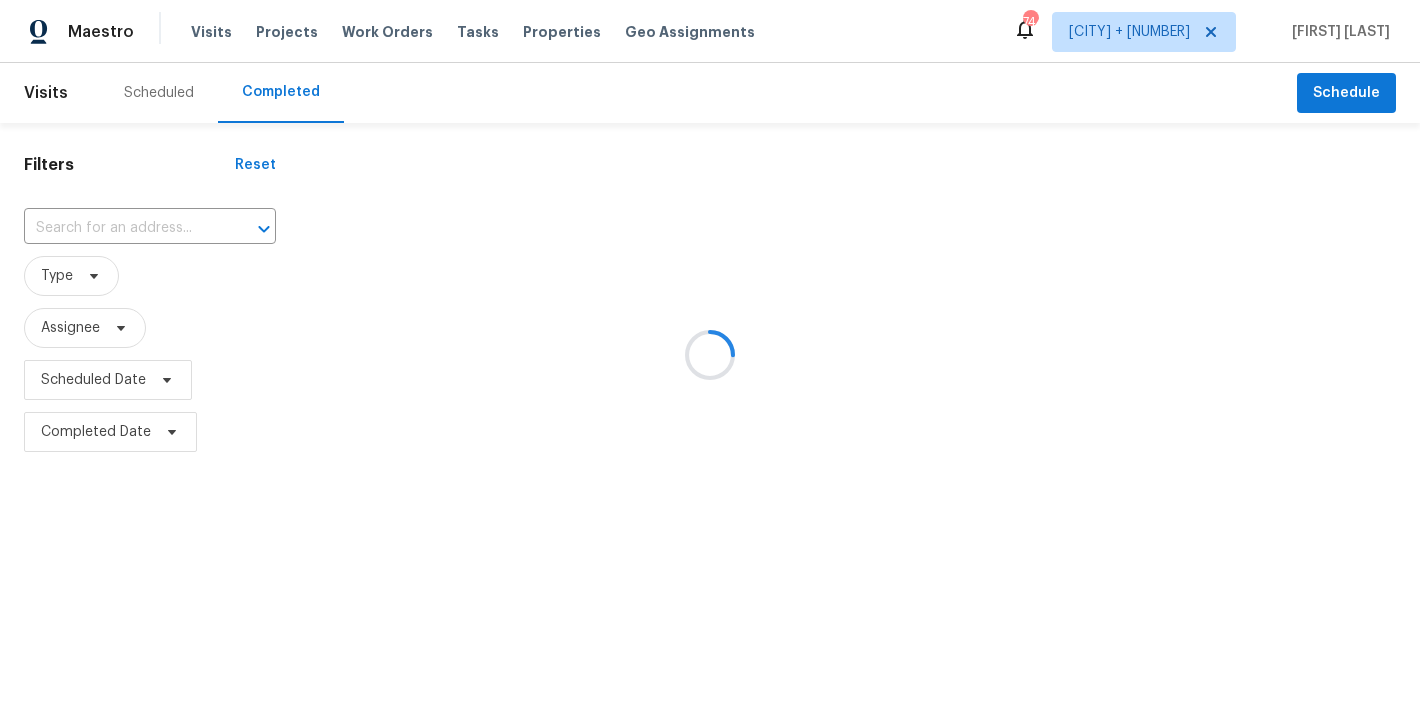 type on "[NUMBER] [STREET], [CITY], [STATE] [POSTAL_CODE]" 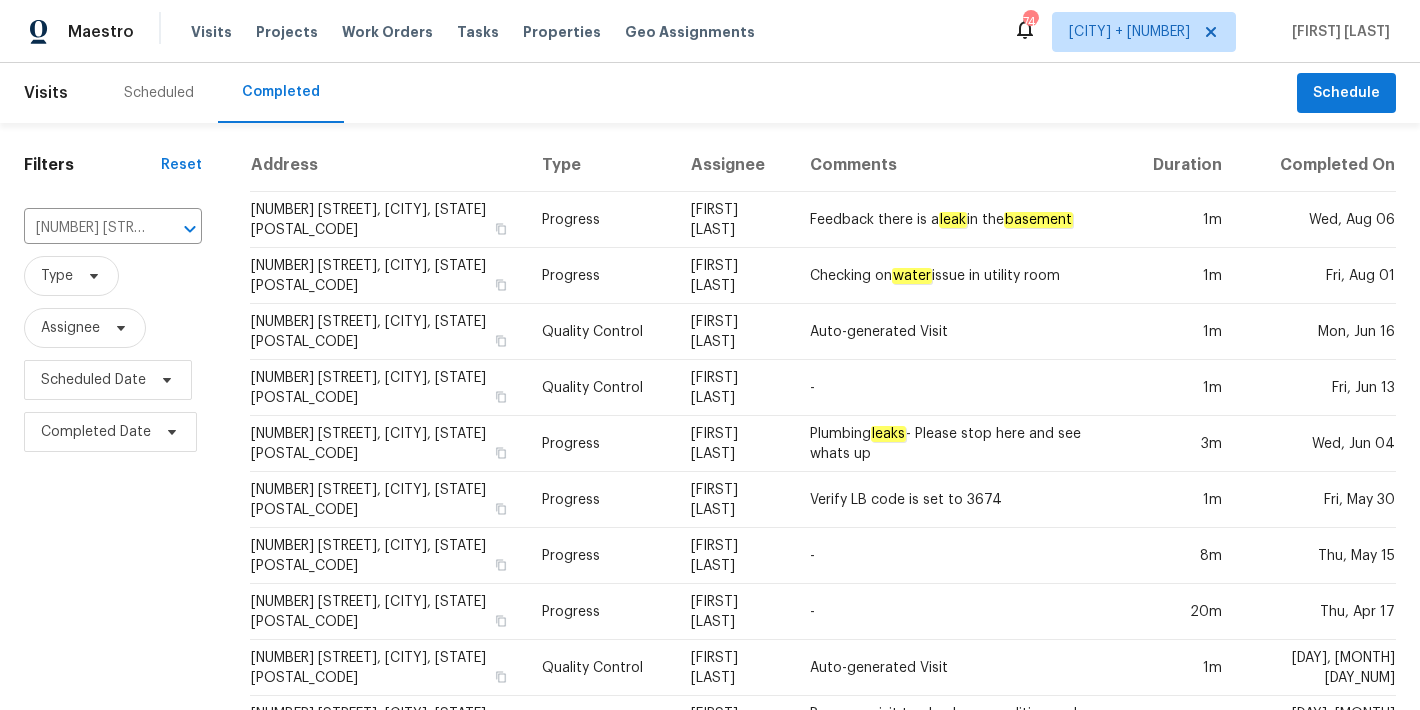 click on "[NUMBER] [STREET], [CITY], [STATE] [POSTAL_CODE]" at bounding box center (388, 220) 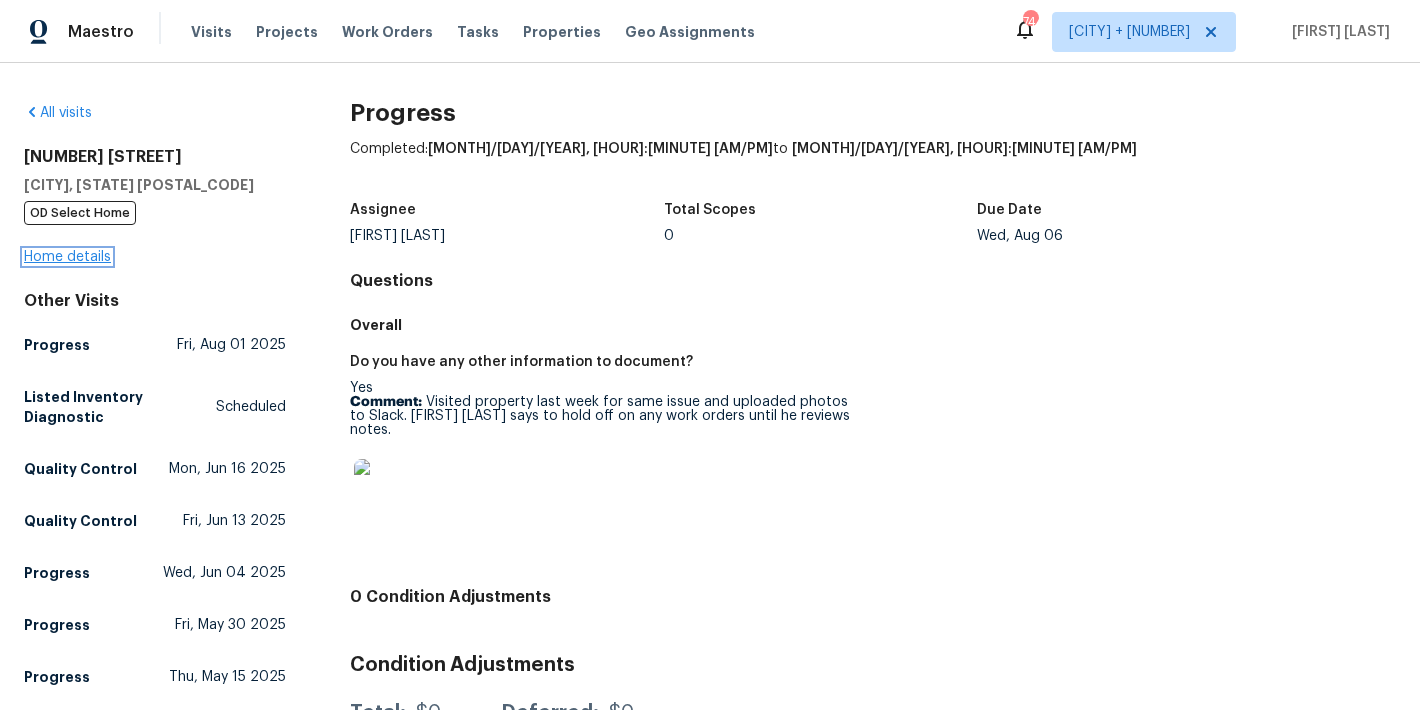 click on "Home details" at bounding box center (67, 257) 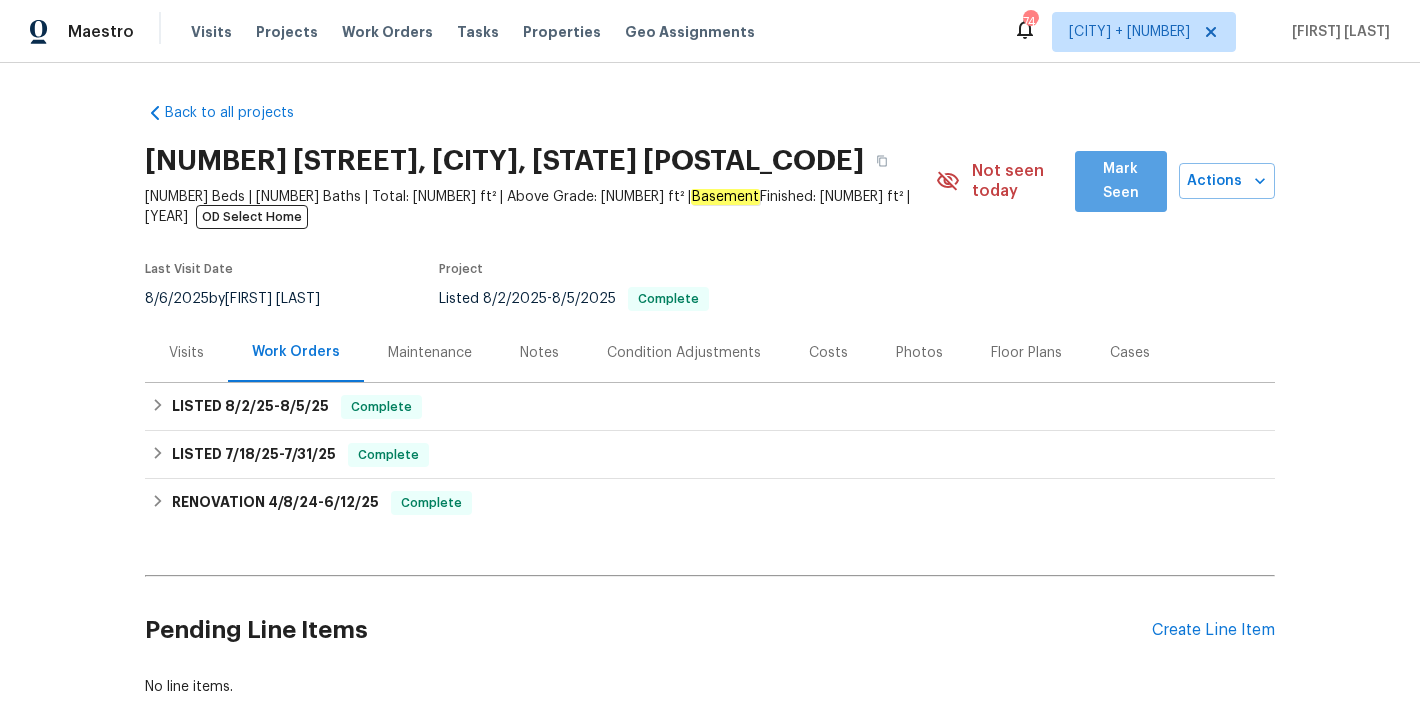 click on "Mark Seen" at bounding box center (1121, 181) 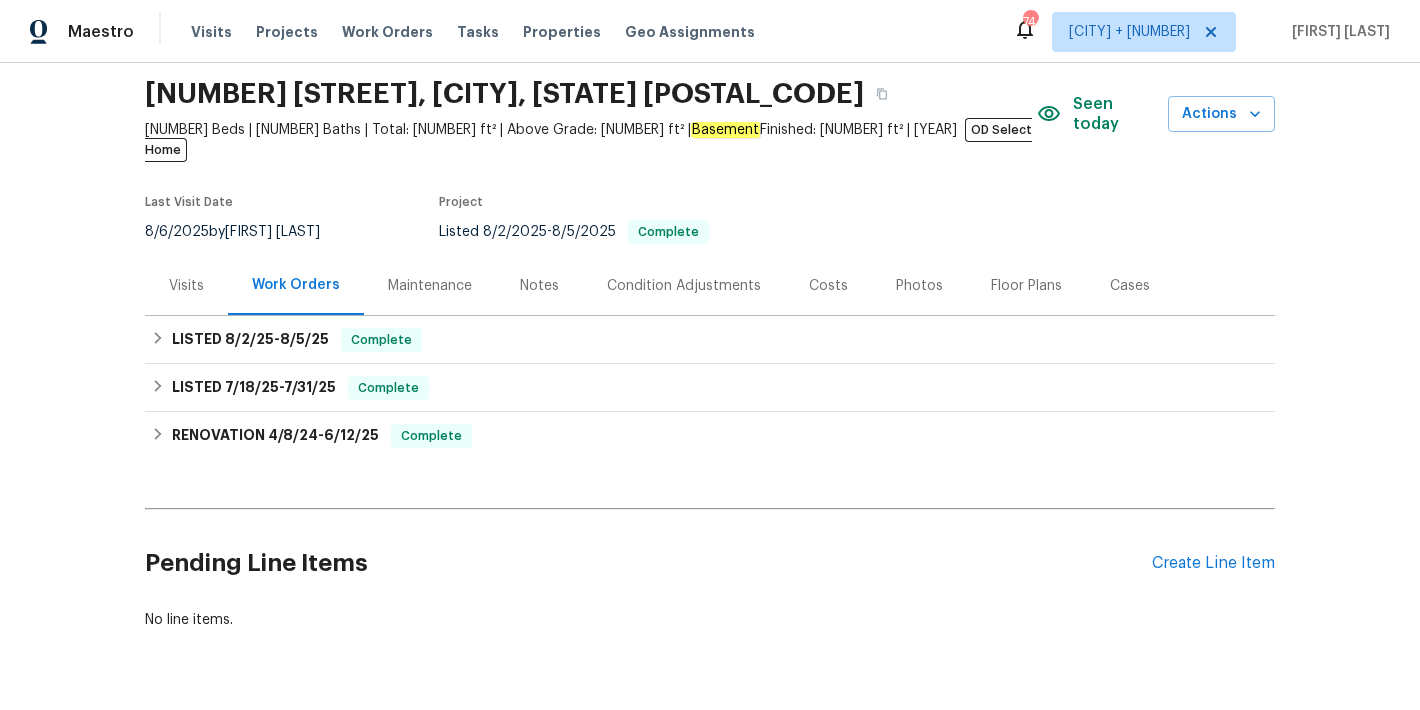 scroll, scrollTop: 105, scrollLeft: 0, axis: vertical 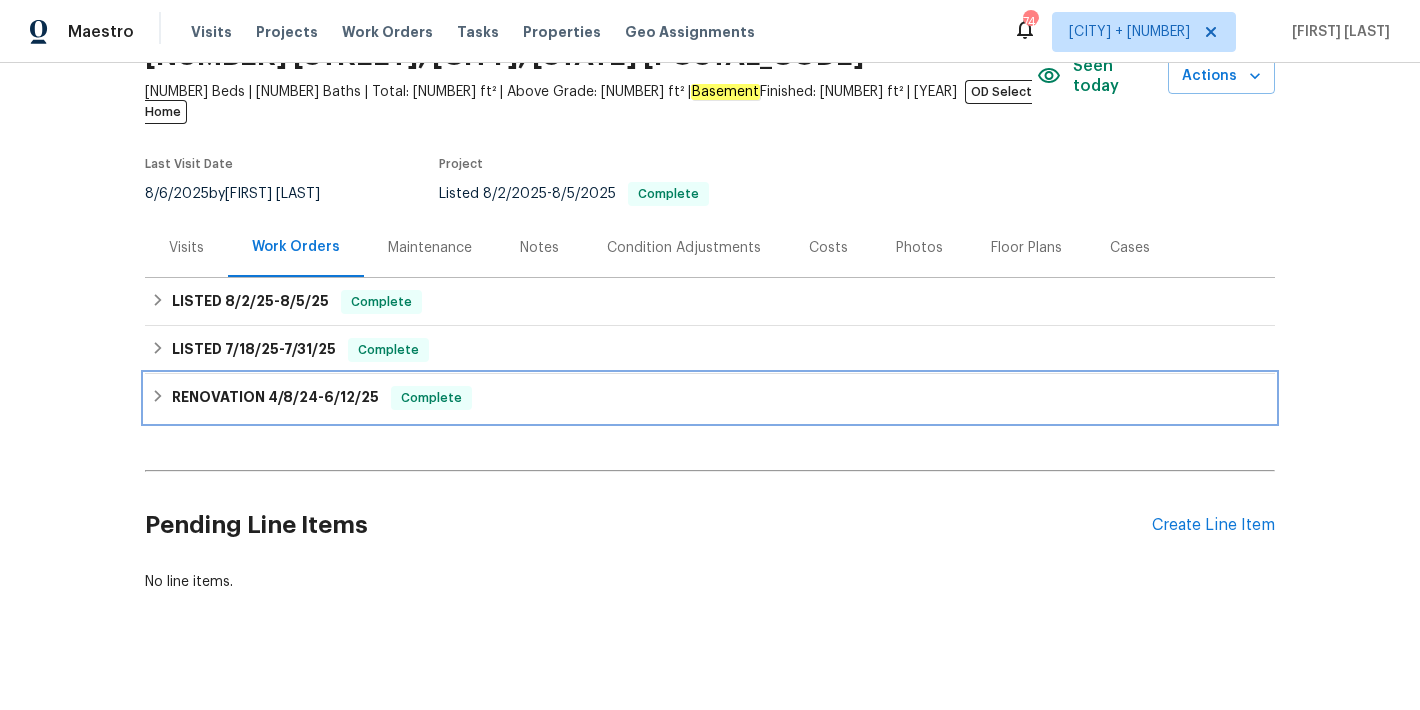 click on "RENOVATION   4/8/24  -  6/12/25" at bounding box center (275, 398) 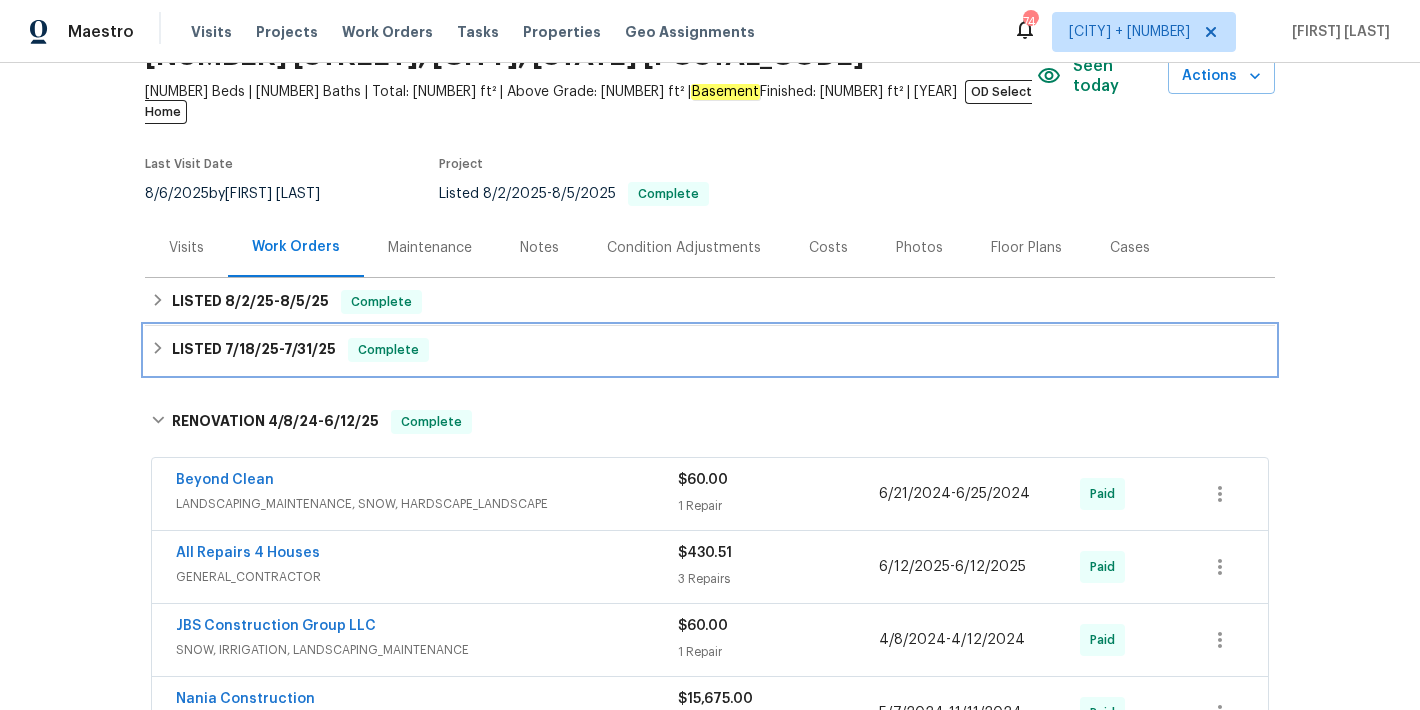 click on "LISTED   7/18/25  -  7/31/25 Complete" at bounding box center [710, 350] 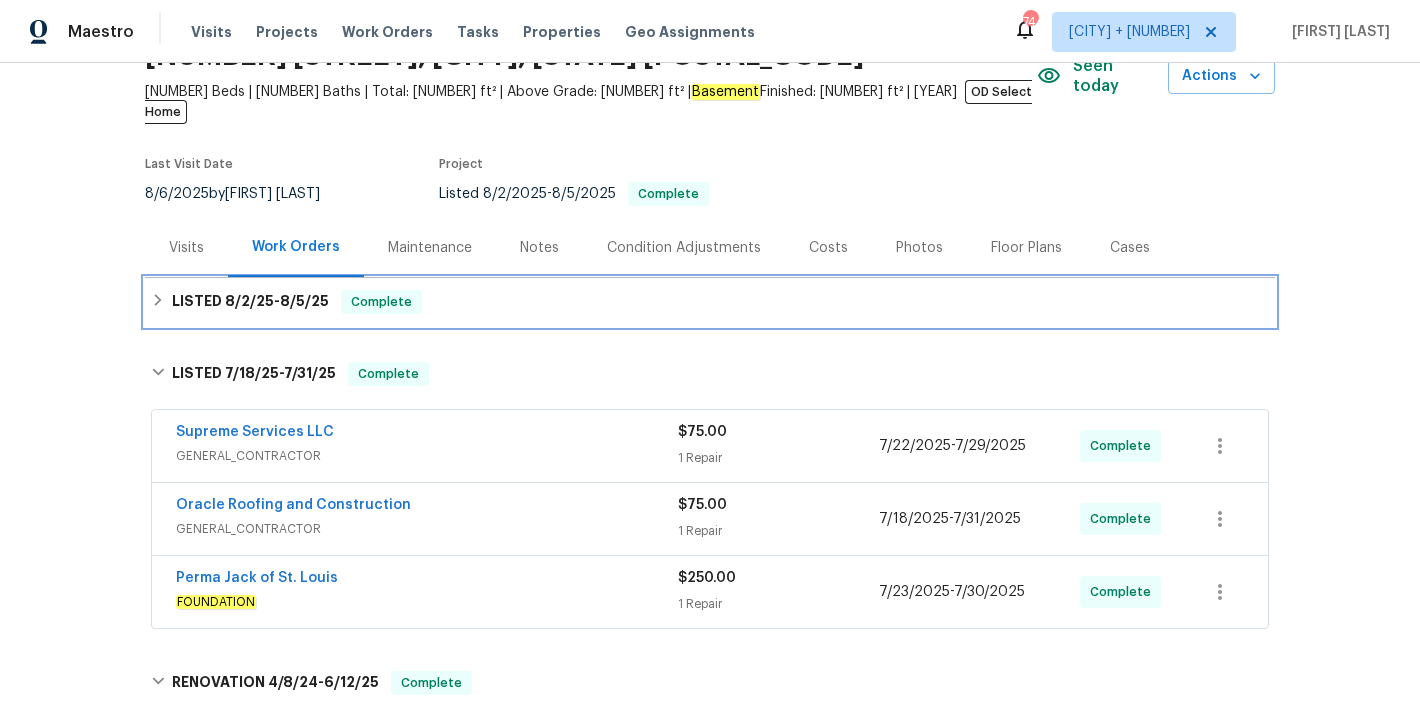 click on "Complete" at bounding box center [381, 302] 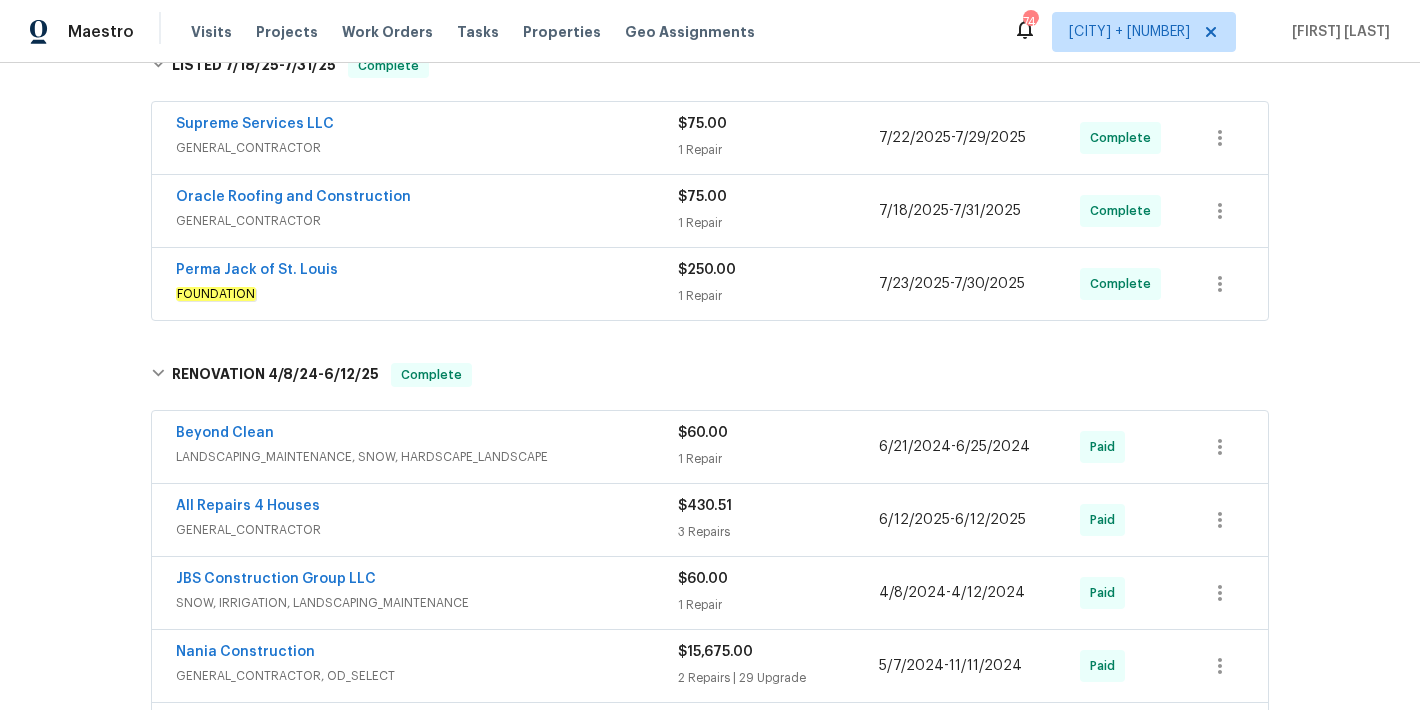 scroll, scrollTop: 530, scrollLeft: 0, axis: vertical 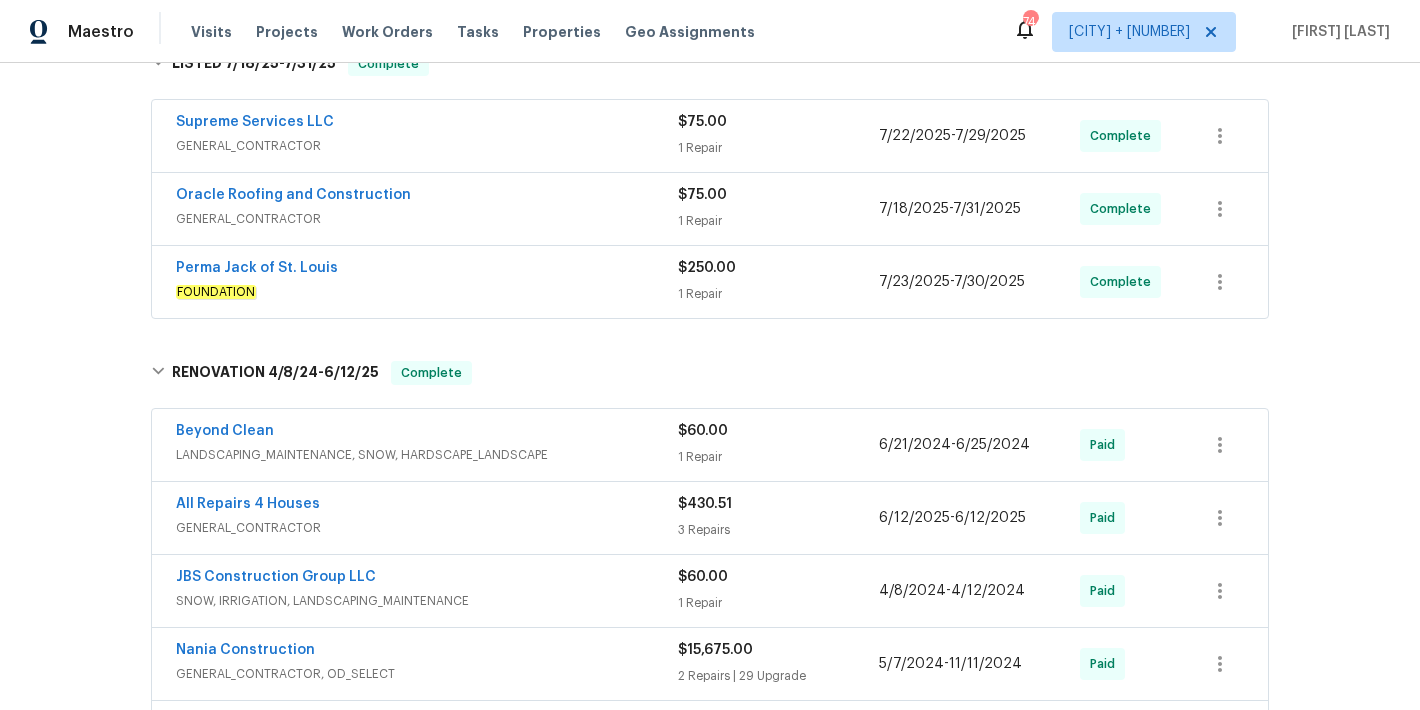 click on "FOUNDATION" at bounding box center (427, 292) 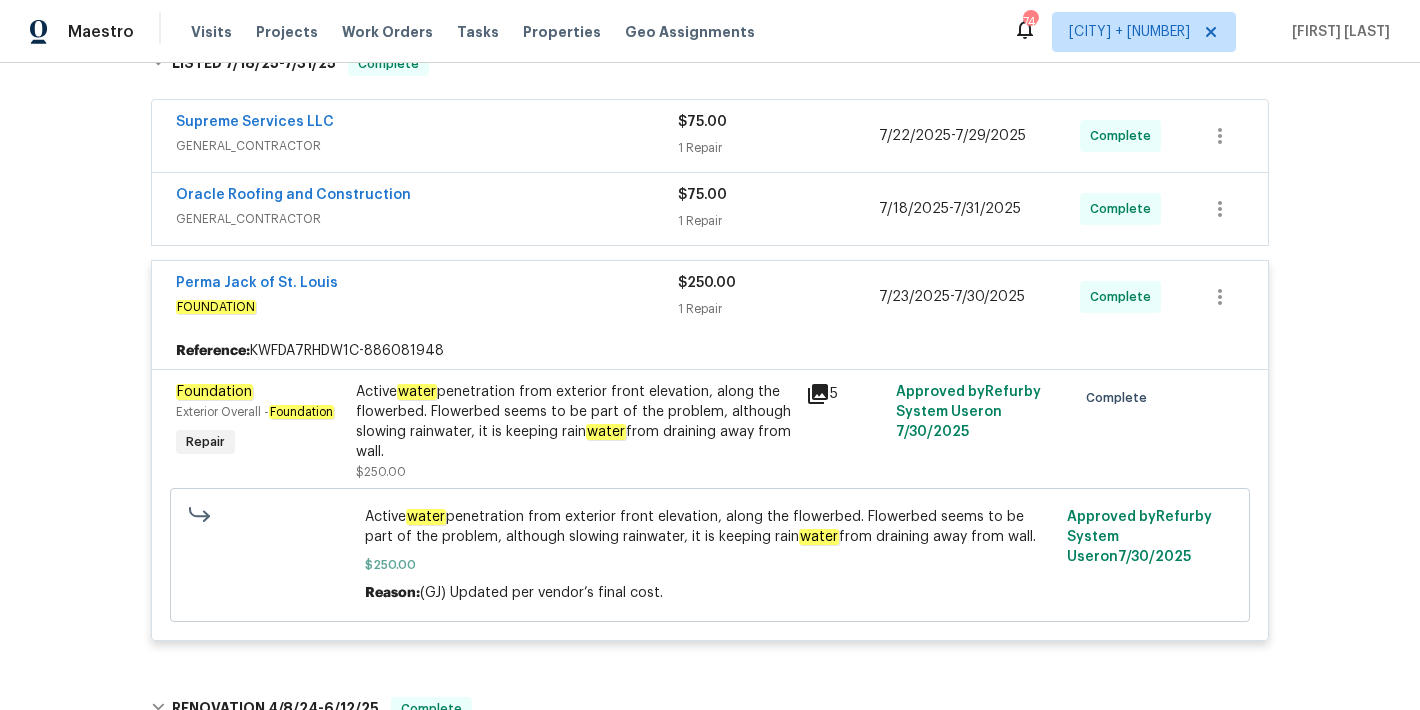 click on "Oracle Roofing and Construction" at bounding box center (427, 197) 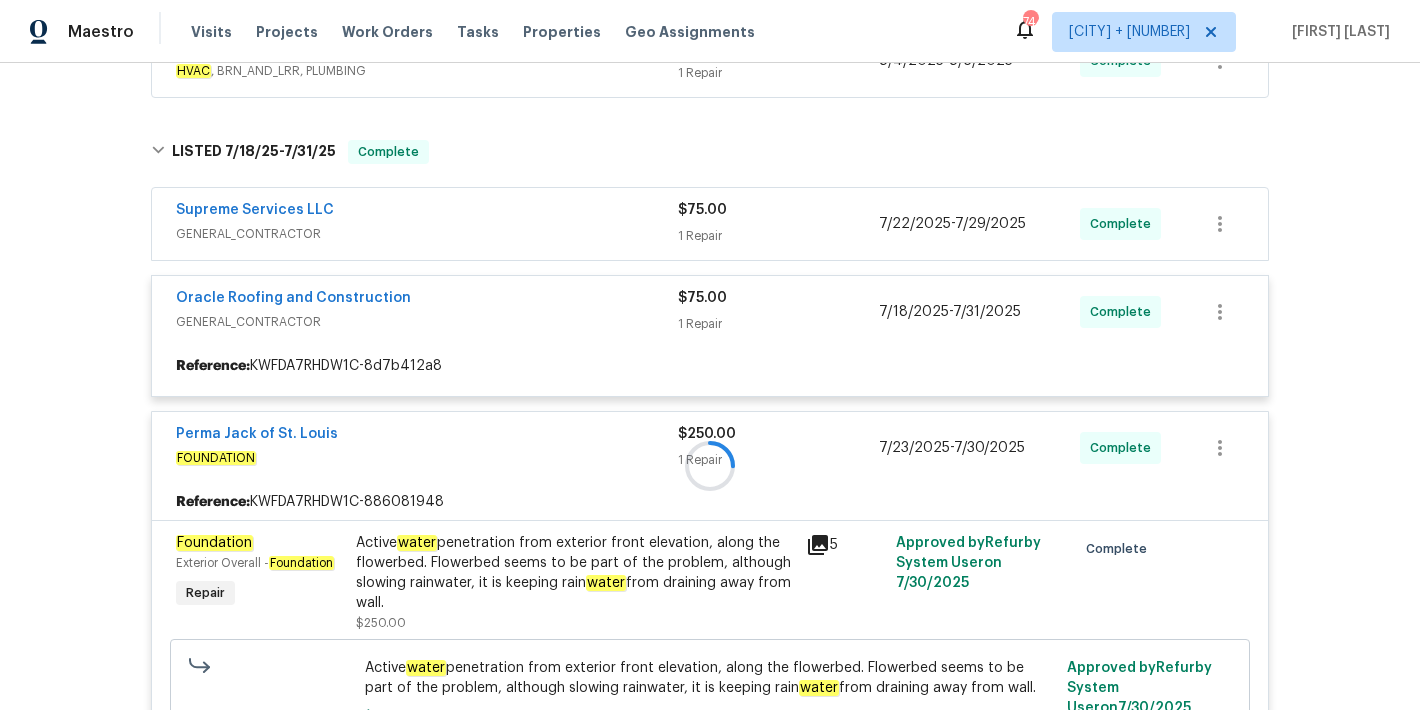 scroll, scrollTop: 432, scrollLeft: 0, axis: vertical 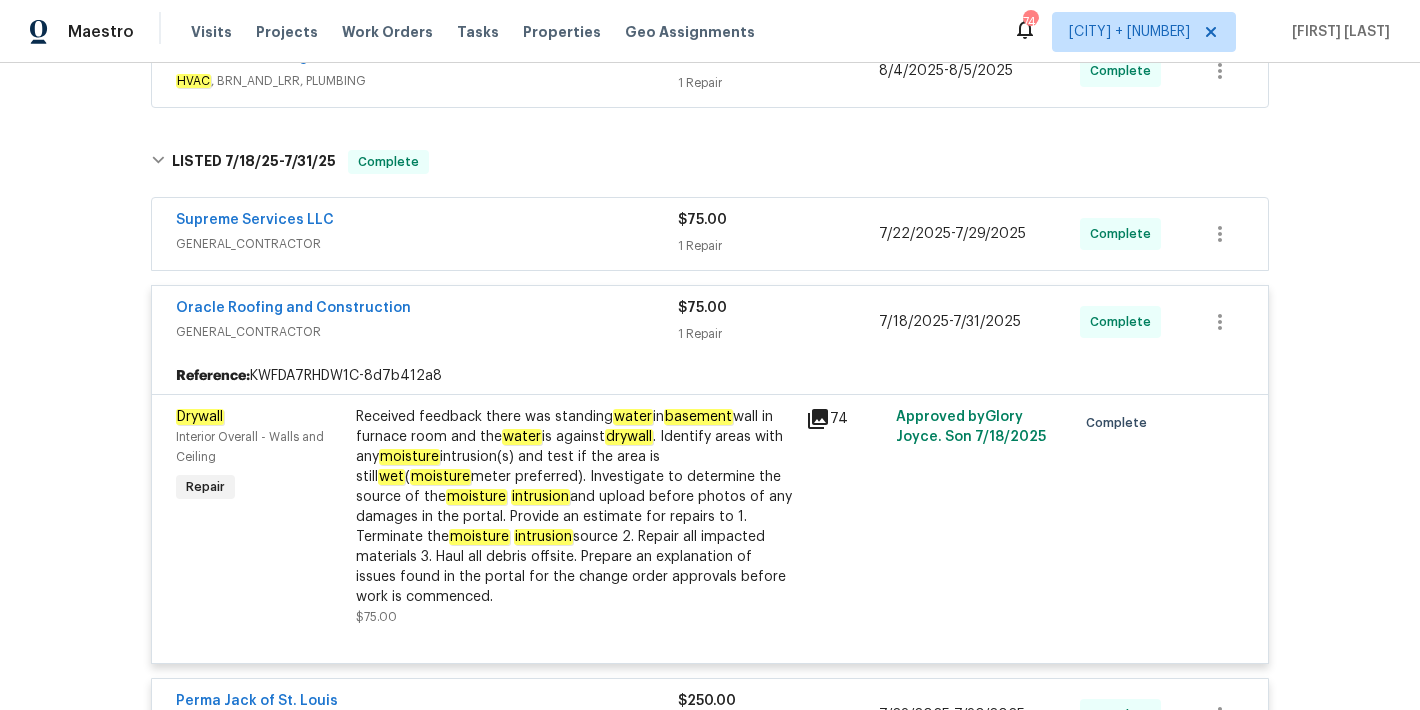 click on "GENERAL_CONTRACTOR" at bounding box center [427, 244] 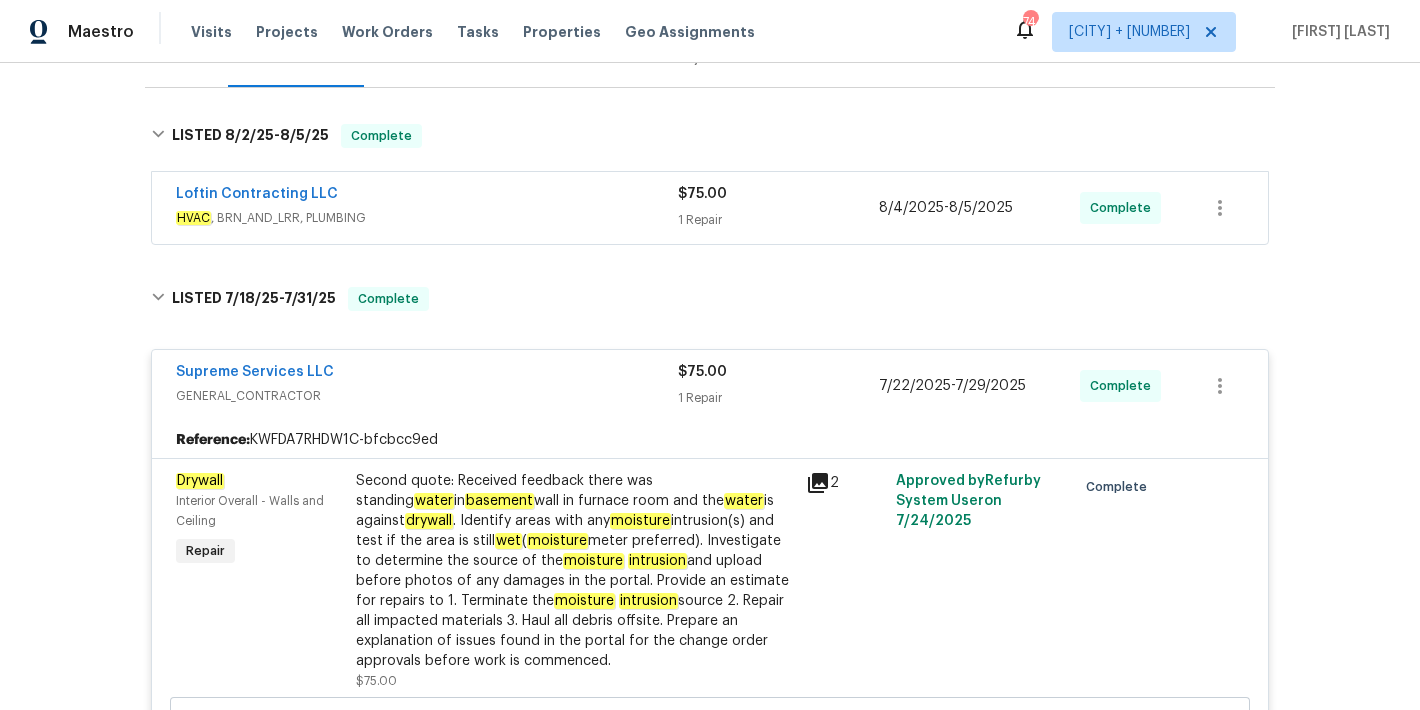 scroll, scrollTop: 262, scrollLeft: 0, axis: vertical 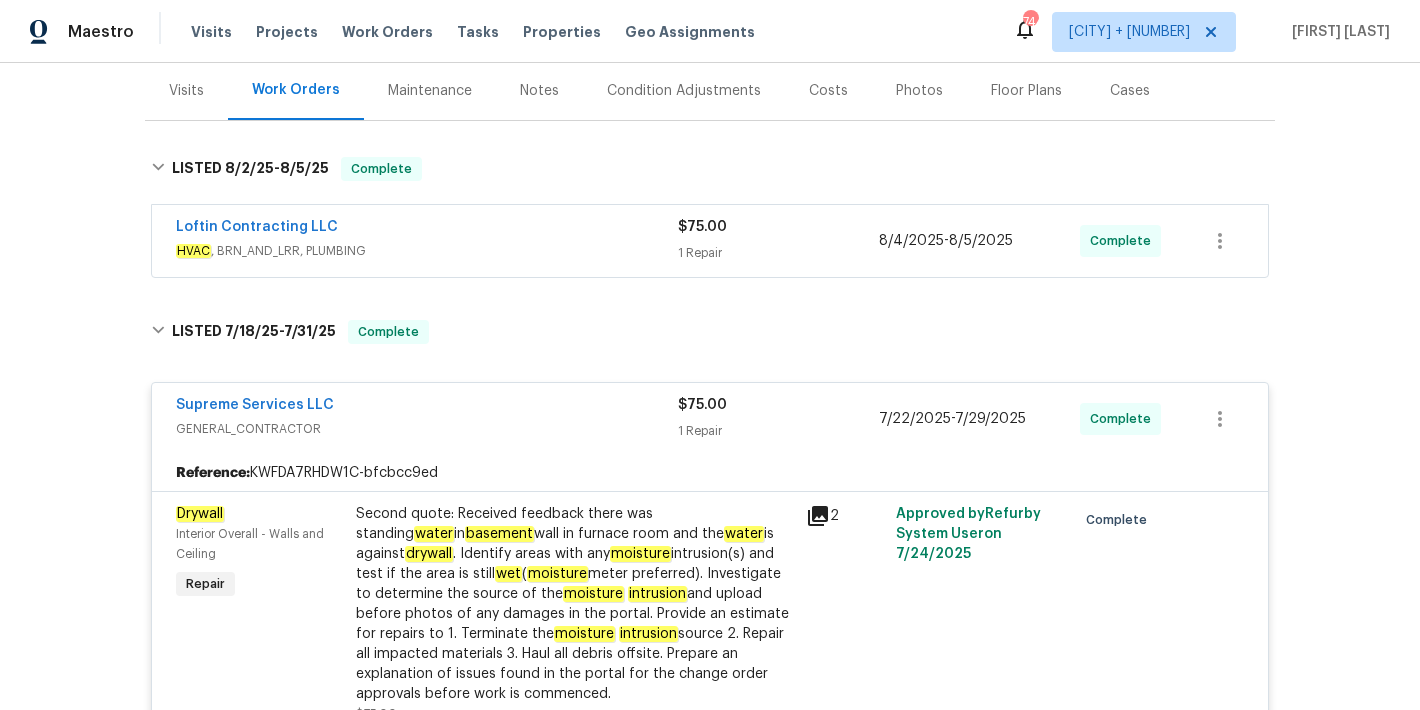 click on "HVAC , BRN_AND_LRR, PLUMBING" at bounding box center [427, 251] 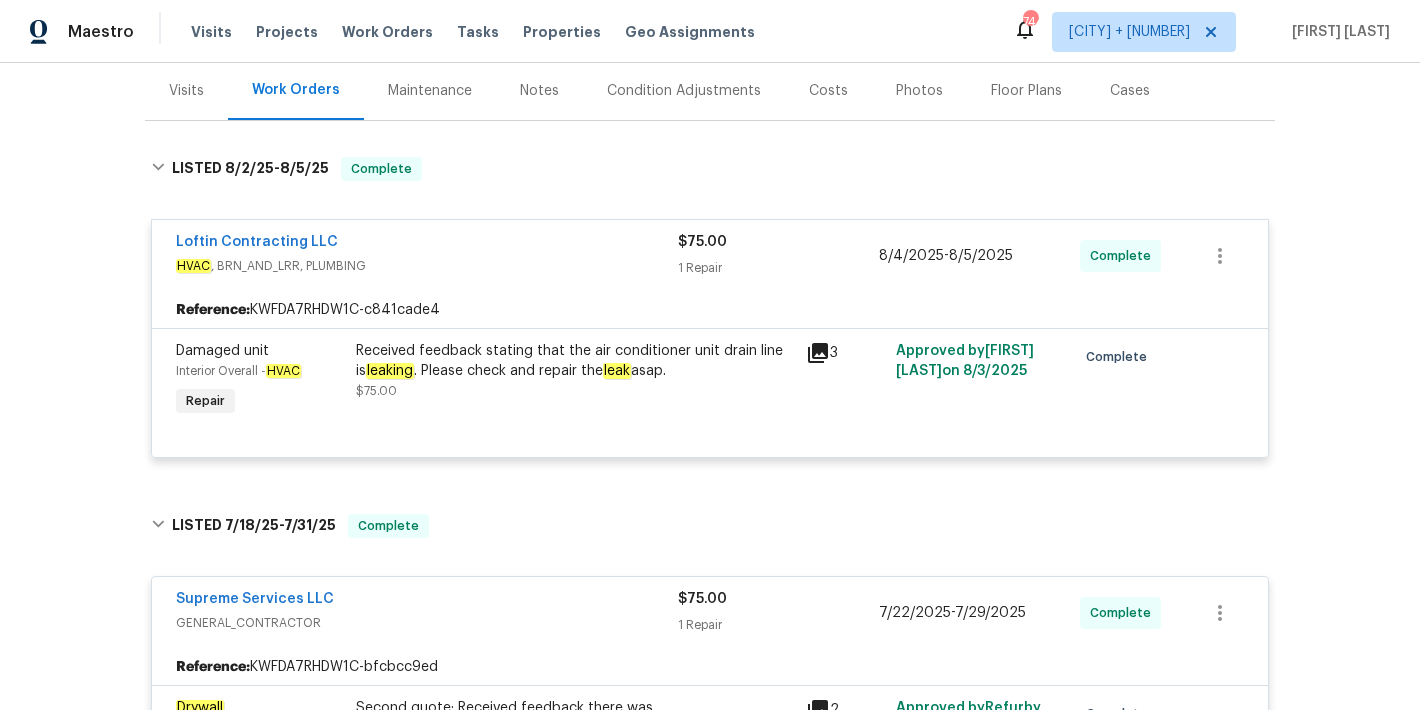 click on "Back to all projects 5932 Finkman St, Saint Louis, MO 63109 2 Beds | 2 Baths | Total: 2148 ft² | Above Grade: 1278 ft² |  Basement  Finished: 870 ft² | 1951 OD Select Home Seen today Actions Last Visit Date 8/6/2025  by  Michael Gruener   Project Listed   8/2/2025  -  8/5/2025 Complete Visits Work Orders Maintenance Notes Condition Adjustments Costs Photos Floor Plans Cases LISTED   8/2/25  -  8/5/25 Complete Loftin Contracting LLC HVAC , BRN_AND_LRR, PLUMBING $75.00 1 Repair 8/4/2025  -  8/5/2025 Complete Reference:  KWFDA7RHDW1C-c841cade4 Damaged unit Interior Overall -  HVAC Repair Received feedback stating that the air conditioner unit drain line is  leaking . Please check and repair the  leak  asap. $75.00   3 Approved by  Afredi A  on   8/3/2025 Complete LISTED   7/18/25  -  7/31/25 Complete Supreme Services LLC GENERAL_CONTRACTOR $75.00 1 Repair 7/22/2025  -  7/29/2025 Complete Reference:  KWFDA7RHDW1C-bfcbcc9ed Drywall Interior Overall - Walls and Ceiling Repair water  in  basement water drywall  (" at bounding box center (710, 386) 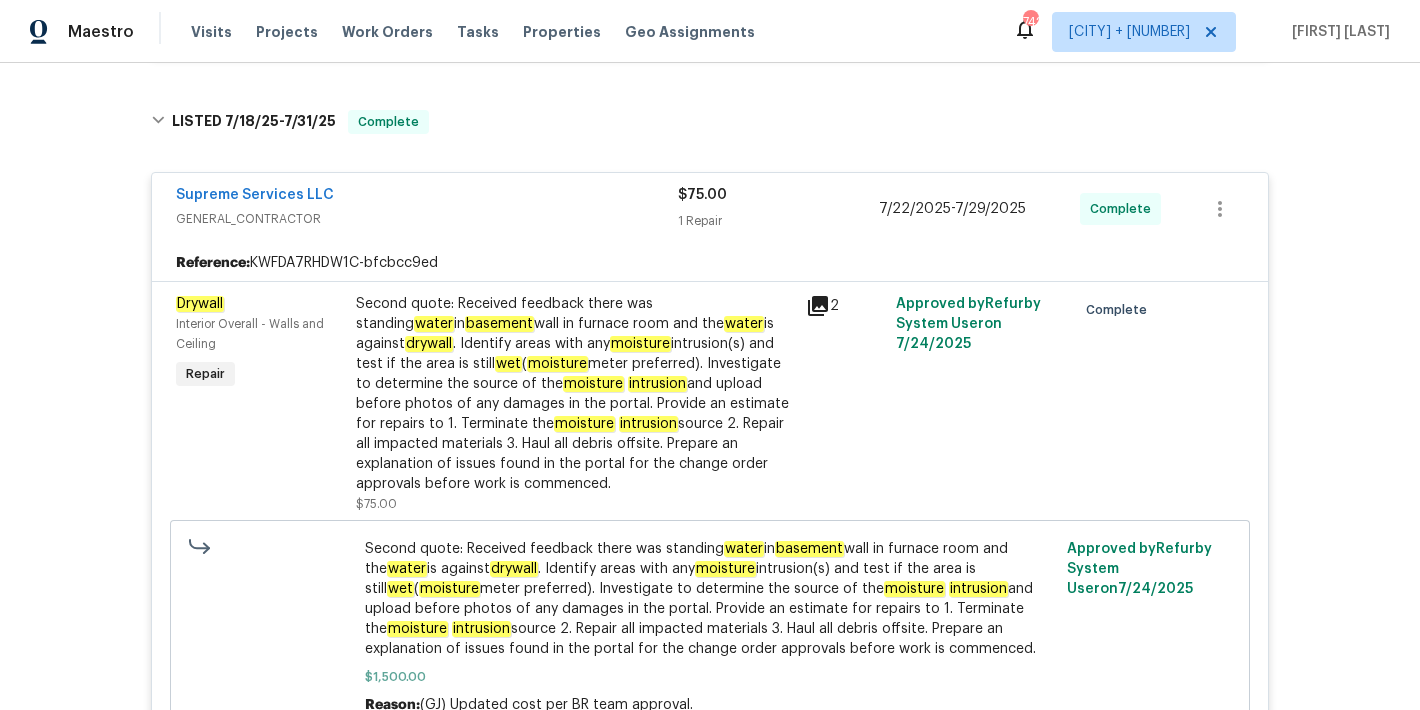 scroll, scrollTop: 656, scrollLeft: 0, axis: vertical 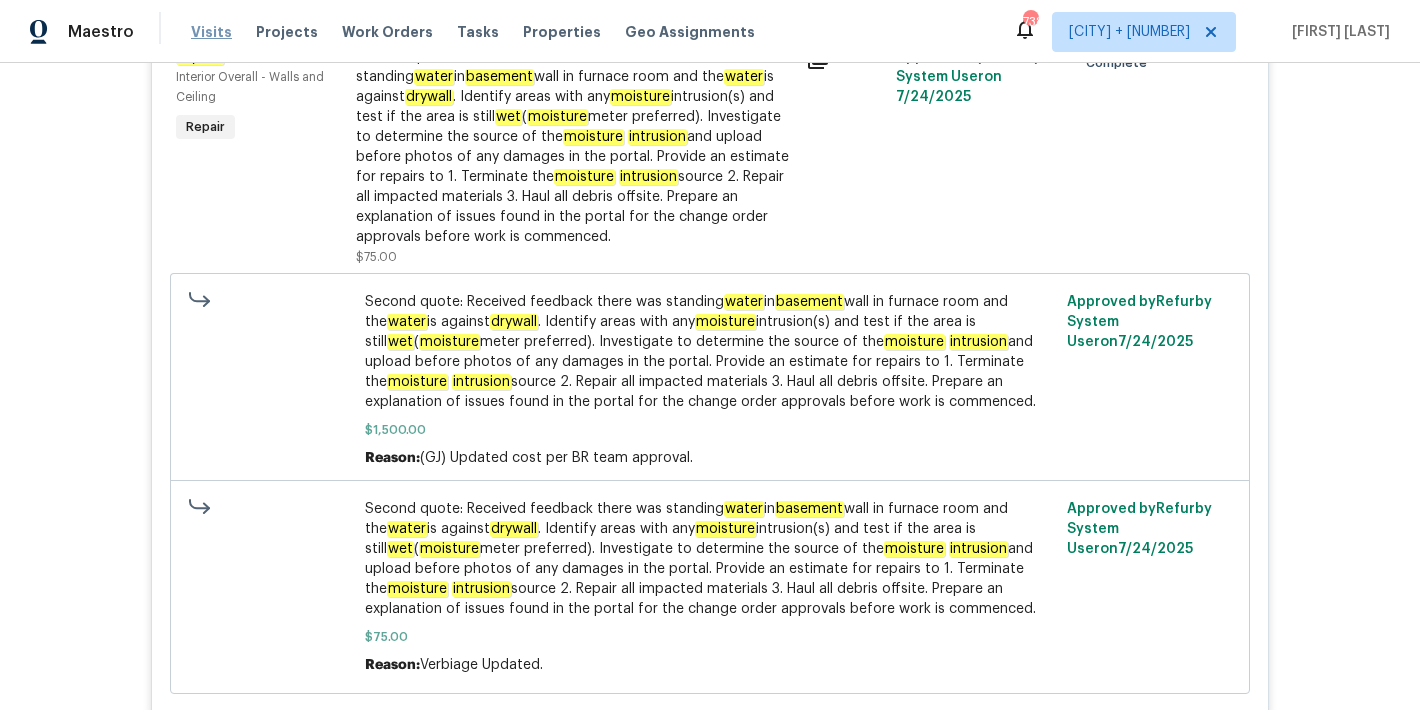 click on "Visits" at bounding box center (211, 32) 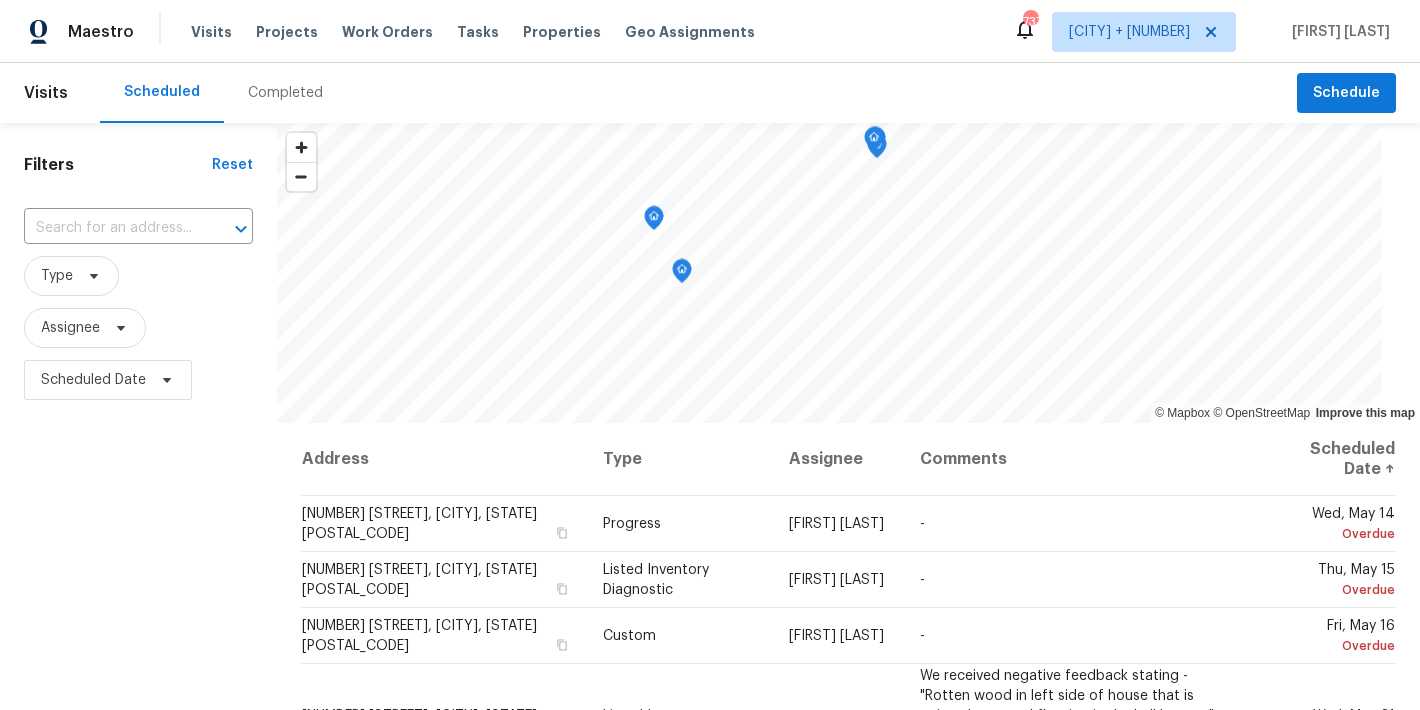 click on "Completed" at bounding box center [285, 93] 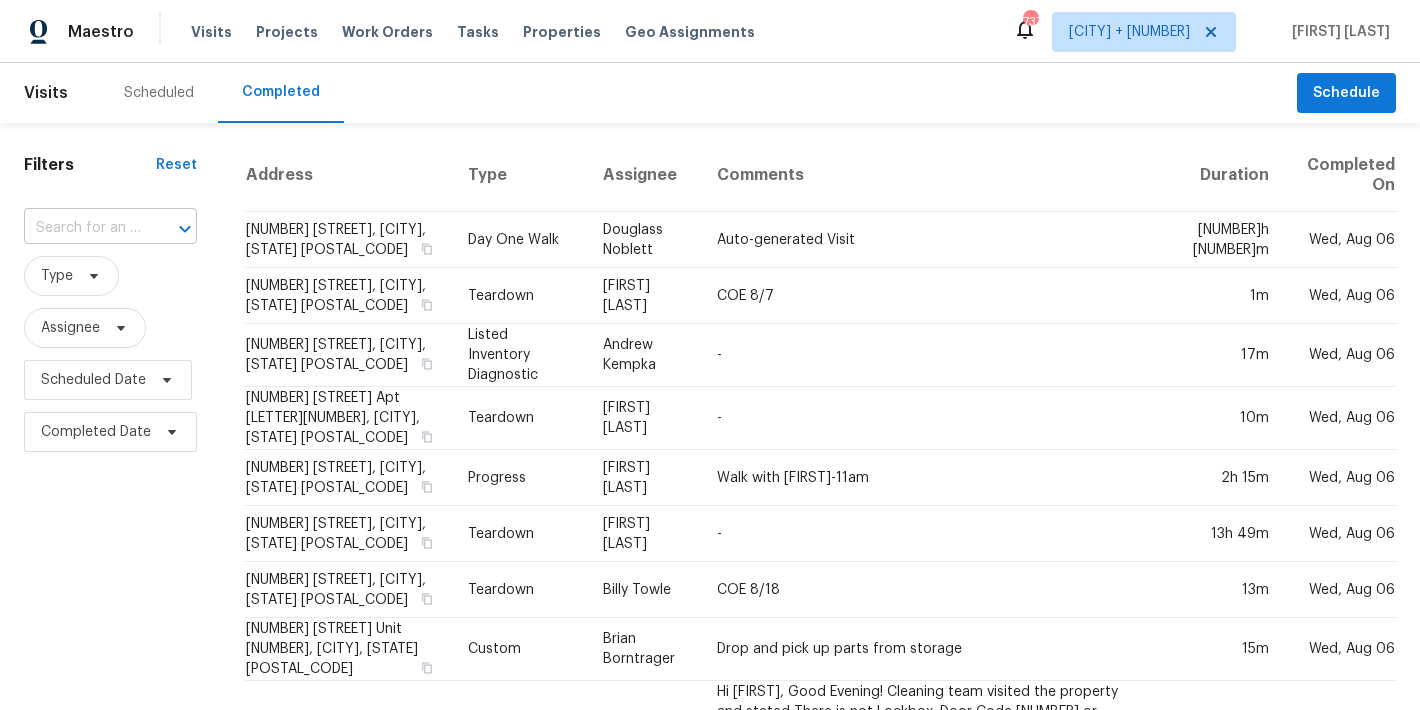 click at bounding box center [82, 228] 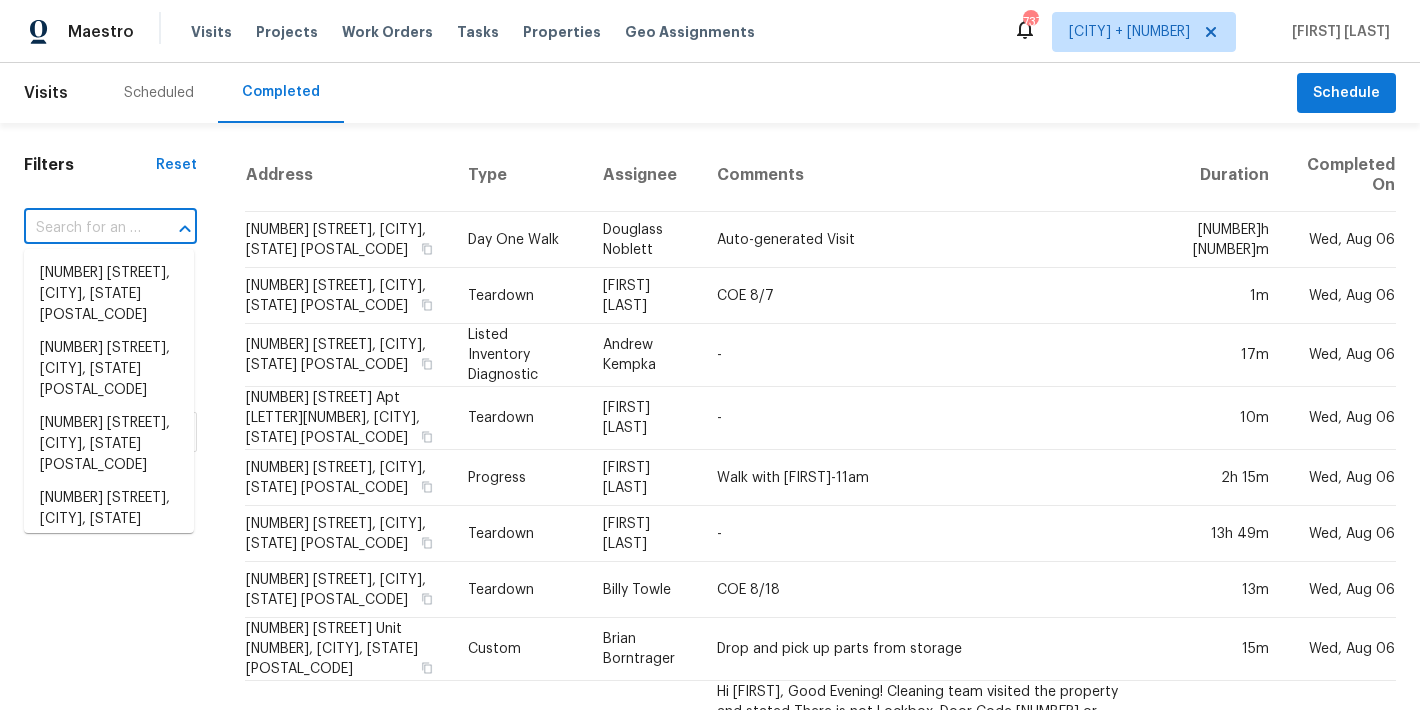 paste on "[NUMBER] [STREET], [CITY], [STATE] [POSTAL_CODE]" 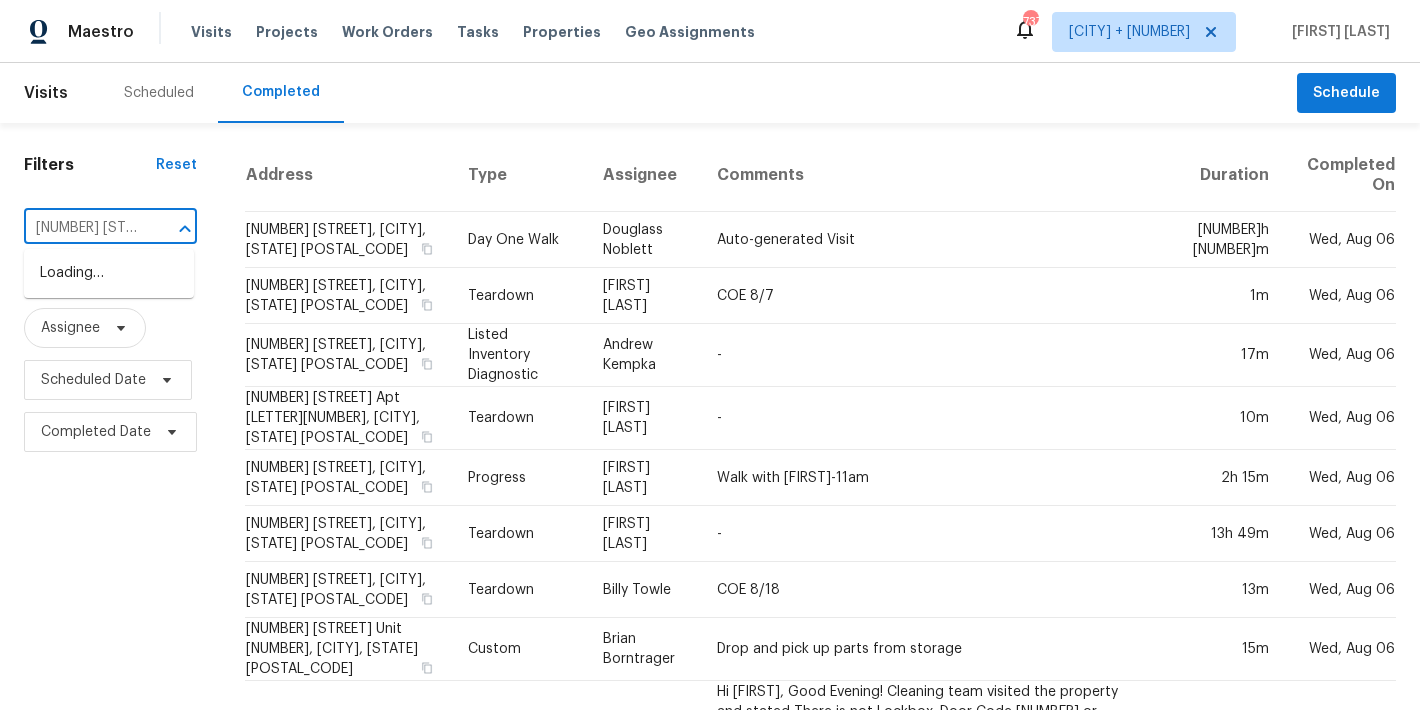 scroll, scrollTop: 0, scrollLeft: 137, axis: horizontal 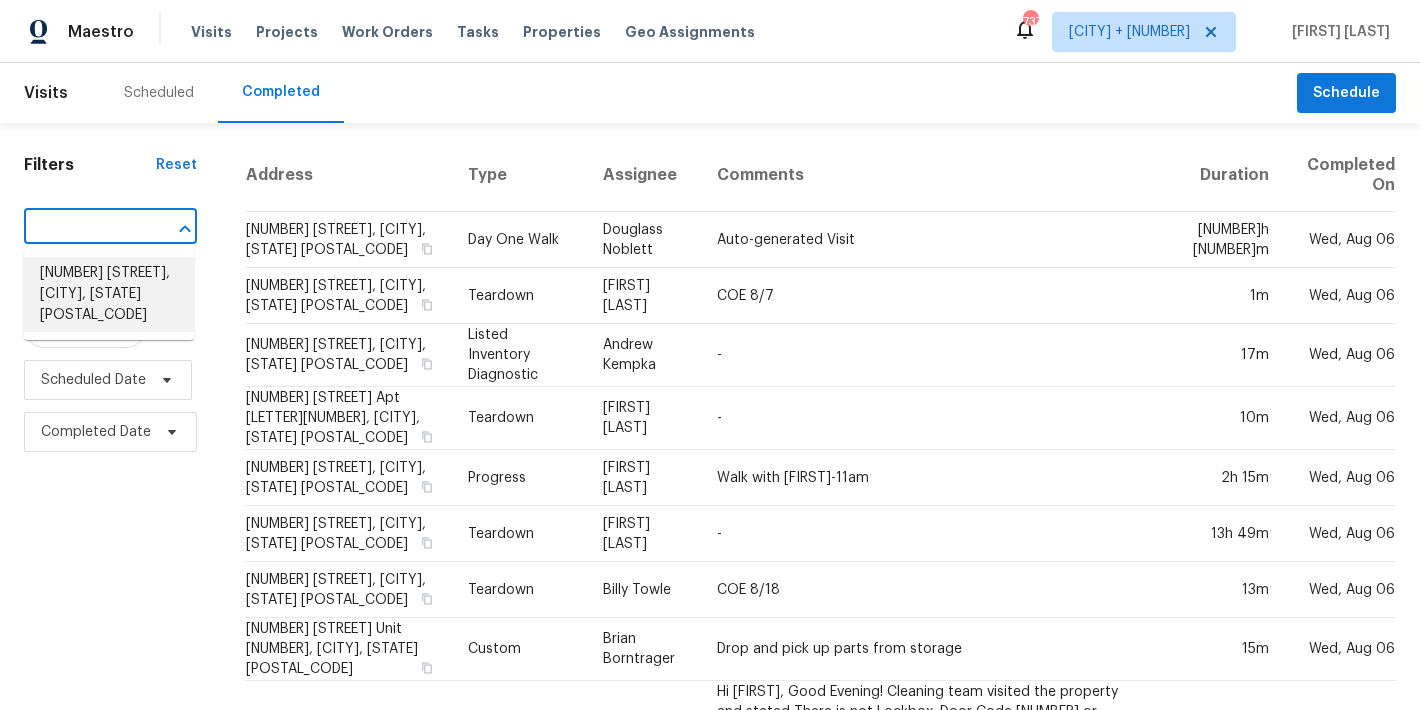 click on "[NUMBER] [STREET], [CITY], [STATE] [POSTAL_CODE]" at bounding box center [109, 294] 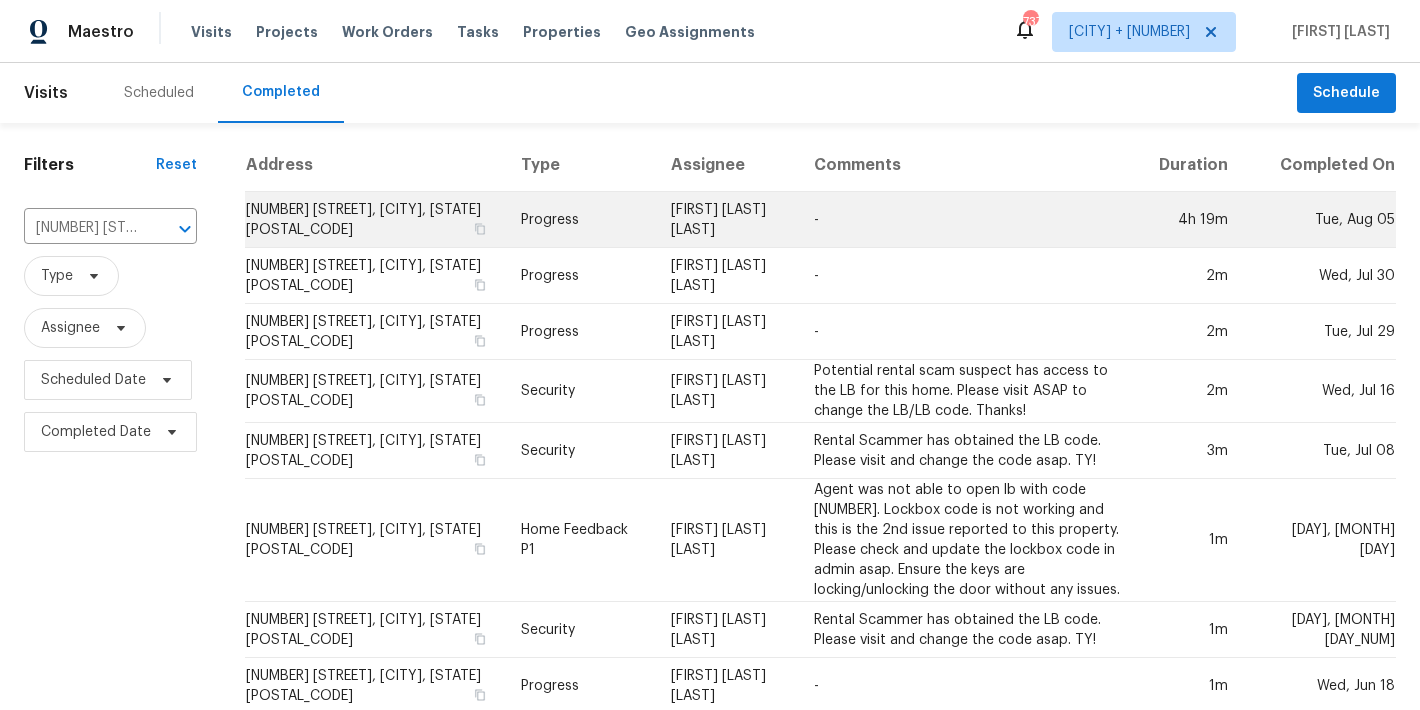 click on "[NUMBER] [STREET], [CITY], [STATE] [POSTAL_CODE]" at bounding box center (375, 220) 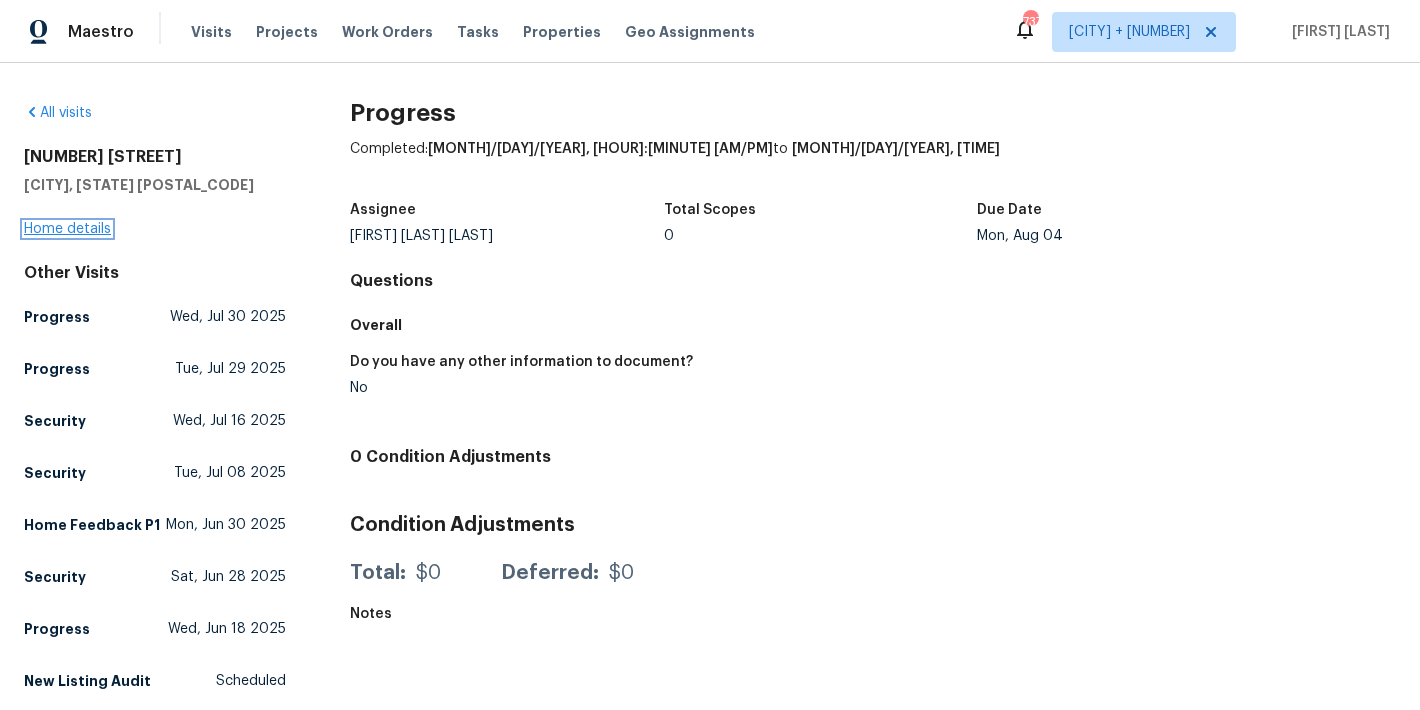 click on "Home details" at bounding box center (67, 229) 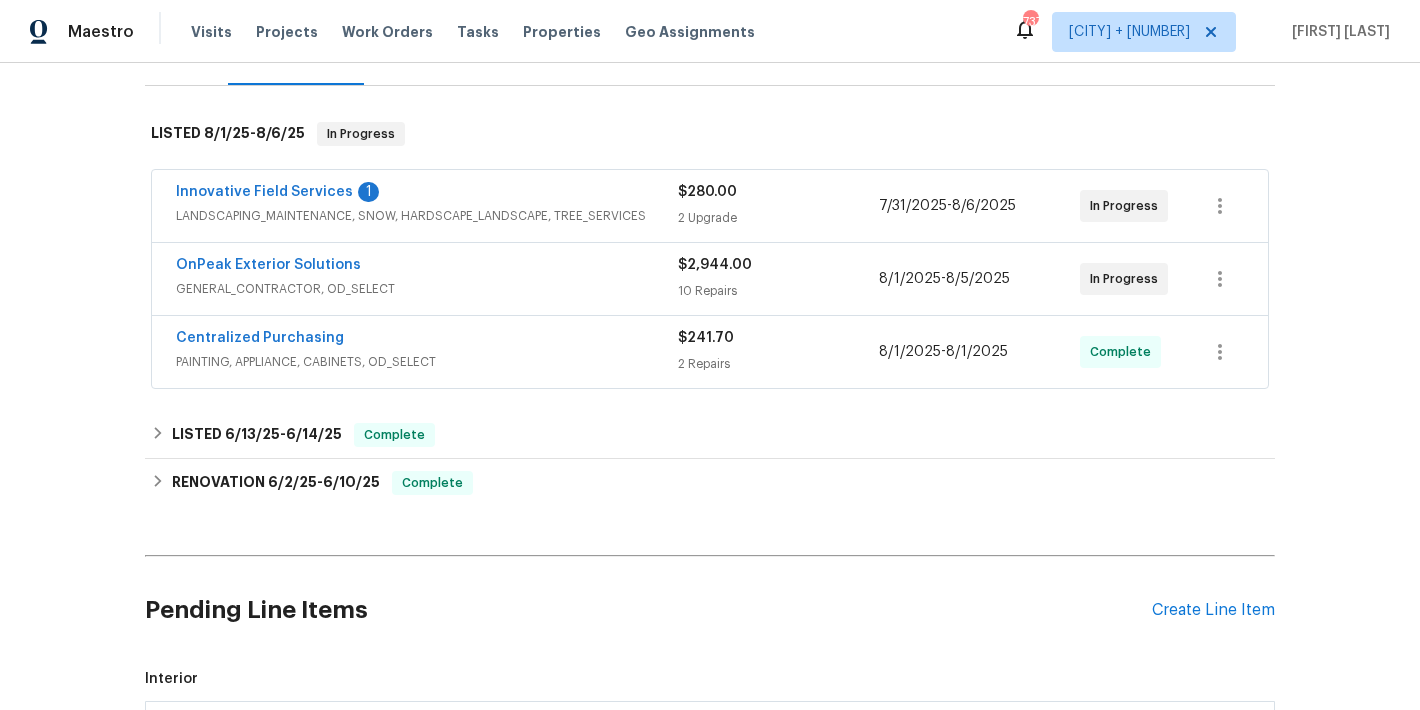 scroll, scrollTop: 299, scrollLeft: 0, axis: vertical 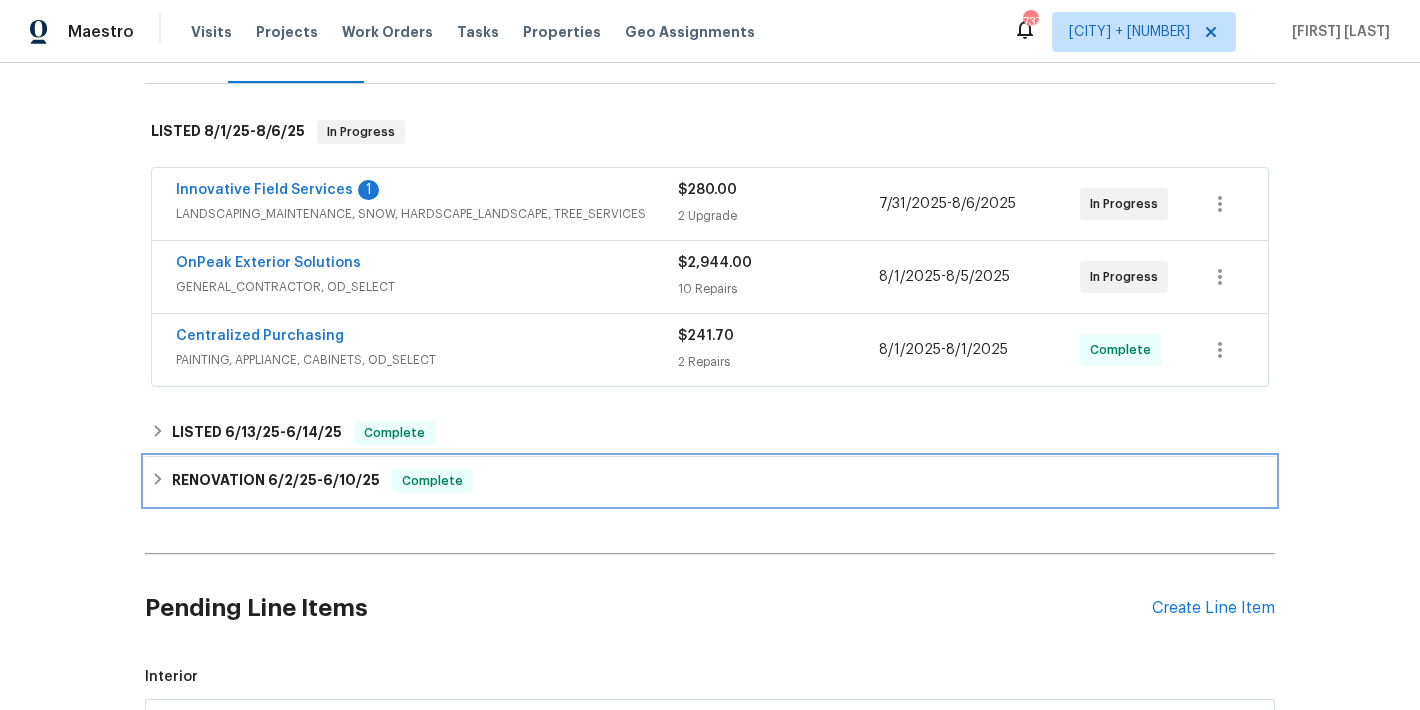 click on "RENOVATION   6/2/25  -  6/10/25 Complete" at bounding box center (710, 481) 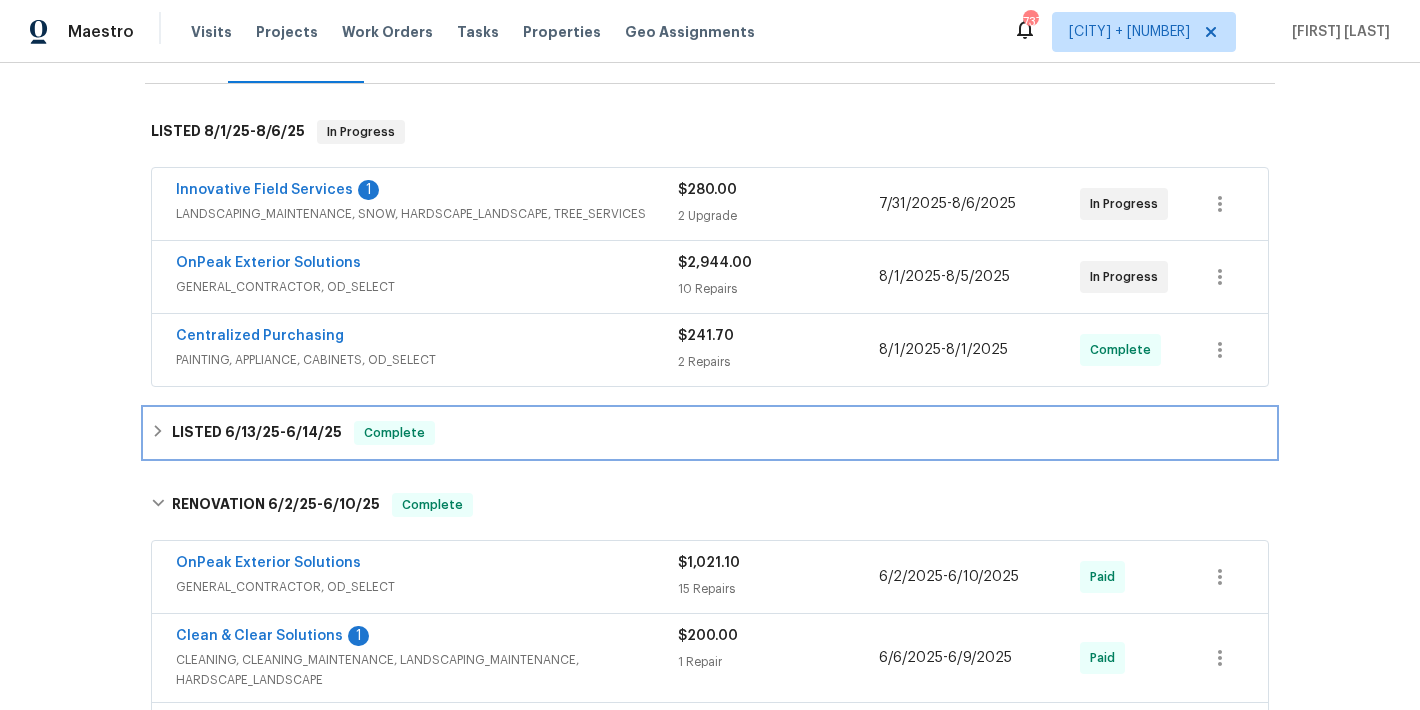 click on "LISTED   6/13/25  -  6/14/25 Complete" at bounding box center [710, 433] 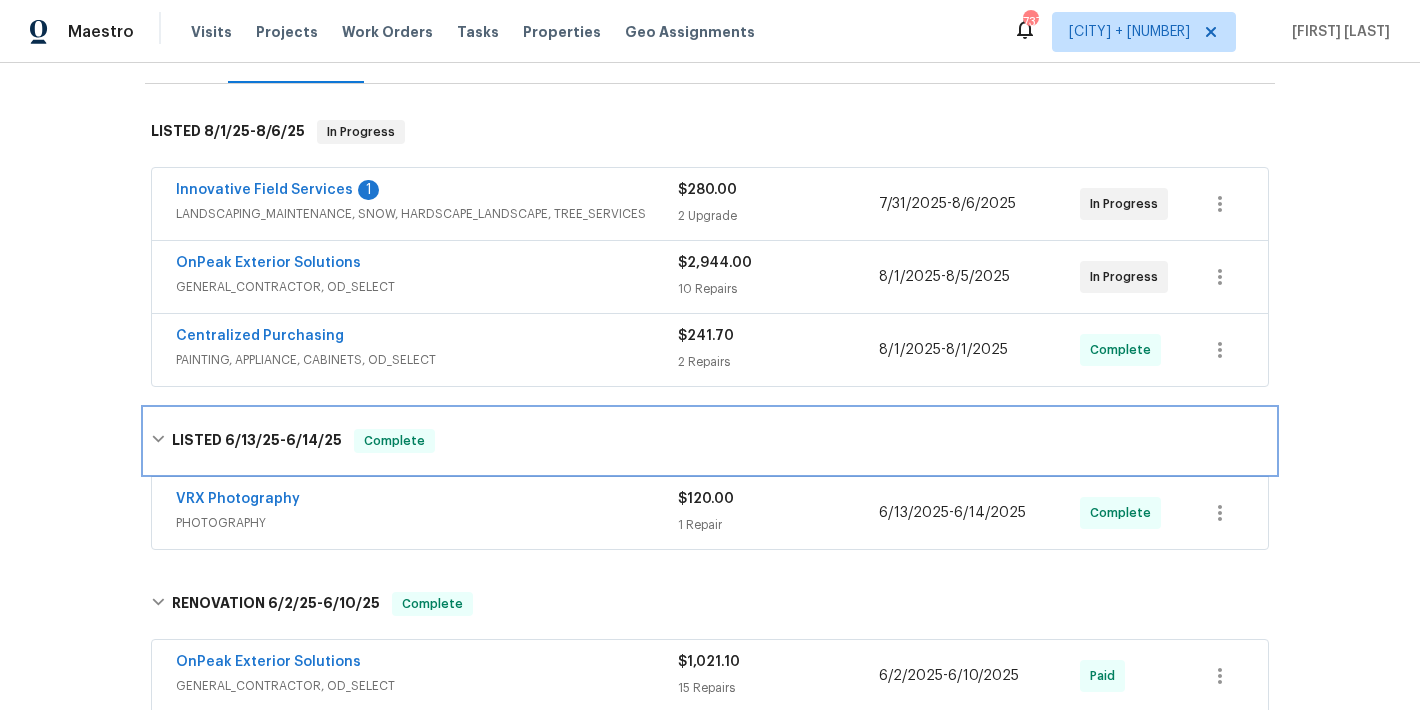 scroll, scrollTop: 259, scrollLeft: 0, axis: vertical 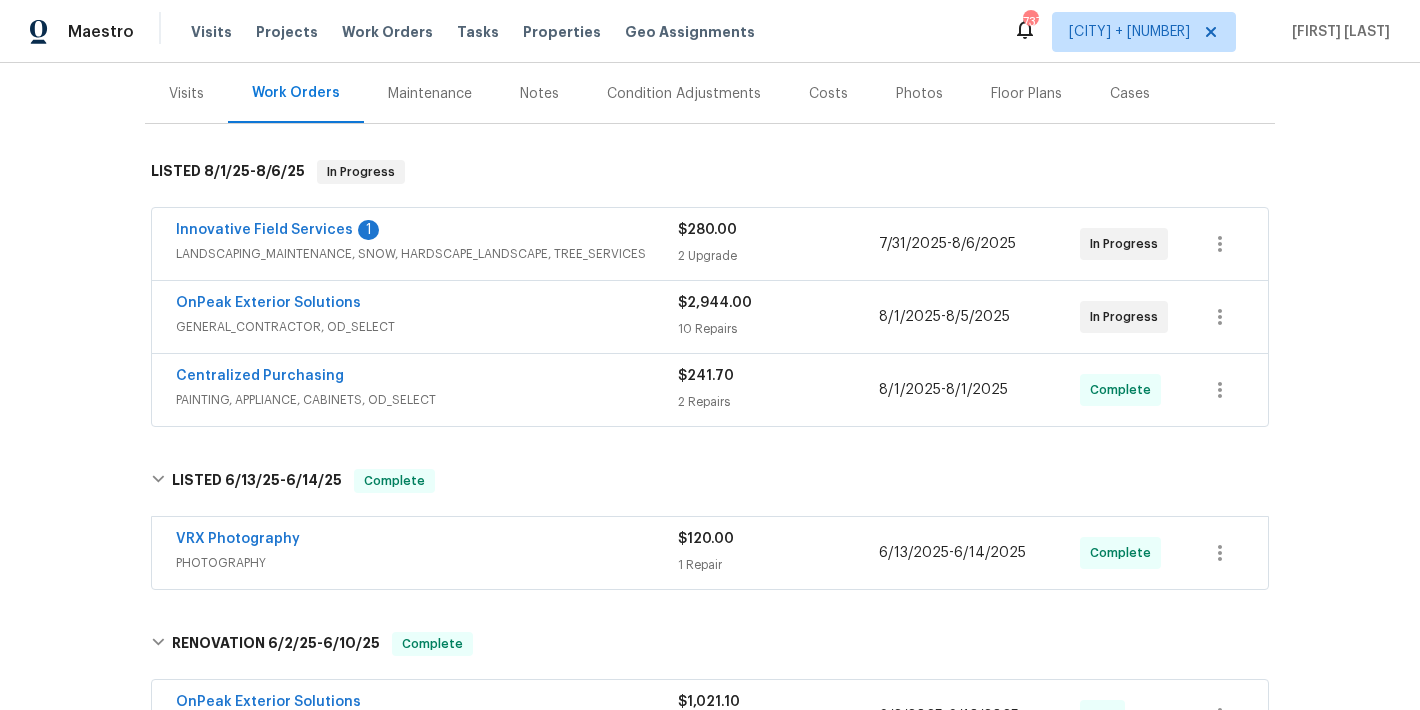 click on "Centralized Purchasing" at bounding box center [427, 378] 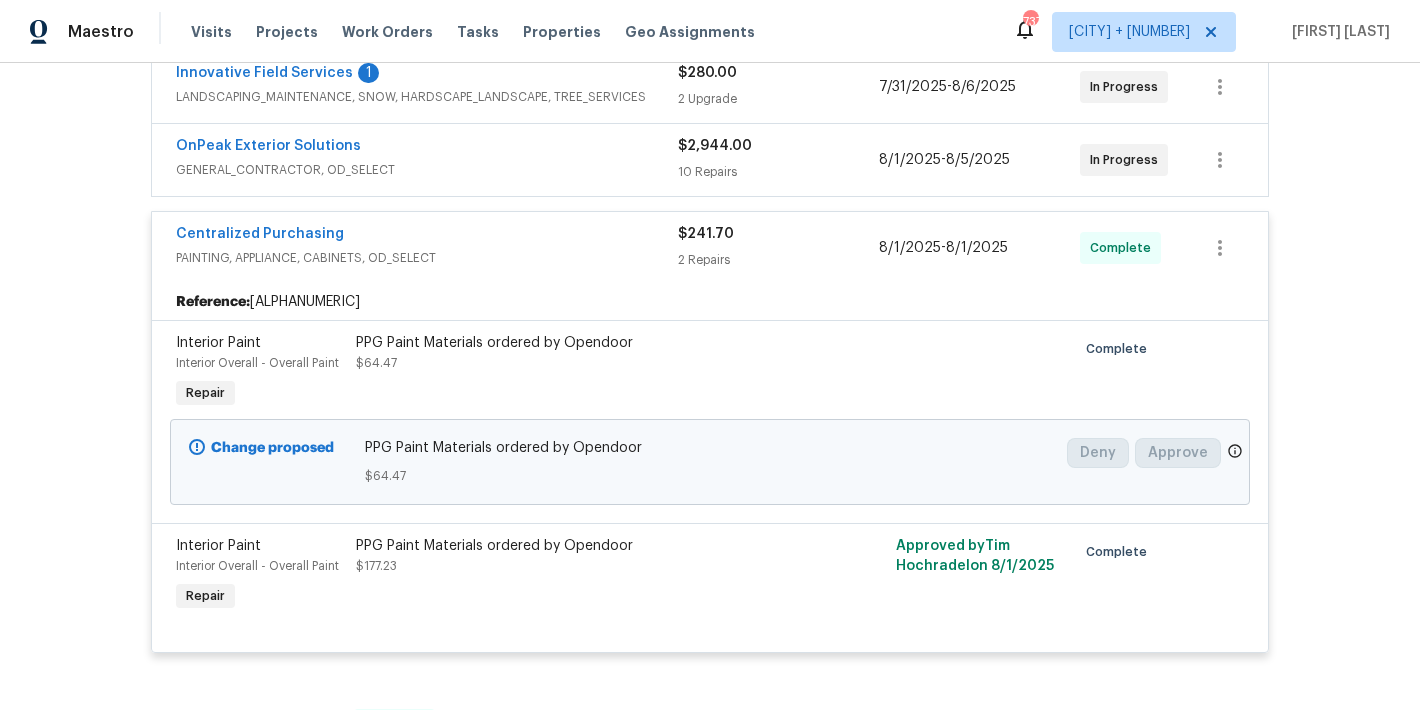 scroll, scrollTop: 246, scrollLeft: 0, axis: vertical 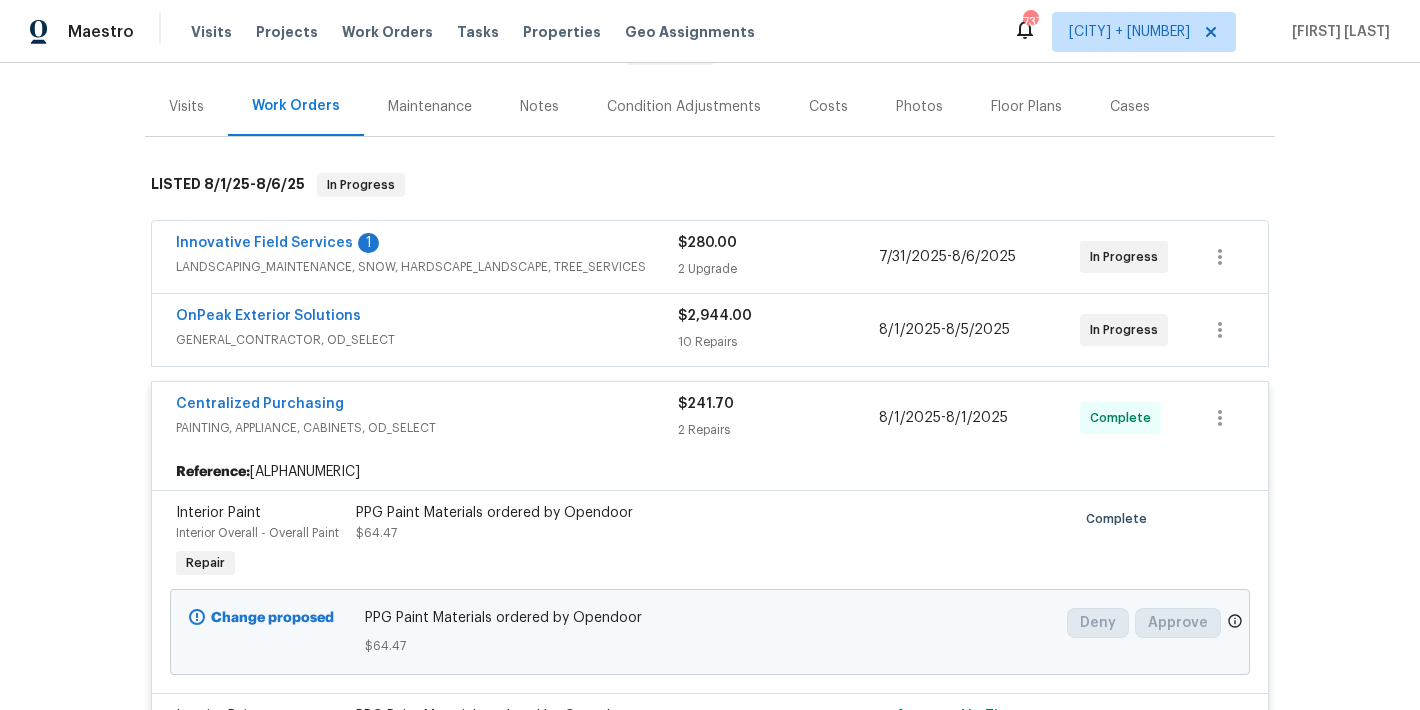 click on "OnPeak Exterior Solutions" at bounding box center (427, 318) 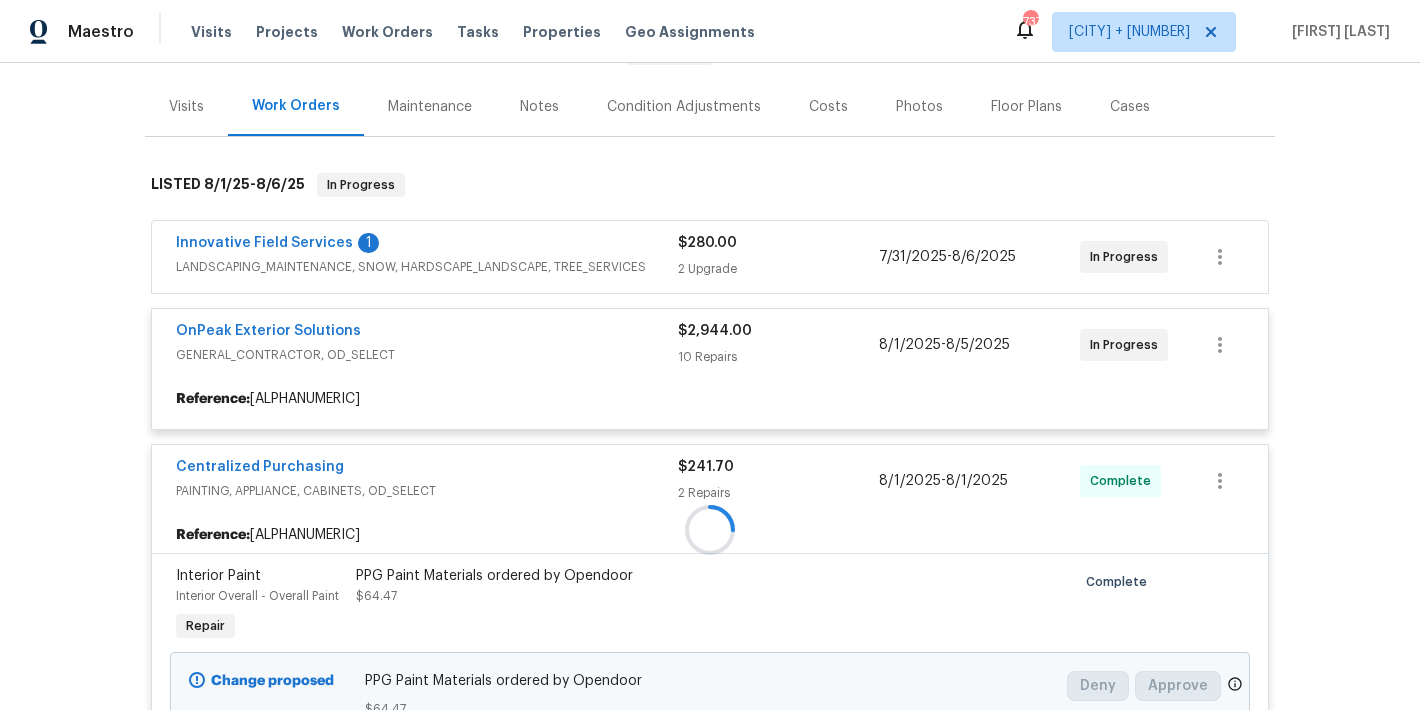 click at bounding box center [710, 529] 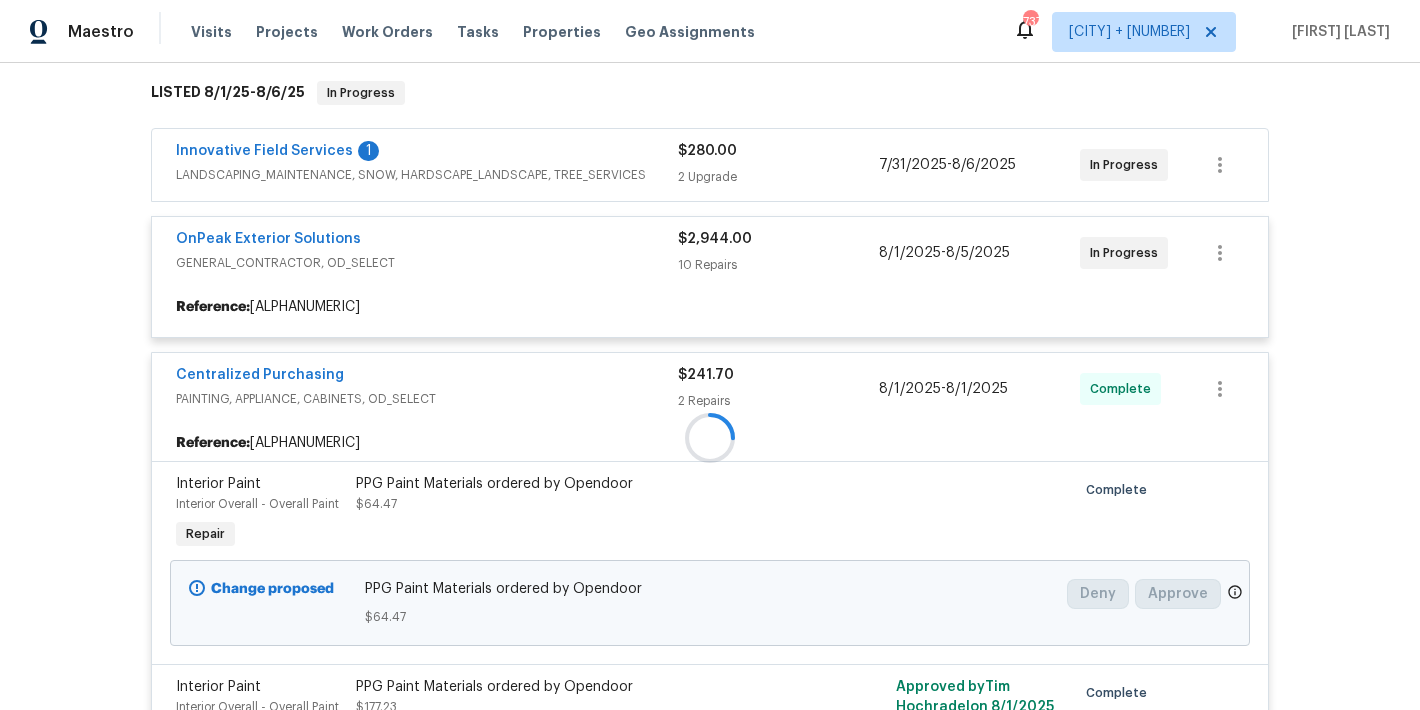 scroll, scrollTop: 330, scrollLeft: 0, axis: vertical 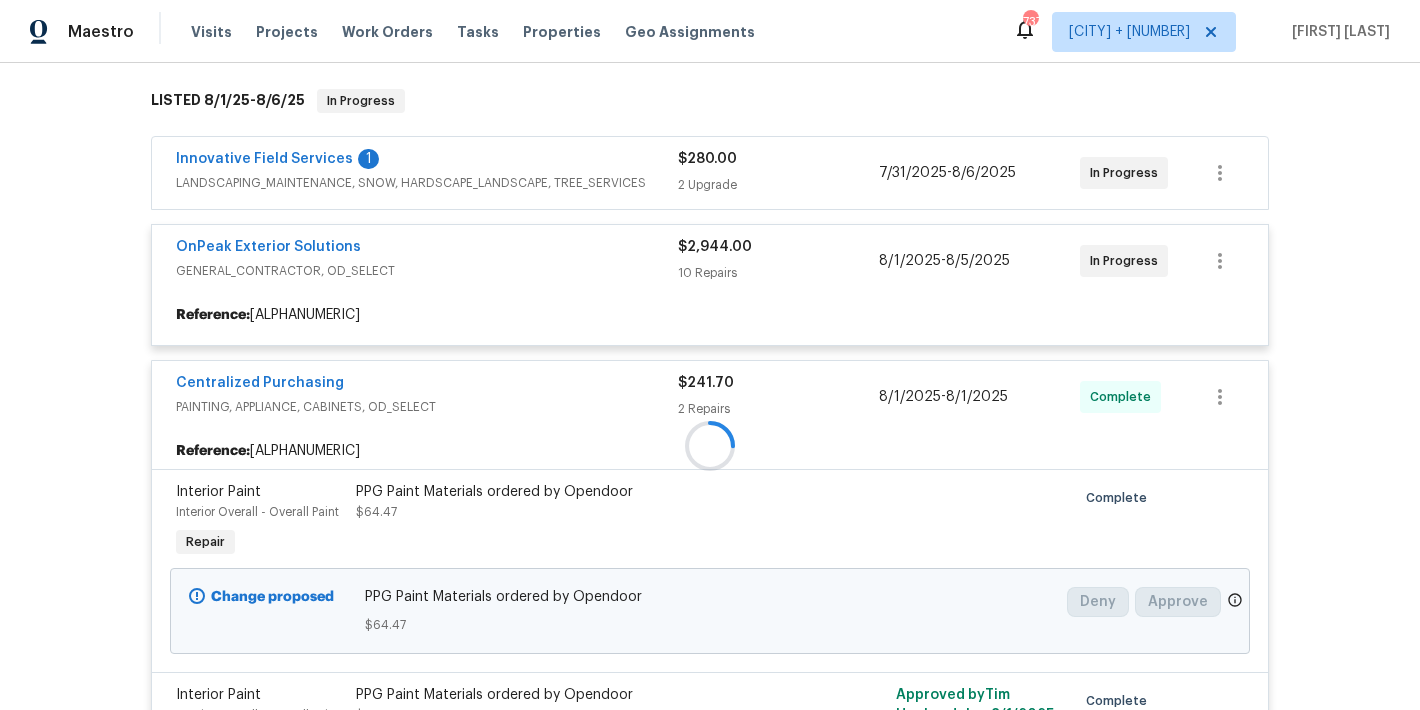 click at bounding box center [710, 445] 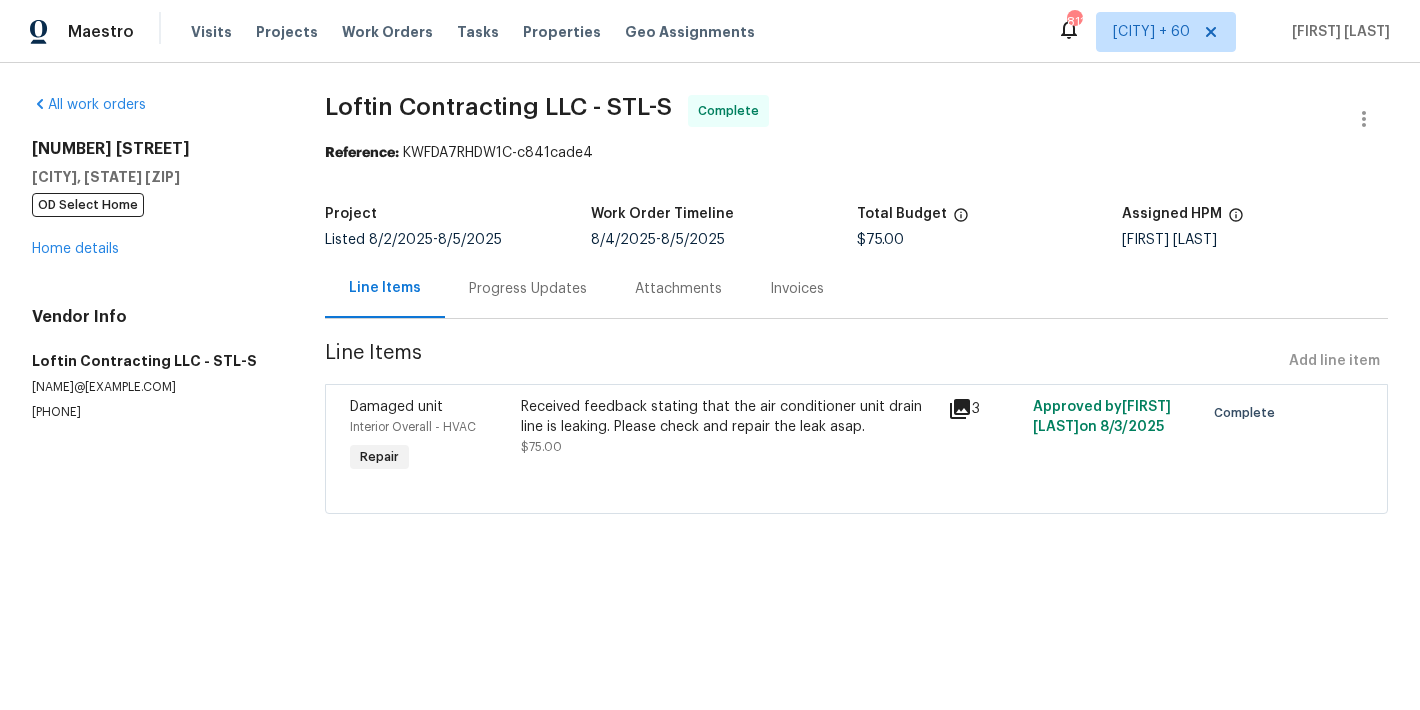 scroll, scrollTop: 0, scrollLeft: 0, axis: both 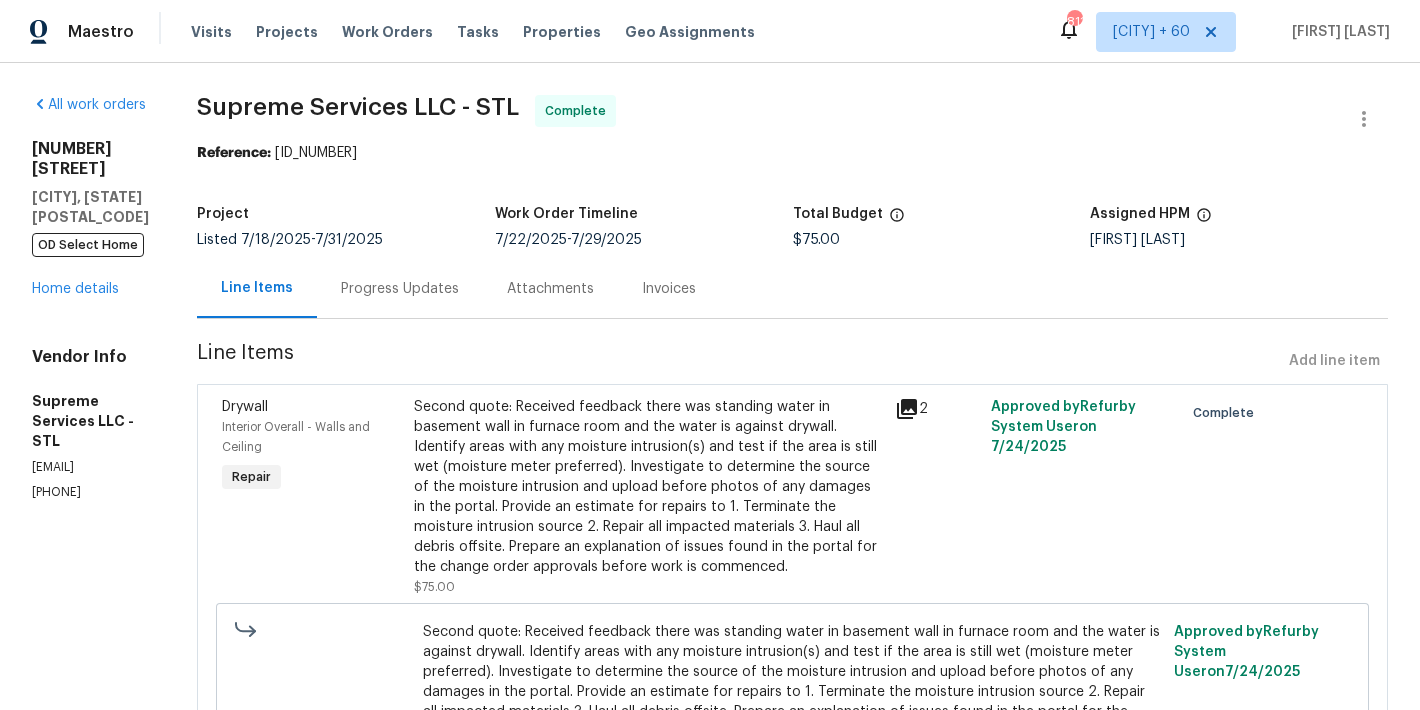 click on "Progress Updates" at bounding box center [400, 289] 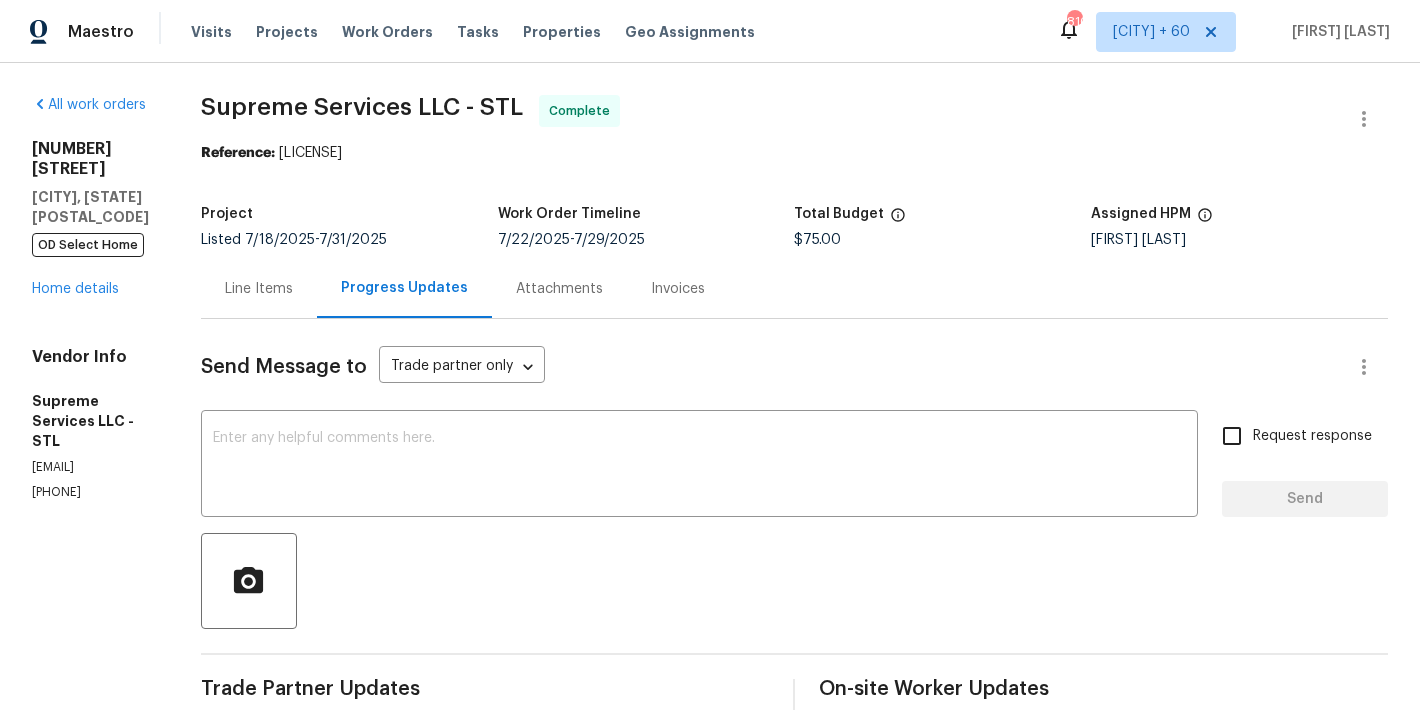 scroll, scrollTop: 0, scrollLeft: 0, axis: both 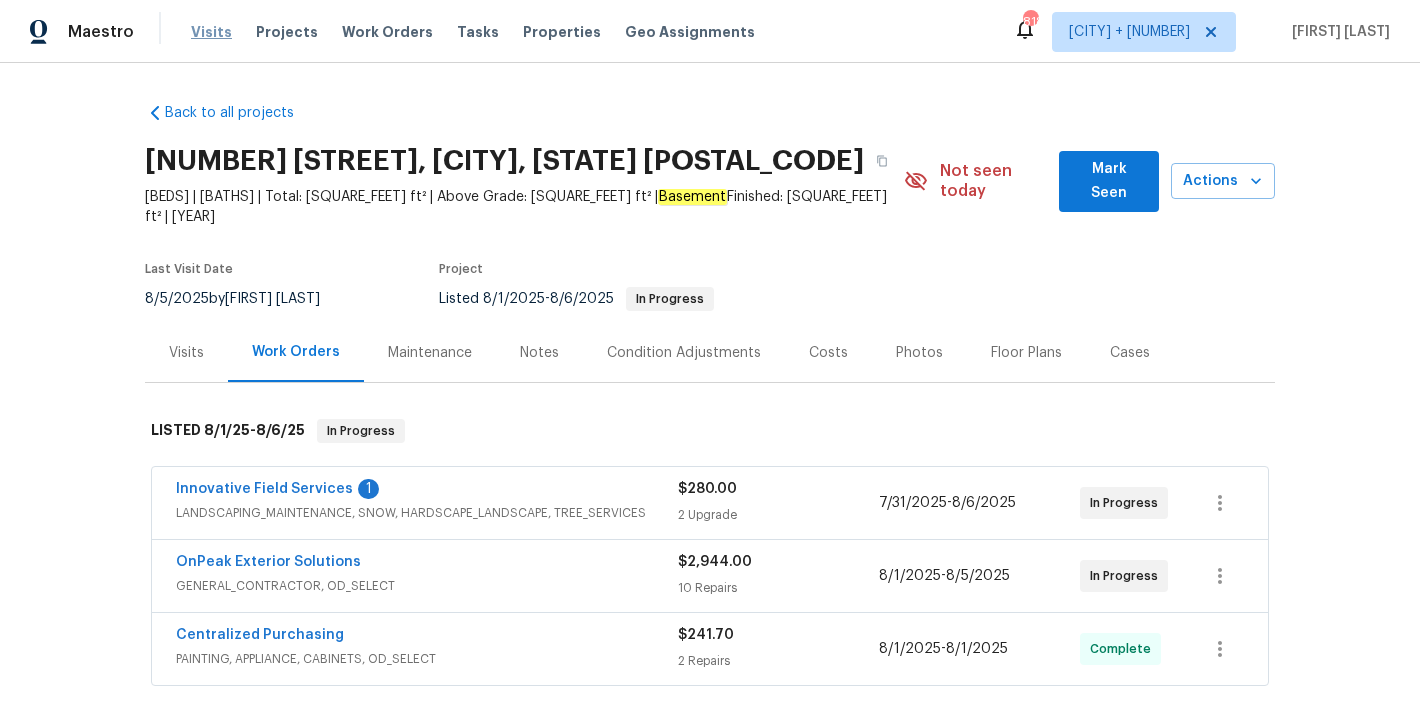 click on "Visits" at bounding box center (211, 32) 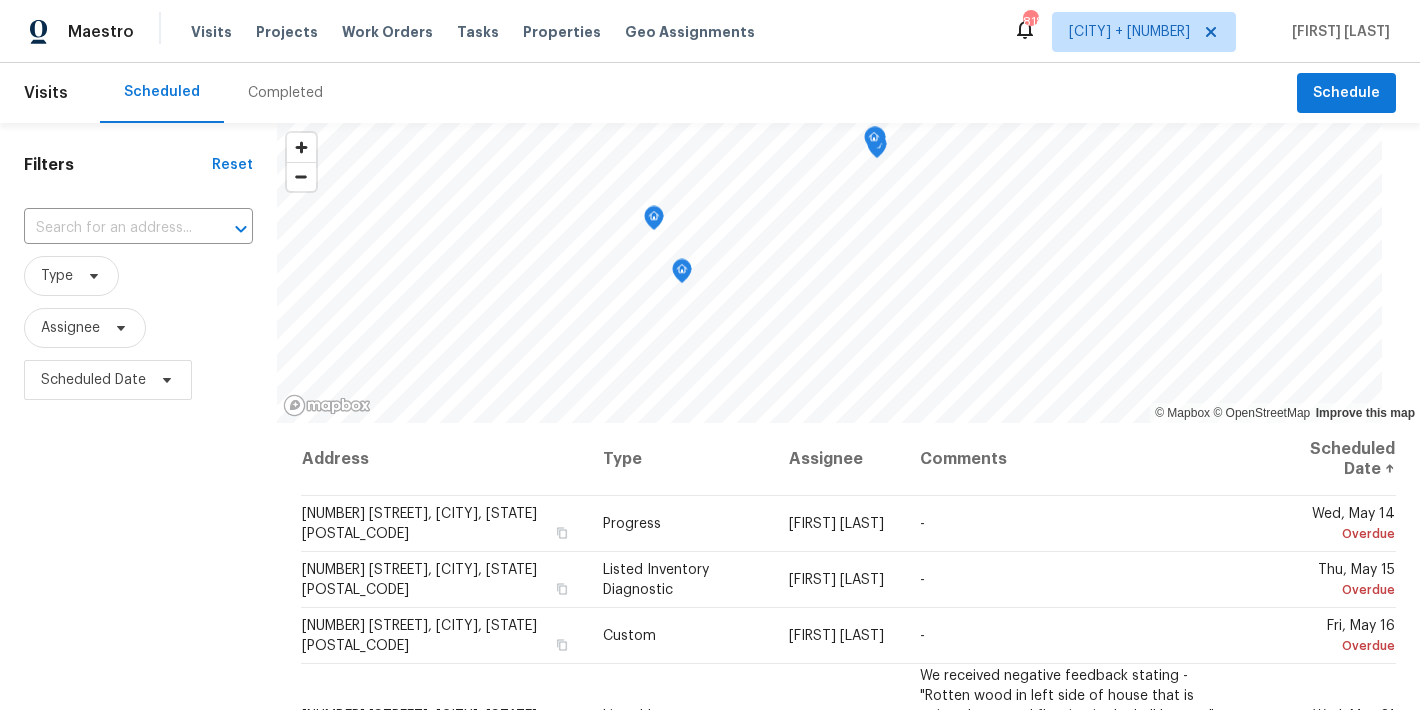 click on "Completed" at bounding box center [285, 93] 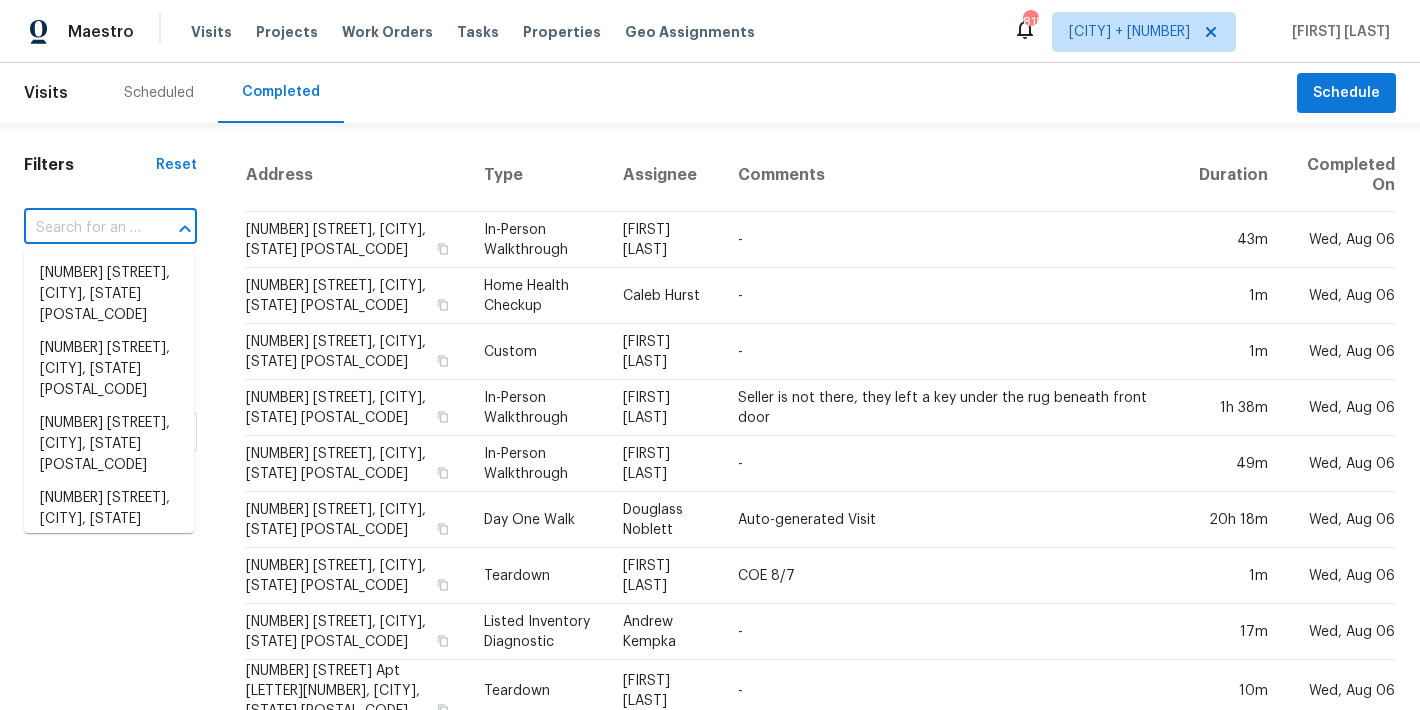 click at bounding box center [82, 228] 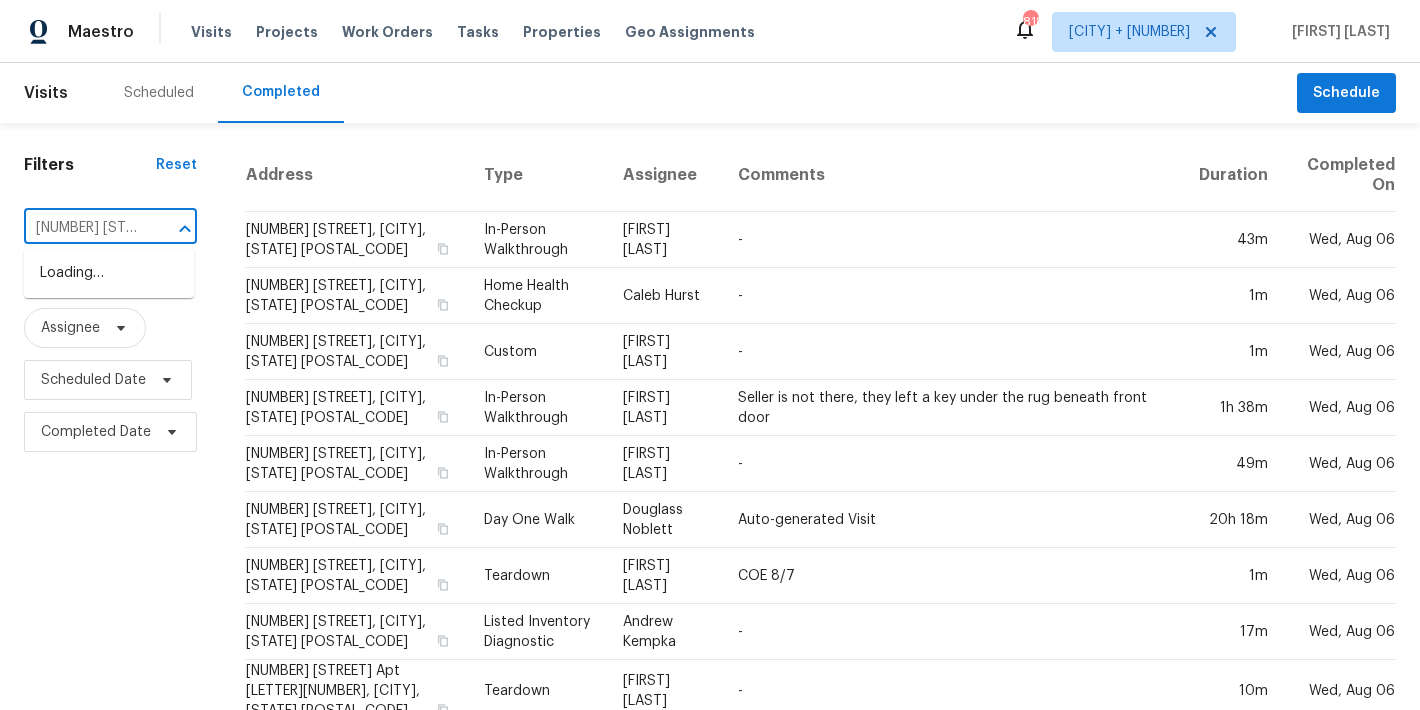 scroll, scrollTop: 0, scrollLeft: 124, axis: horizontal 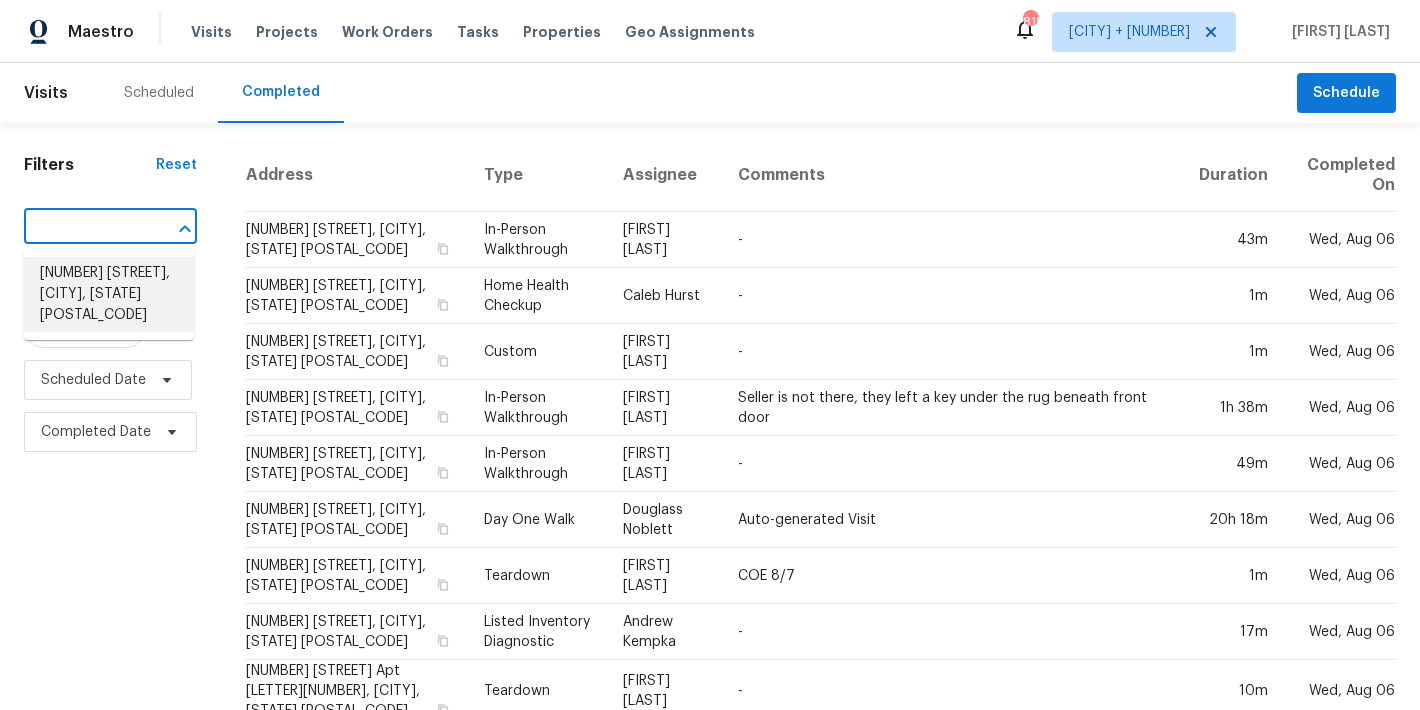 click on "[NUMBER] [STREET], [CITY], [STATE] [POSTAL_CODE]" at bounding box center (109, 294) 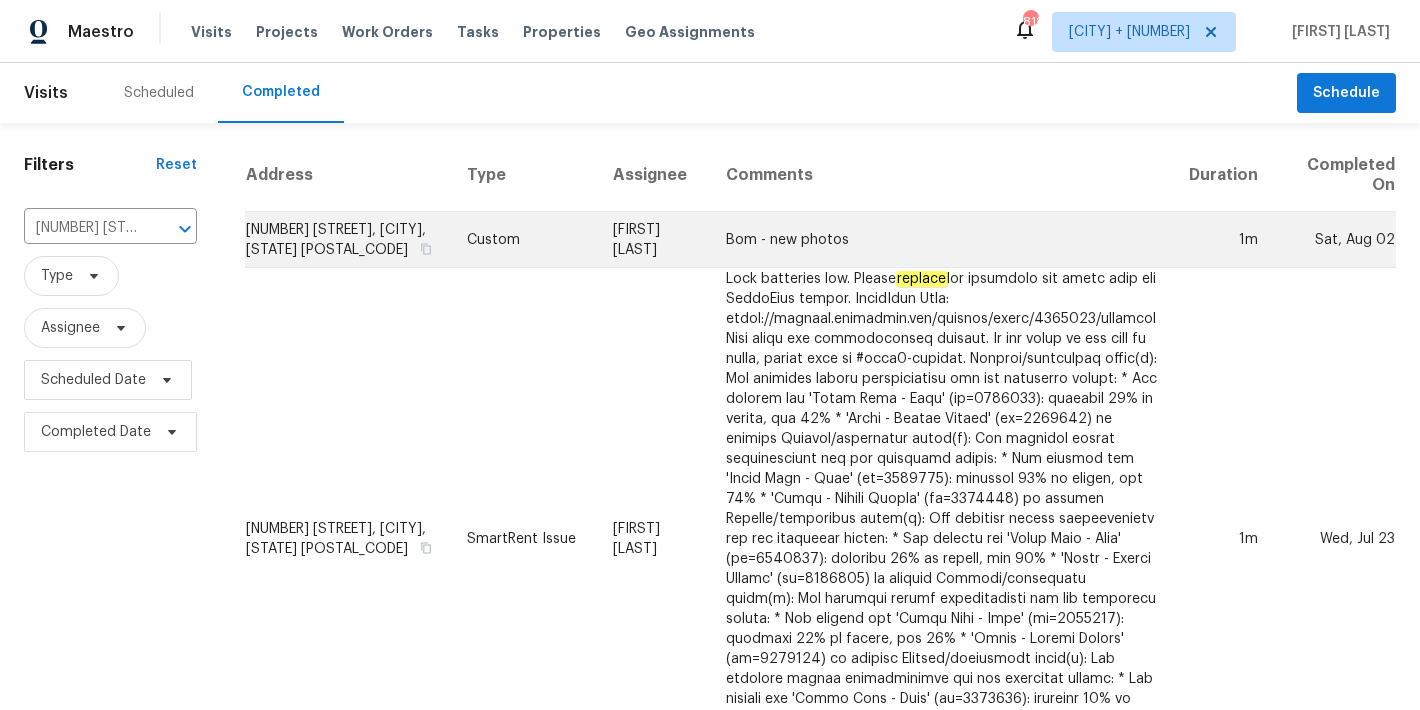 click on "[NUMBER] [STREET], [CITY], [STATE] [POSTAL_CODE]" at bounding box center (348, 240) 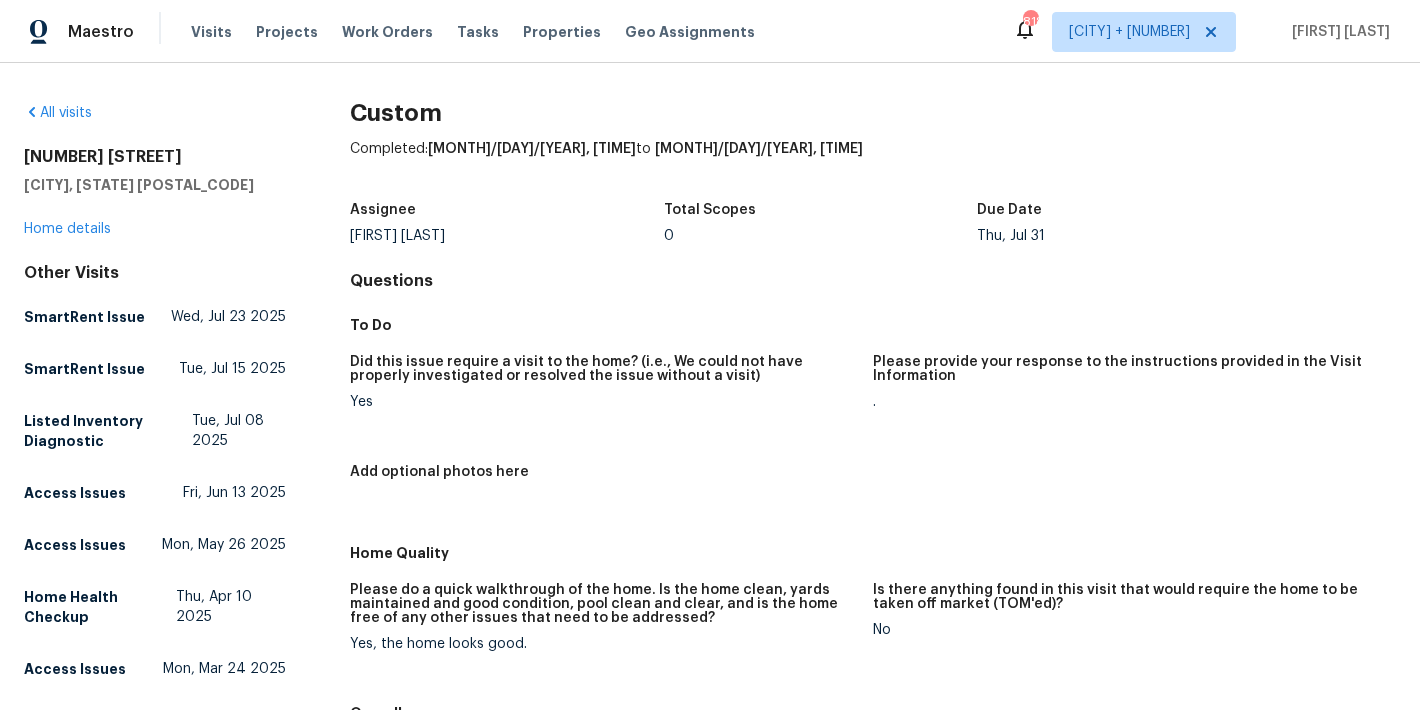 click on "[NUMBER] [STREET], [CITY], [STATE] Home details" at bounding box center [155, 193] 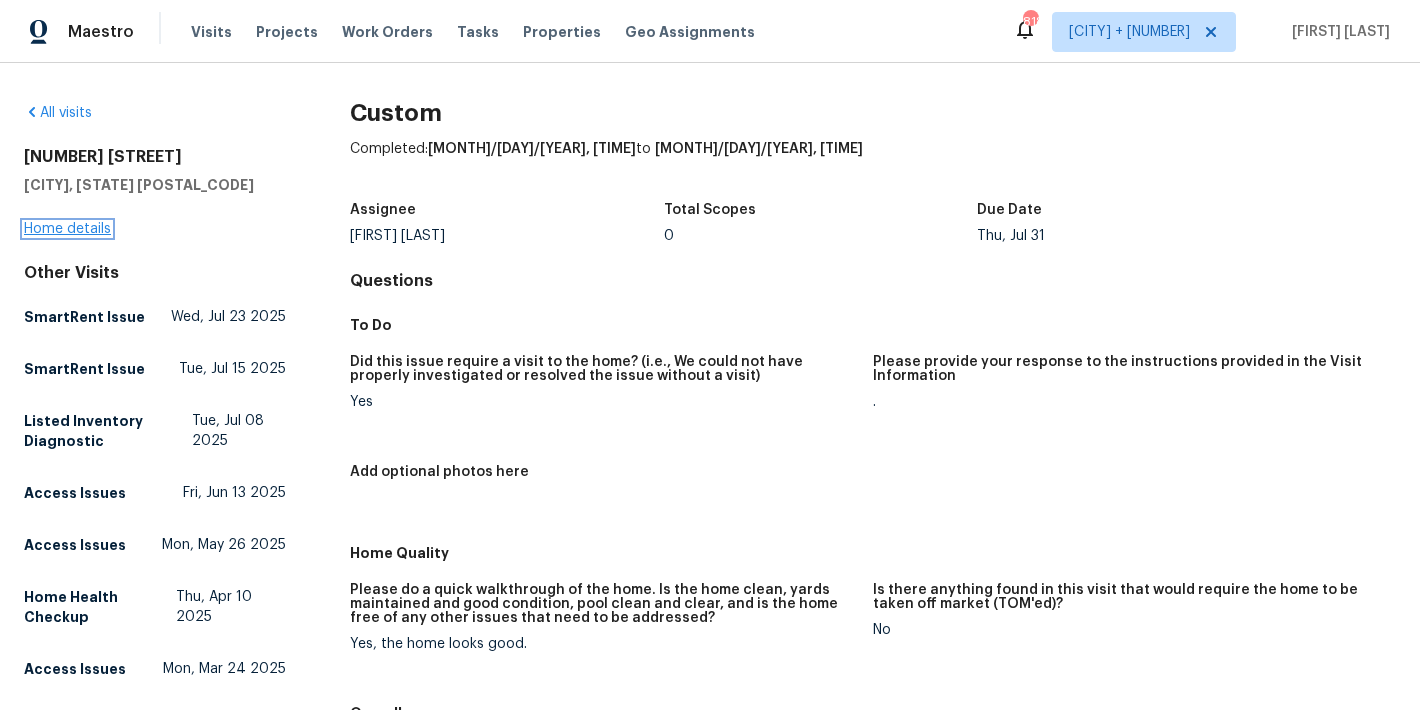 click on "Home details" at bounding box center [67, 229] 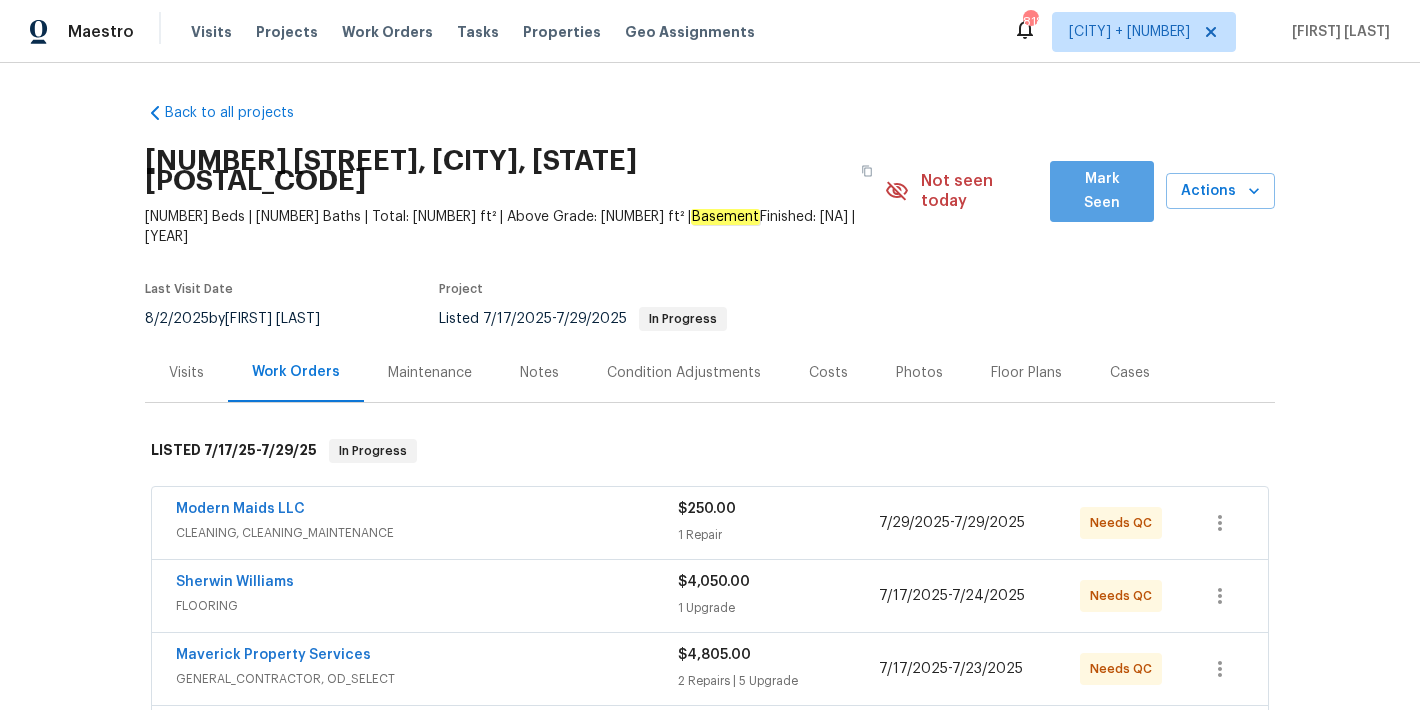 click on "Mark Seen" at bounding box center [1102, 191] 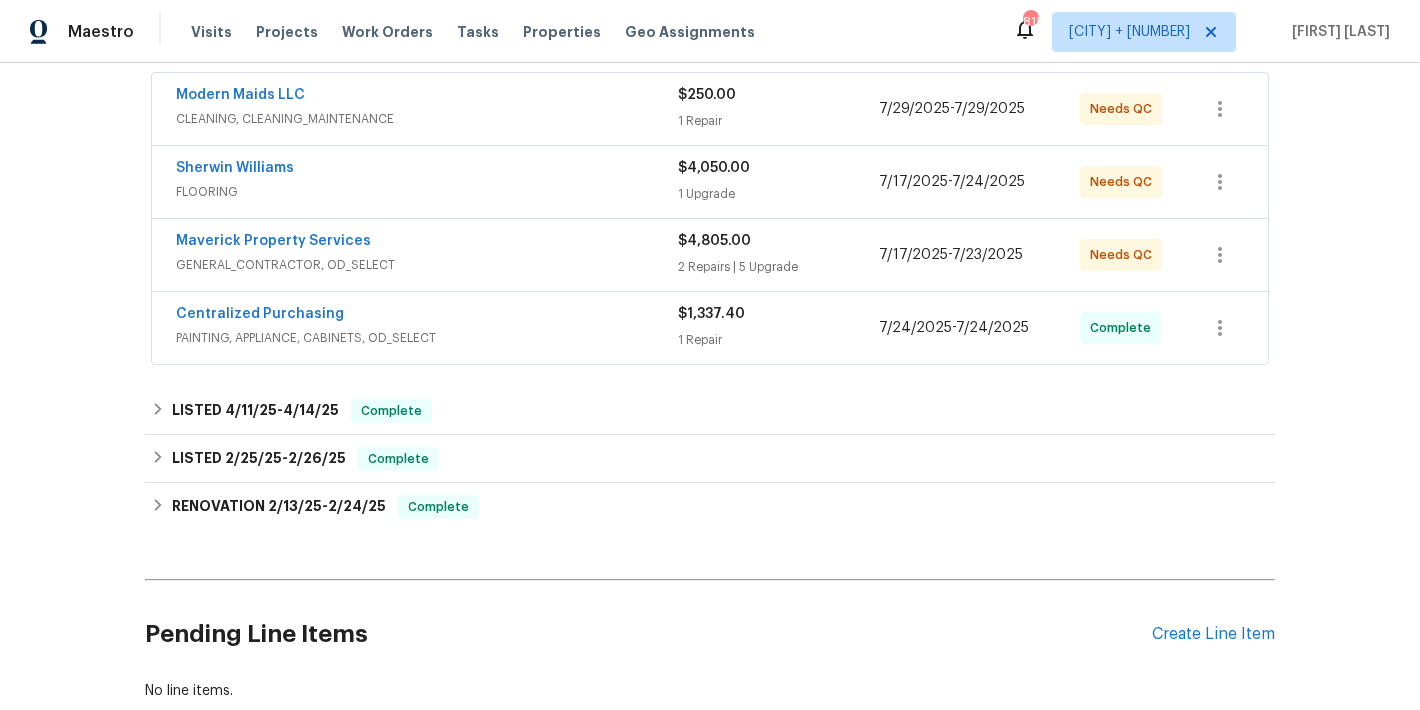 scroll, scrollTop: 389, scrollLeft: 0, axis: vertical 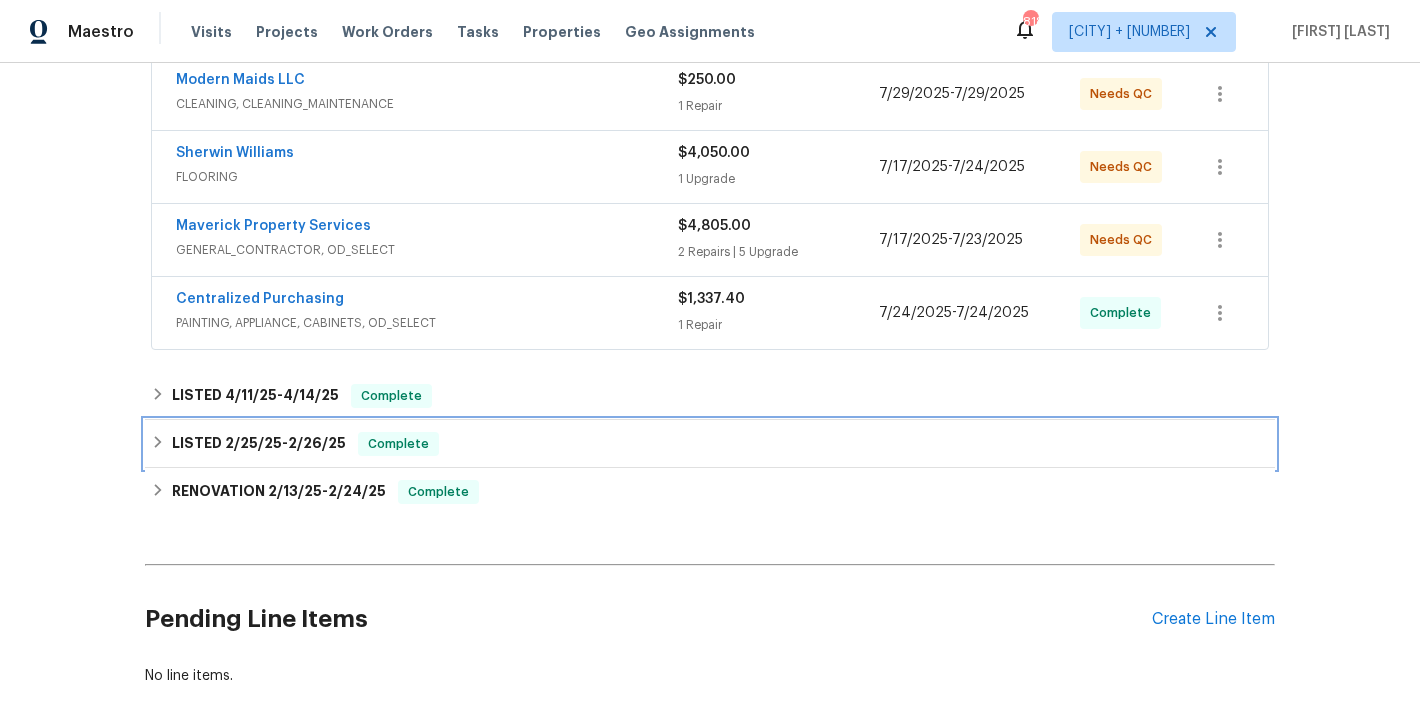click on "LISTED   [MONTH]/[DAY]/[YEAR]  -  [MONTH]/[DAY]/[YEAR] Complete" at bounding box center (710, 444) 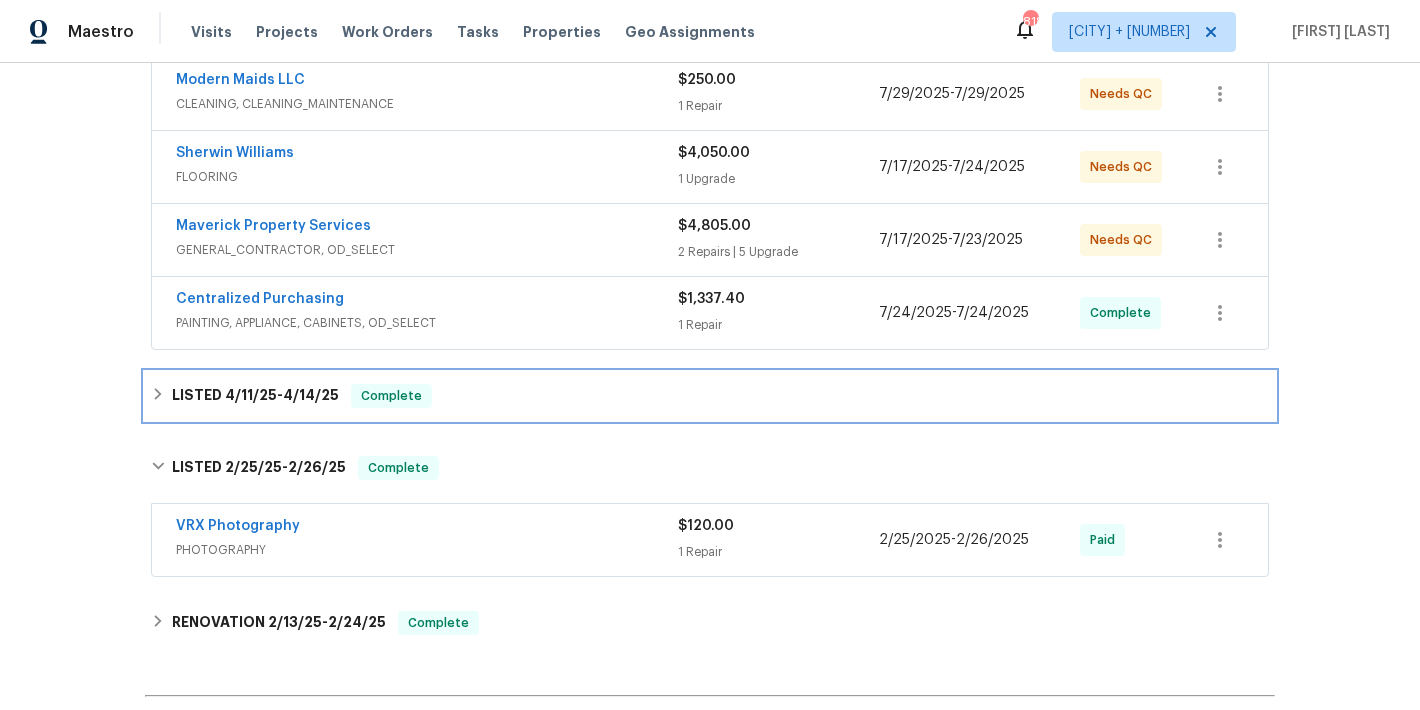 click on "LISTED   [MONTH]/[DAY]/[YEAR]  -  [MONTH]/[DAY]/[YEAR] Complete" at bounding box center [710, 396] 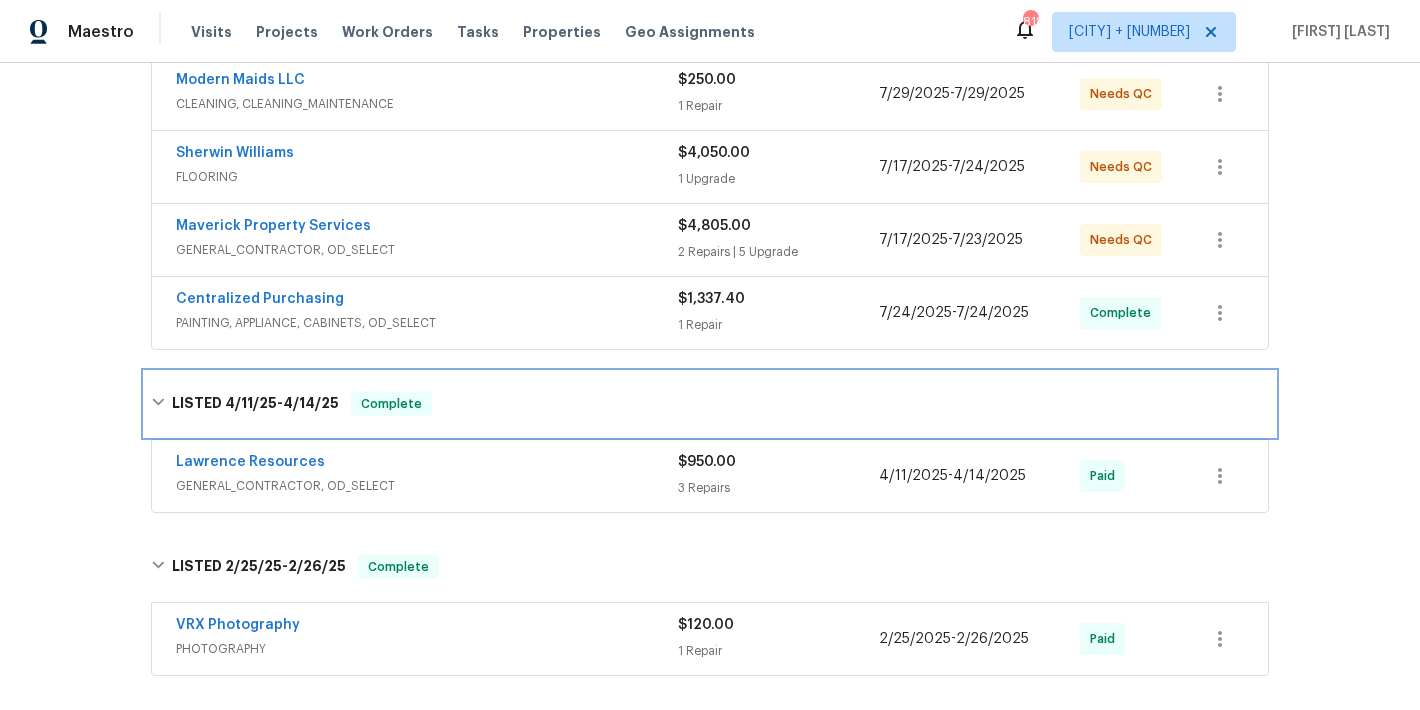 scroll, scrollTop: 287, scrollLeft: 0, axis: vertical 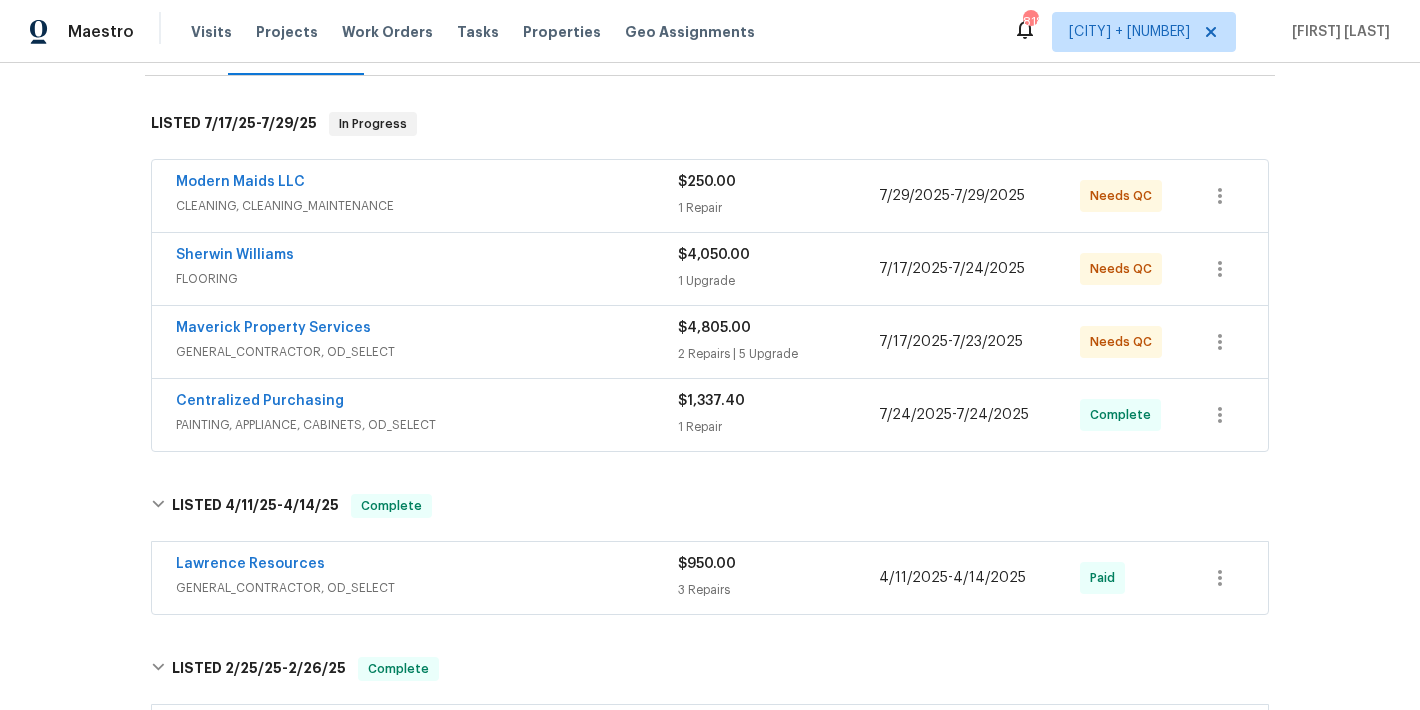 click on "Centralized Purchasing" at bounding box center (427, 403) 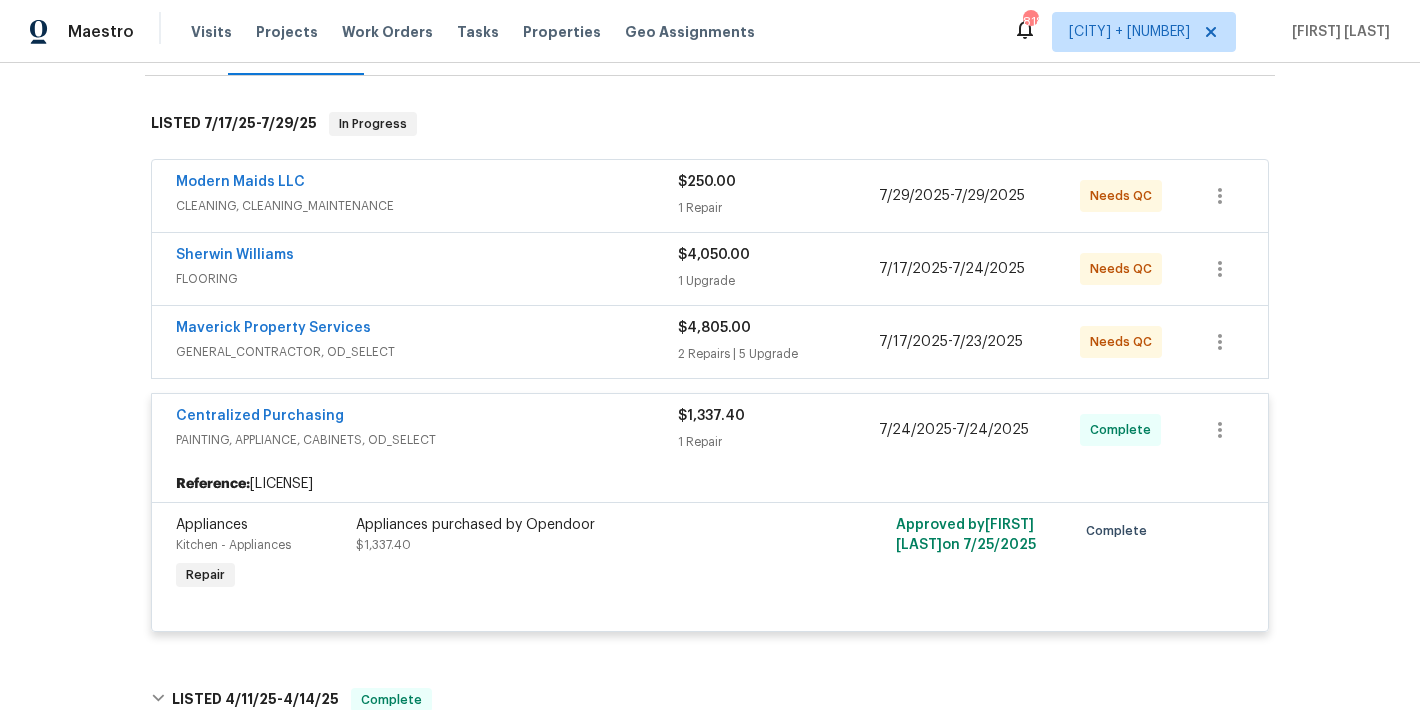 click on "Back to all projects [NUMBER] [STREET], [CITY], [STATE] [POSTAL_CODE] [BEDS] | [BATHS] | Total: [SQUARE_FEET] ft² | Above Grade: [SQUARE_FEET] ft² |  Basement  Finished: N/A | [YEAR] Seen today Actions Last Visit Date [MONTH]/[DAY]/[YEAR]  by  [FIRST] [LAST]   Project Listed   [MONTH]/[DAY]/[YEAR]  -  [MONTH]/[DAY]/[YEAR] In Progress Visits Work Orders Maintenance Notes Condition Adjustments Costs Photos Floor Plans Cases LISTED   [MONTH]/[DAY]/[YEAR]  -  [MONTH]/[DAY]/[YEAR] In Progress [COMPANY] [SERVICE], [SERVICE] $[PRICE] [NUMBER] Repair [MONTH]/[DAY]/[YEAR]  -  [MONTH]/[DAY]/[YEAR] Needs QC [COMPANY] [SERVICE] $[PRICE] [NUMBER] Upgrade [MONTH]/[DAY]/[YEAR]  -  [MONTH]/[DAY]/[YEAR] Needs QC [COMPANY] [SERVICE], [SERVICE], [SERVICE] $[PRICE] [NUMBER] Repairs | [NUMBER] Upgrade [MONTH]/[DAY]/[YEAR]  -  [MONTH]/[DAY]/[YEAR] Needs QC [COMPANY] [SERVICE], [SERVICE], [SERVICE] $[PRICE] [NUMBER] Repair [MONTH]/[DAY]/[YEAR]  -  [MONTH]/[DAY]/[YEAR] Complete Reference:  [ALPHANUMERIC] Appliances Kitchen - Appliances Repair Appliances purchased by Opendoor $[PRICE] Approved by  [FIRST] [LAST]  on   [MONTH]/[DAY]/[YEAR] Complete LISTED   [MONTH]/[DAY]/[YEAR]  -  [MONTH]/[DAY]/[YEAR] Complete" at bounding box center (710, 386) 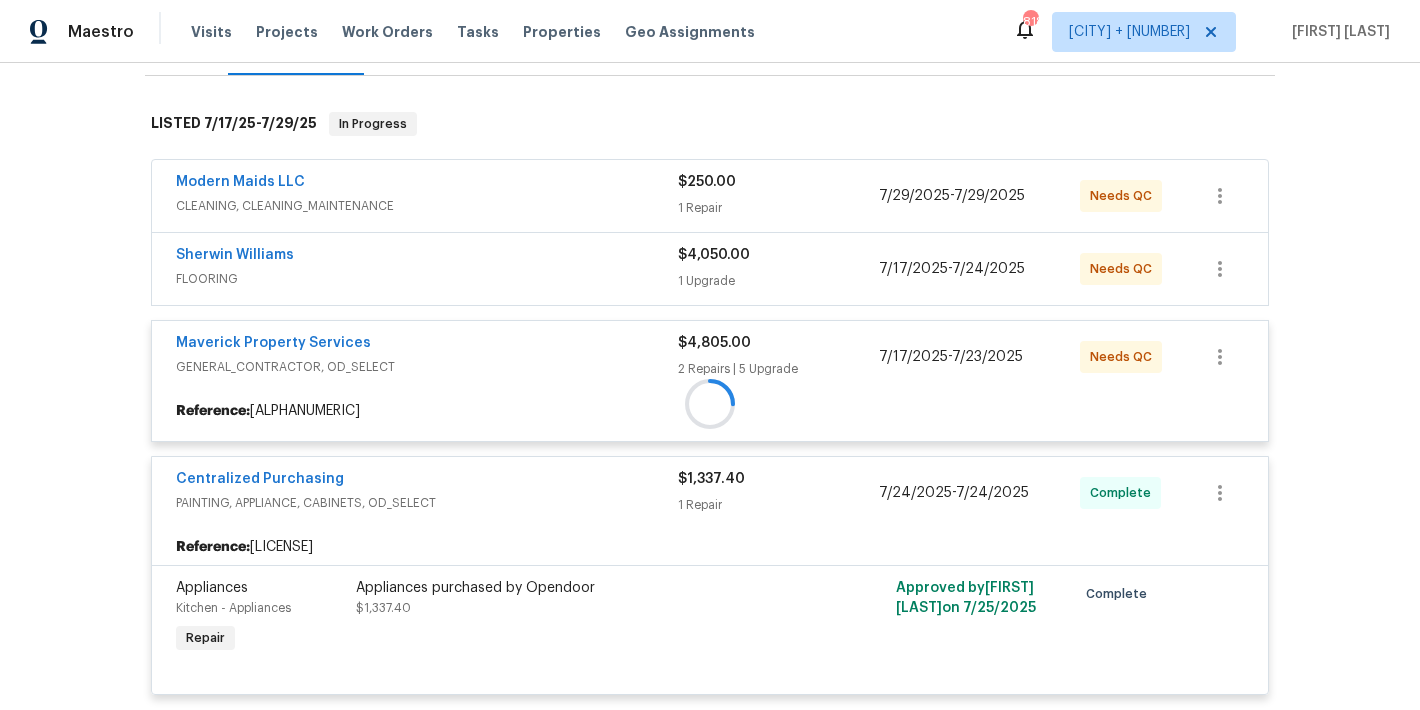 scroll, scrollTop: 244, scrollLeft: 0, axis: vertical 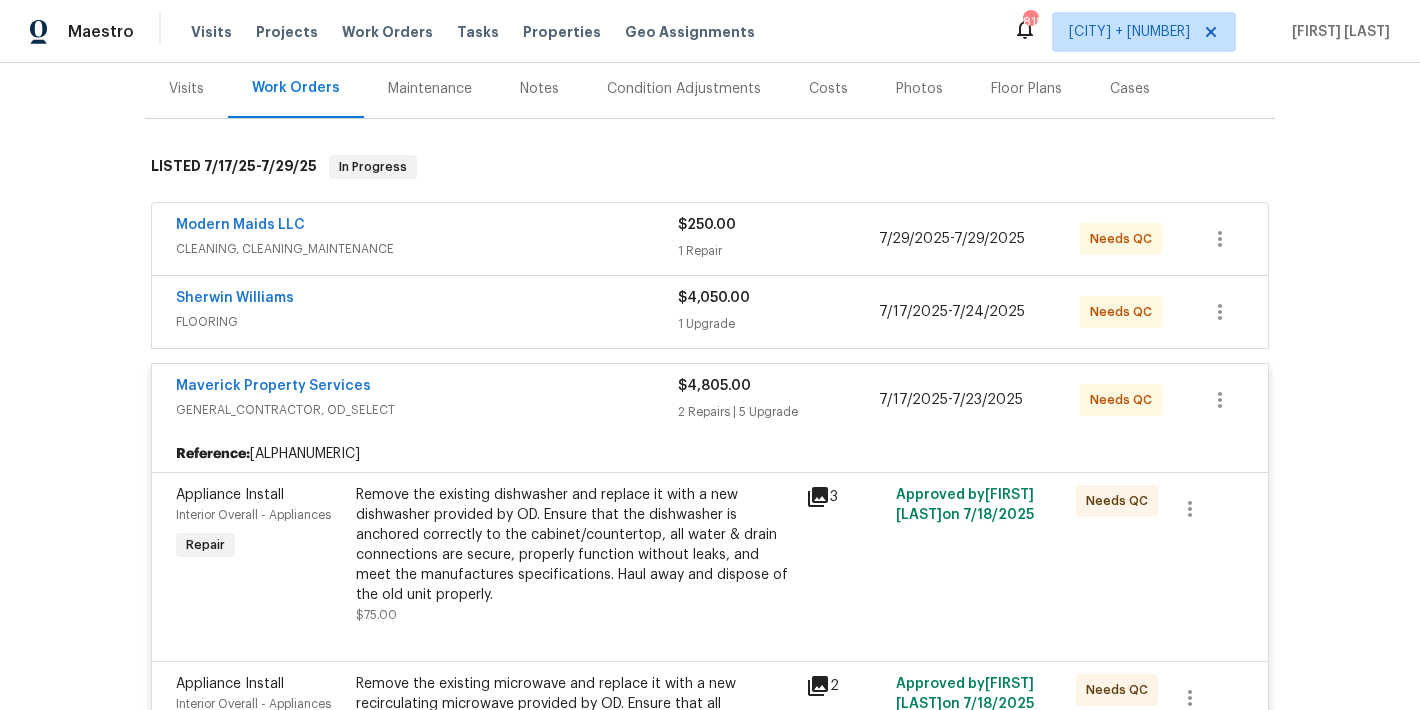 click on "FLOORING" at bounding box center [427, 322] 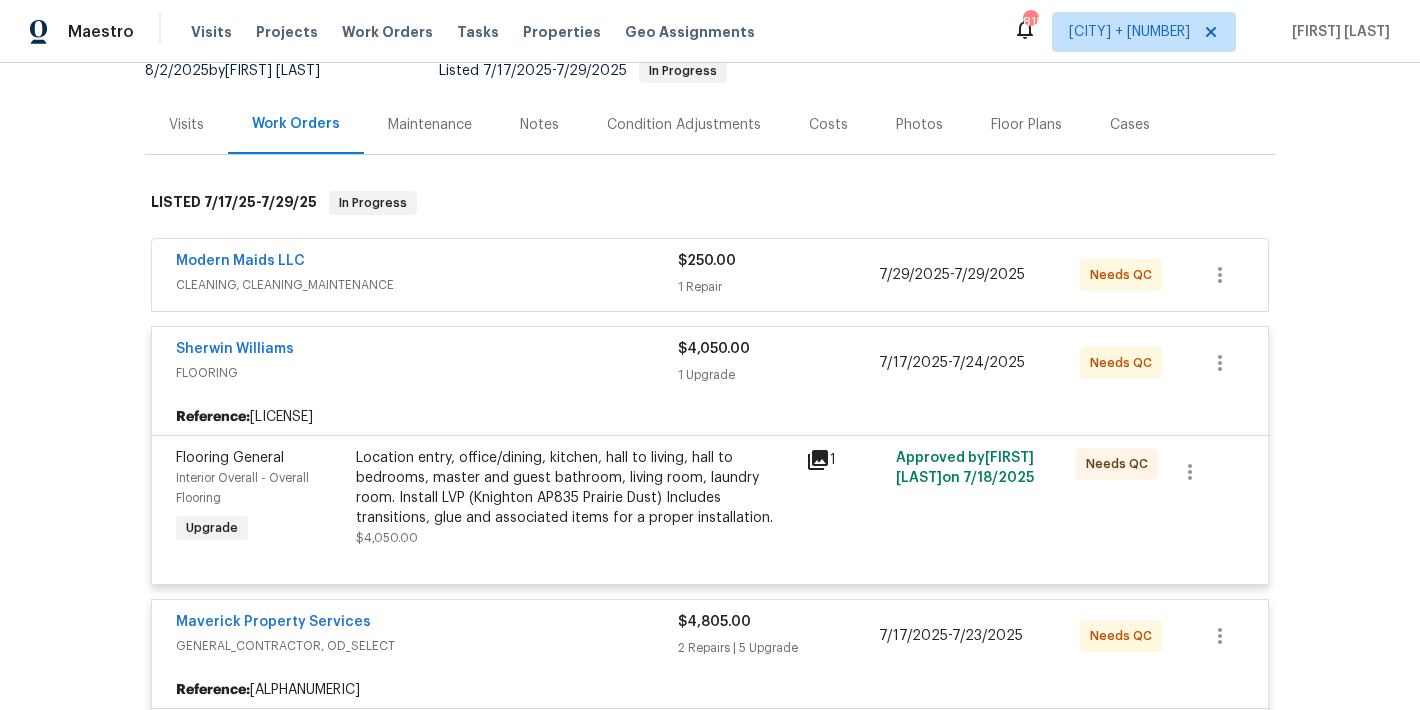 scroll, scrollTop: 199, scrollLeft: 0, axis: vertical 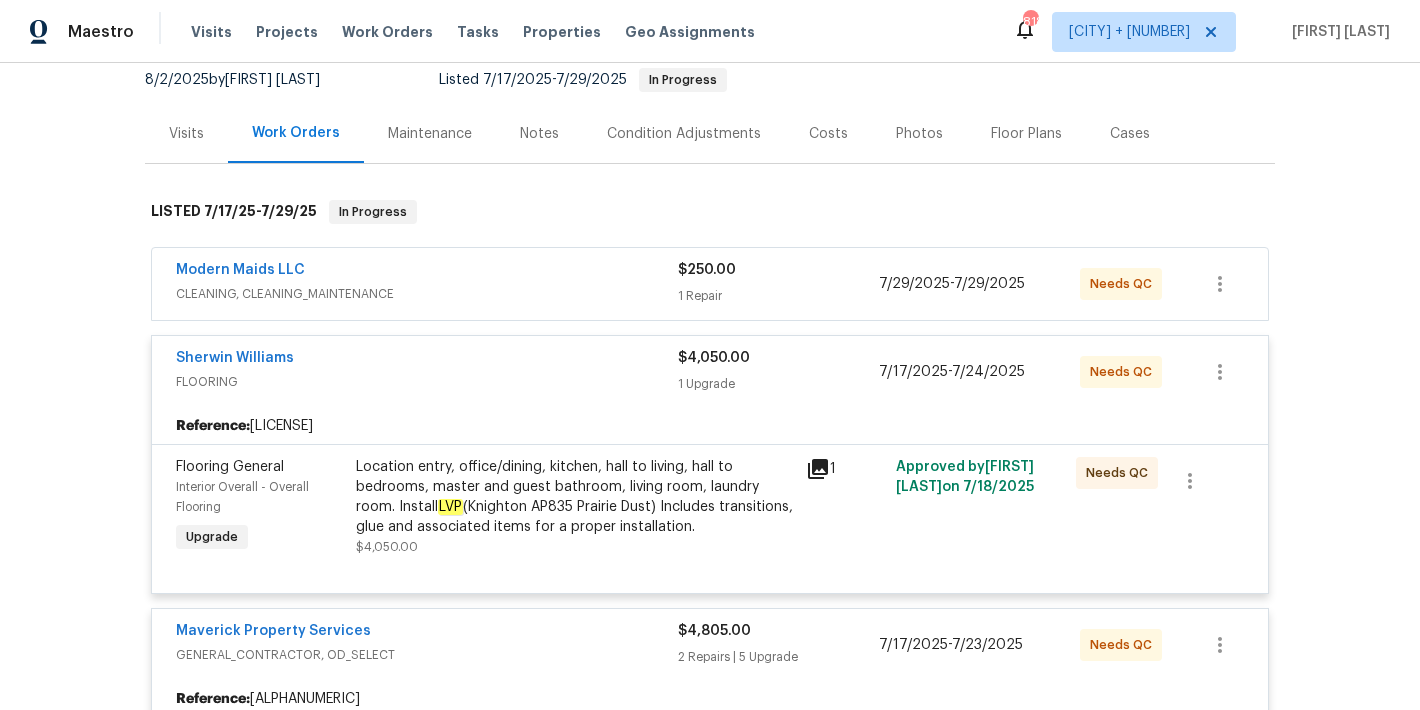 click on "CLEANING, CLEANING_MAINTENANCE" at bounding box center [427, 294] 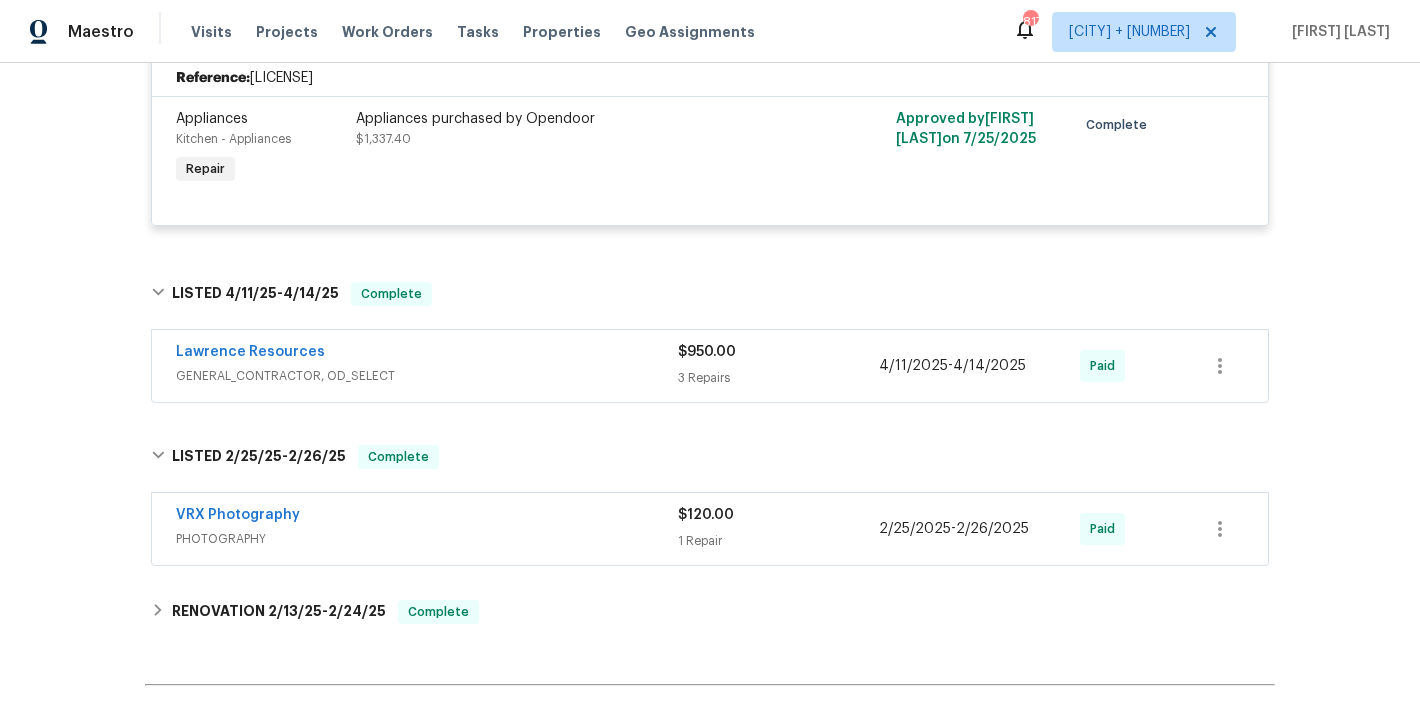 scroll, scrollTop: 2682, scrollLeft: 0, axis: vertical 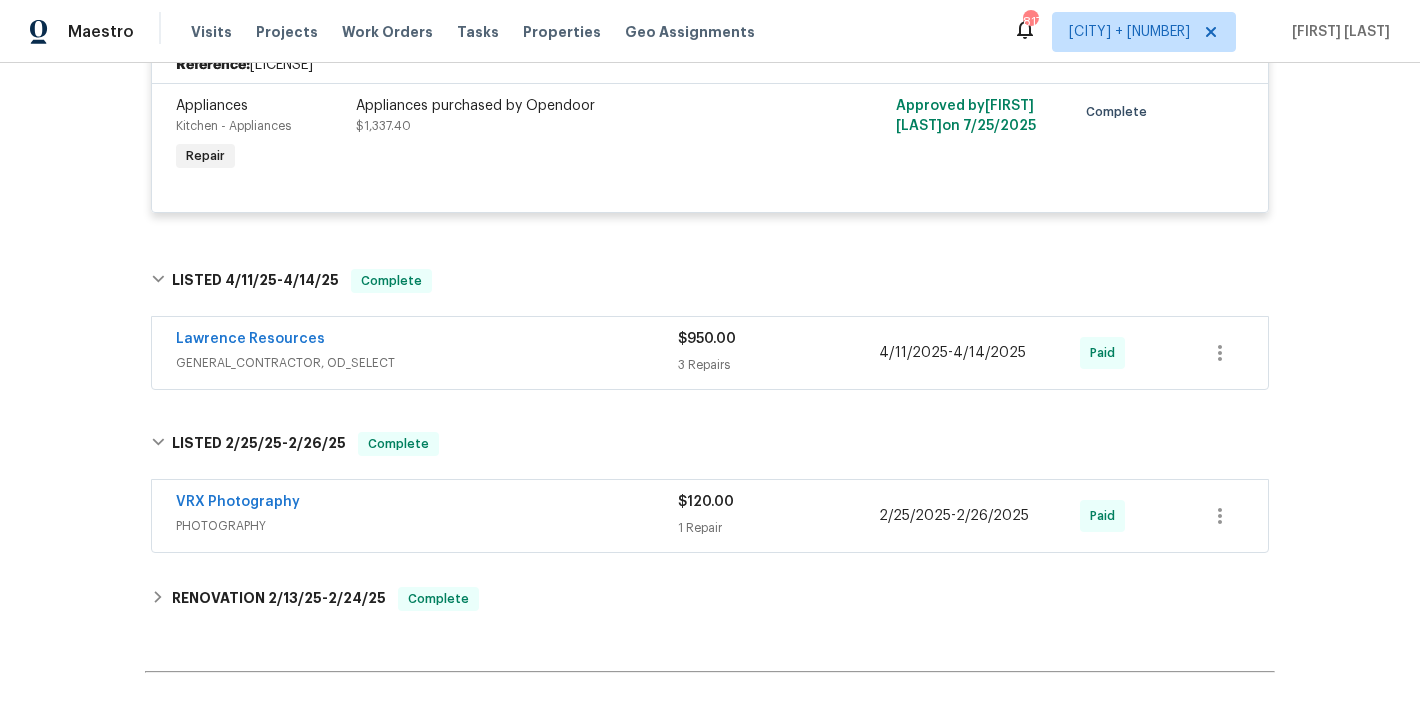 click on "Lawrence Resources" at bounding box center [427, 341] 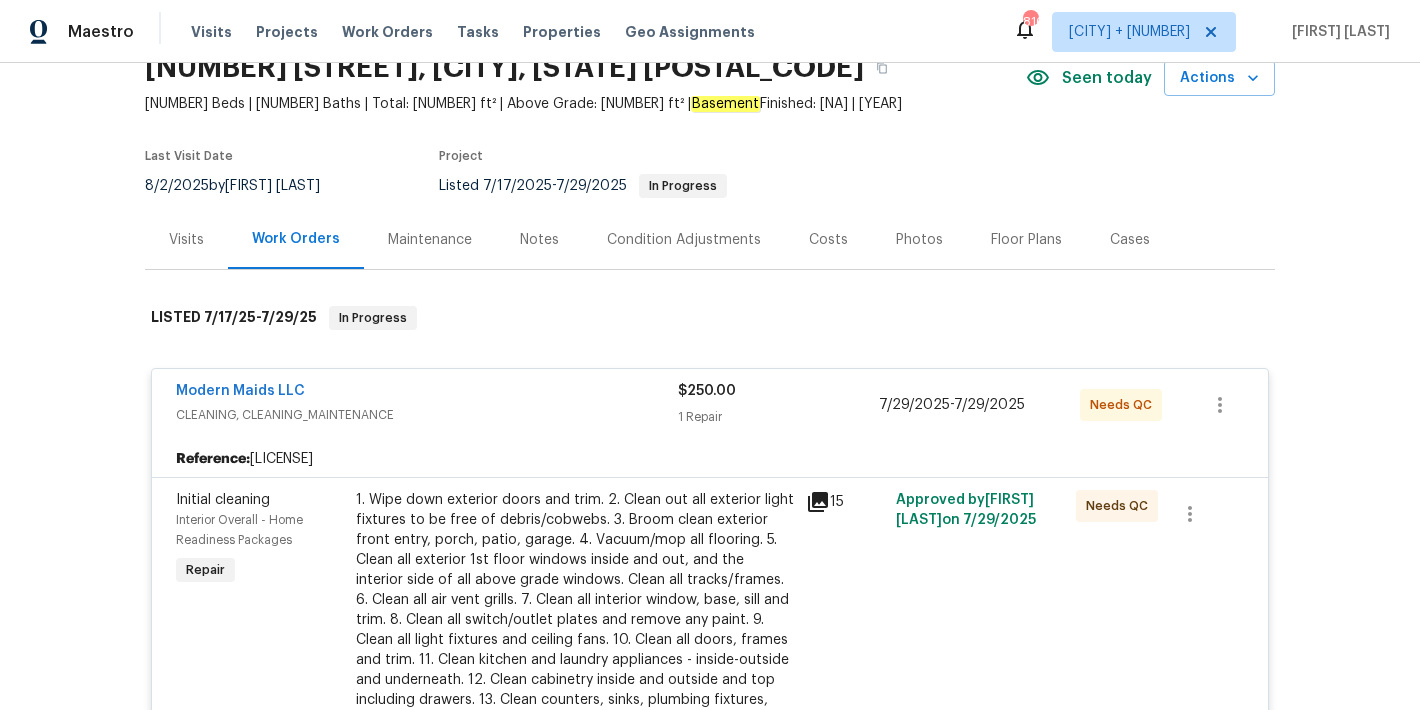 scroll, scrollTop: 0, scrollLeft: 0, axis: both 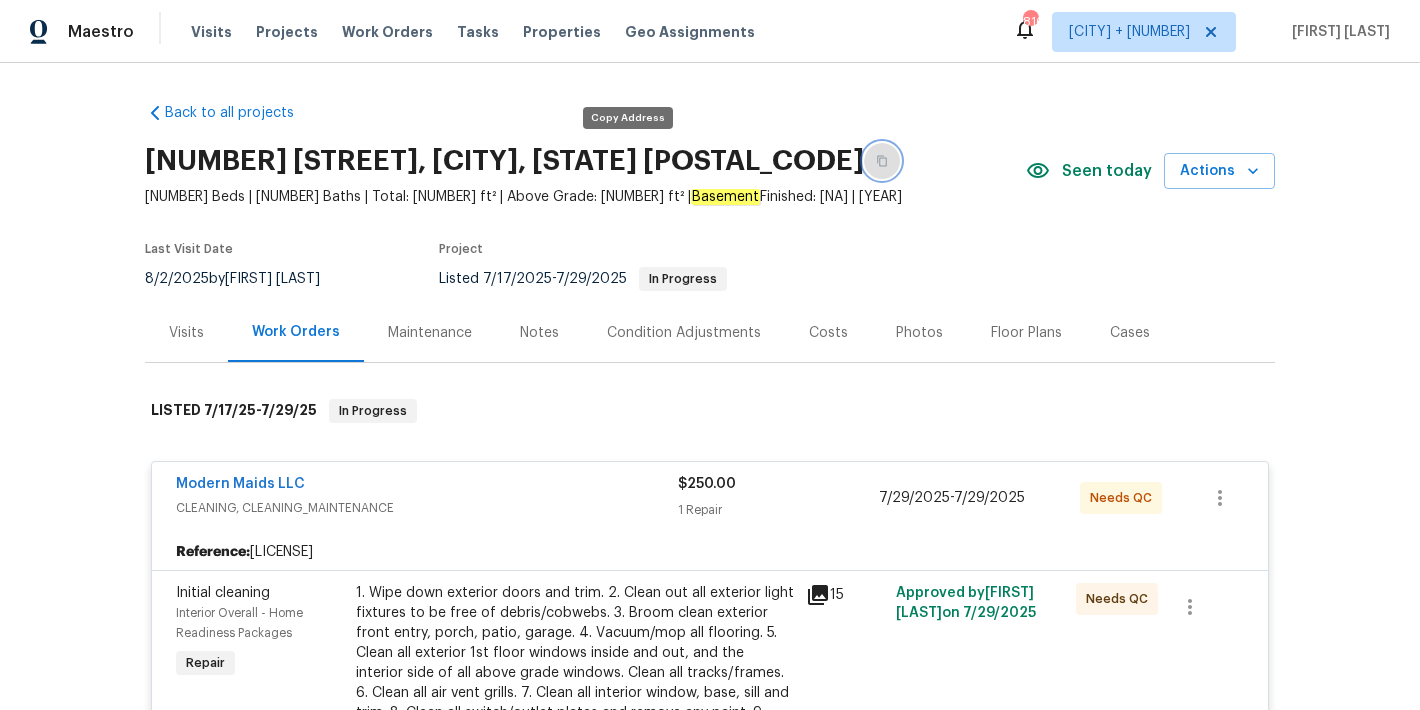 click 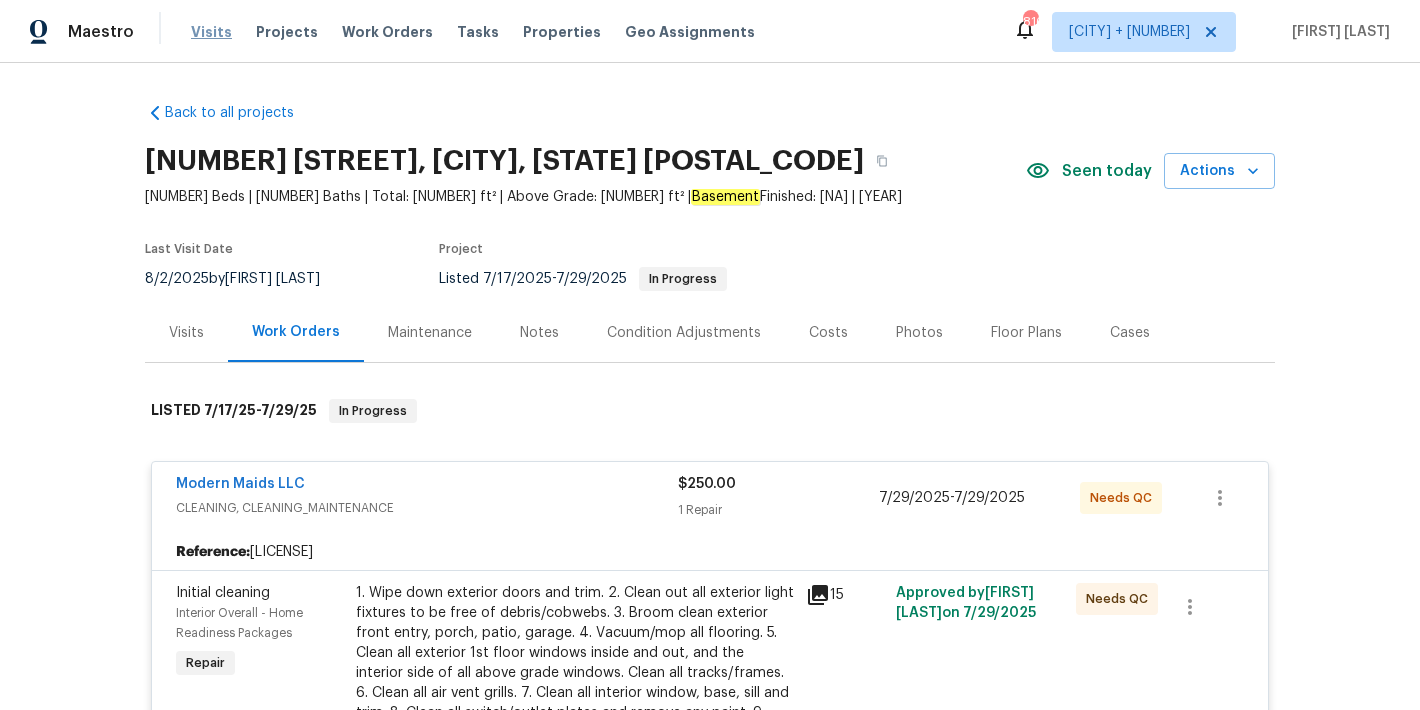 click on "Visits" at bounding box center [211, 32] 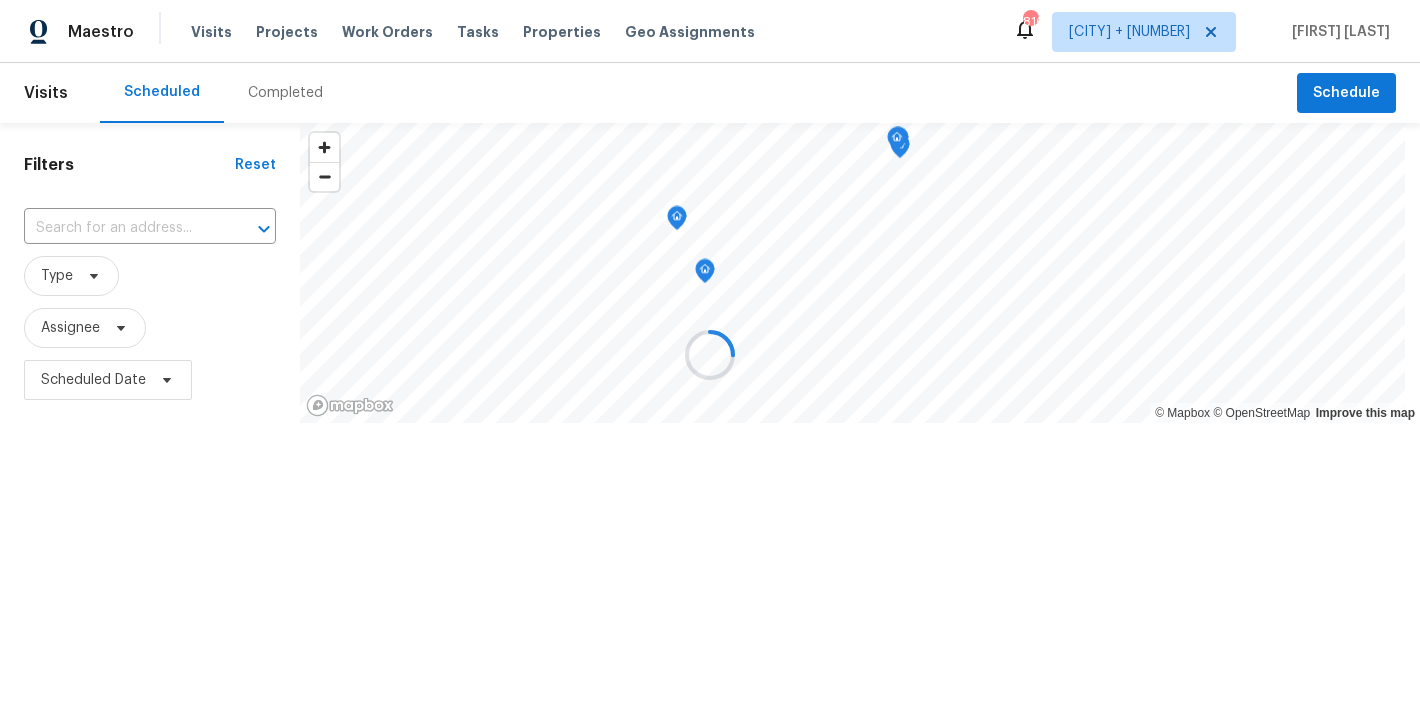 click at bounding box center (710, 355) 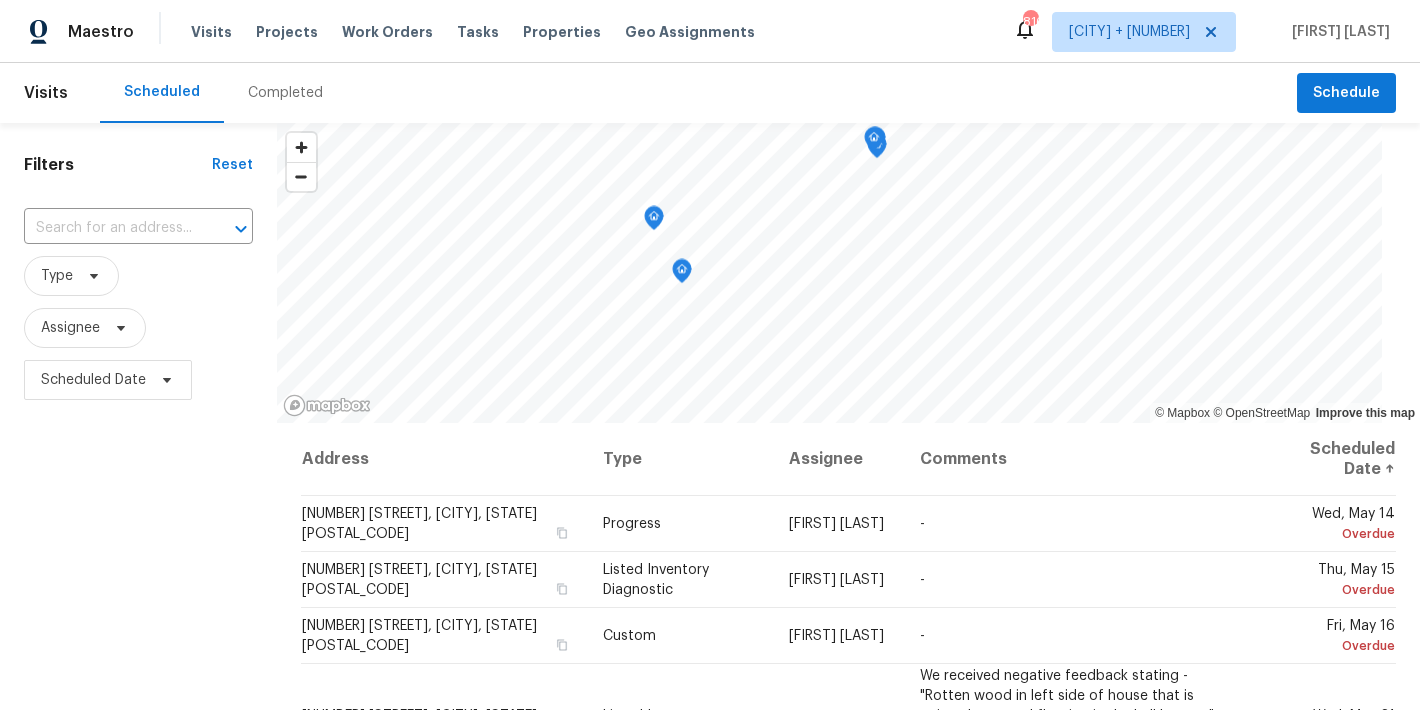 click on "Completed" at bounding box center [285, 93] 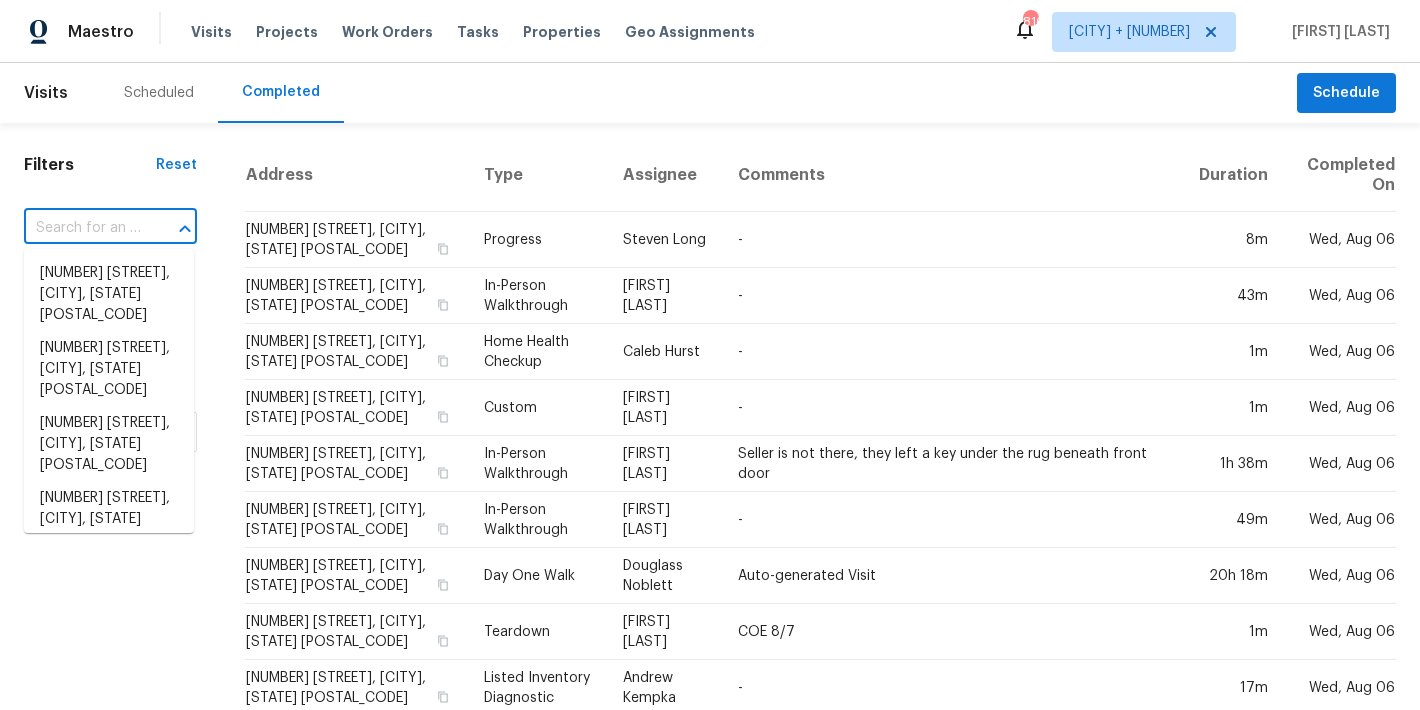click at bounding box center (82, 228) 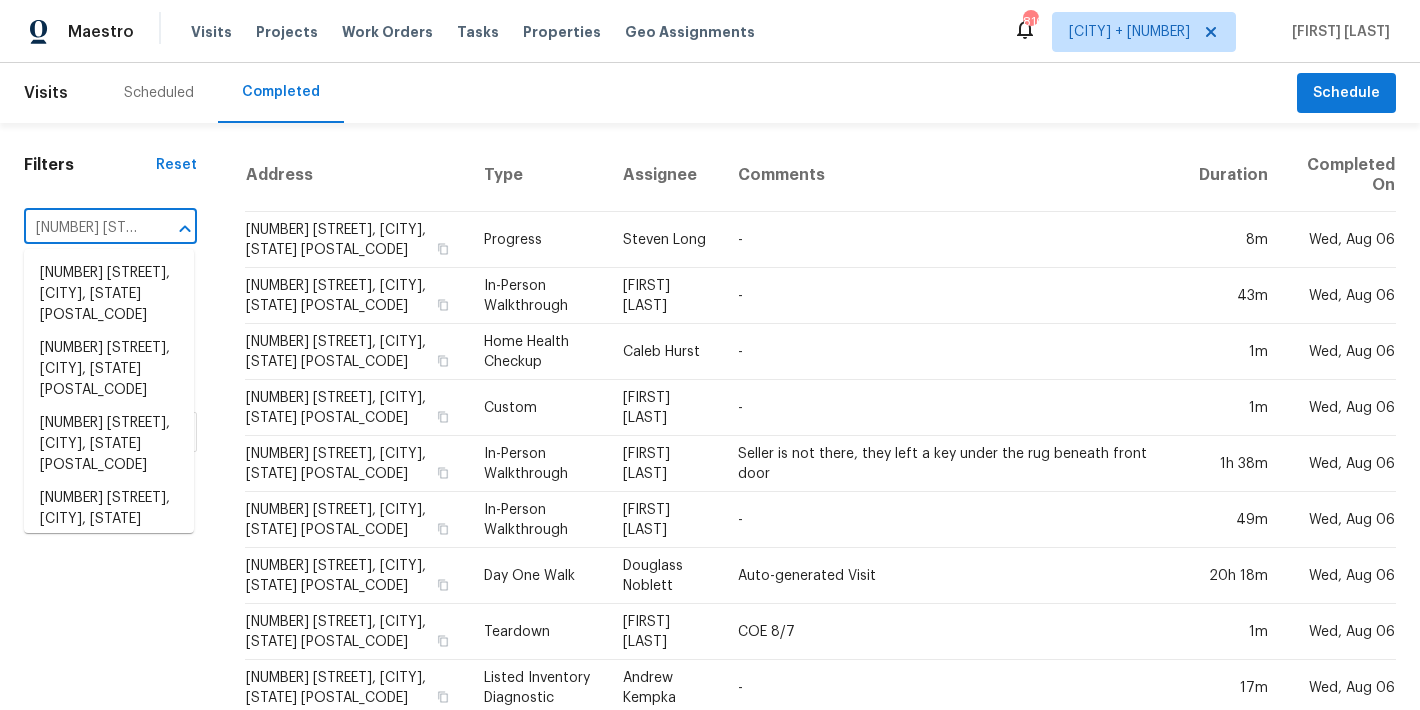 scroll, scrollTop: 0, scrollLeft: 181, axis: horizontal 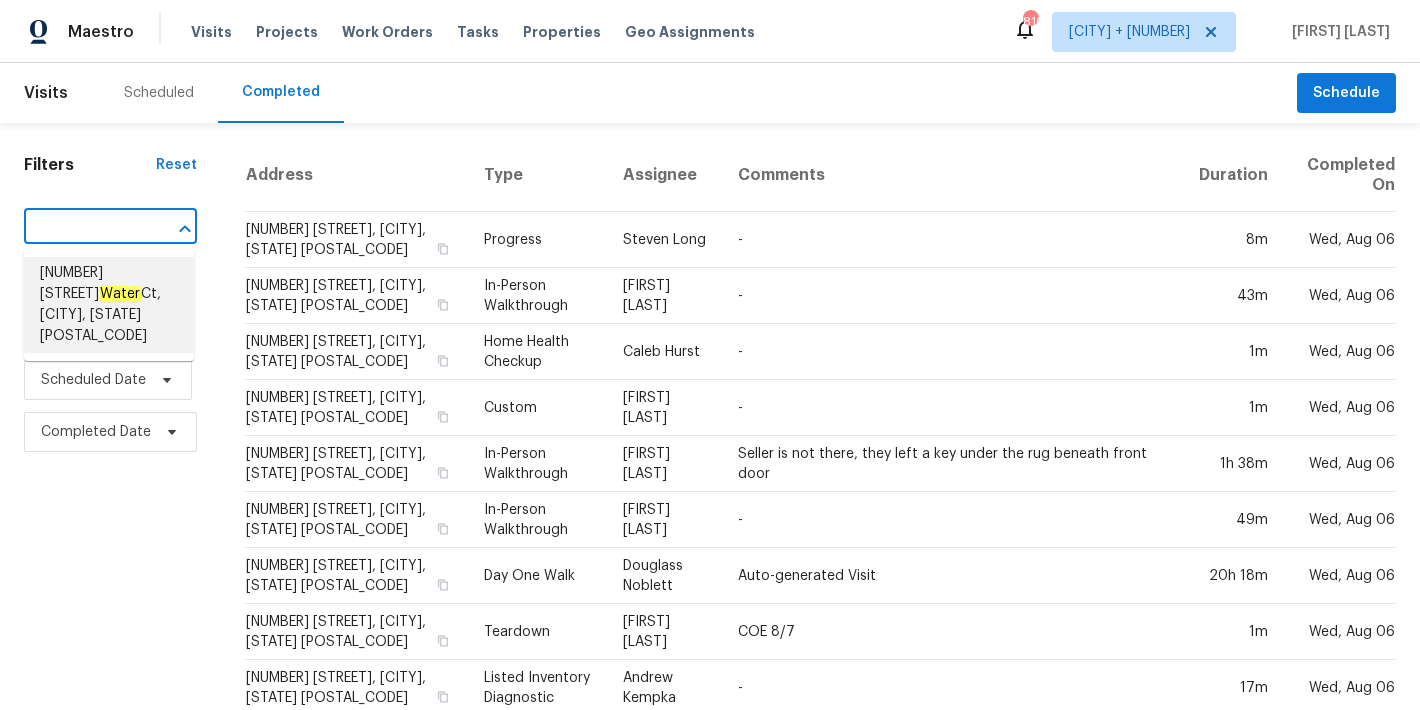 click on "[NUMBER] [STREET], [CITY], [STATE] [POSTAL_CODE]" at bounding box center [109, 305] 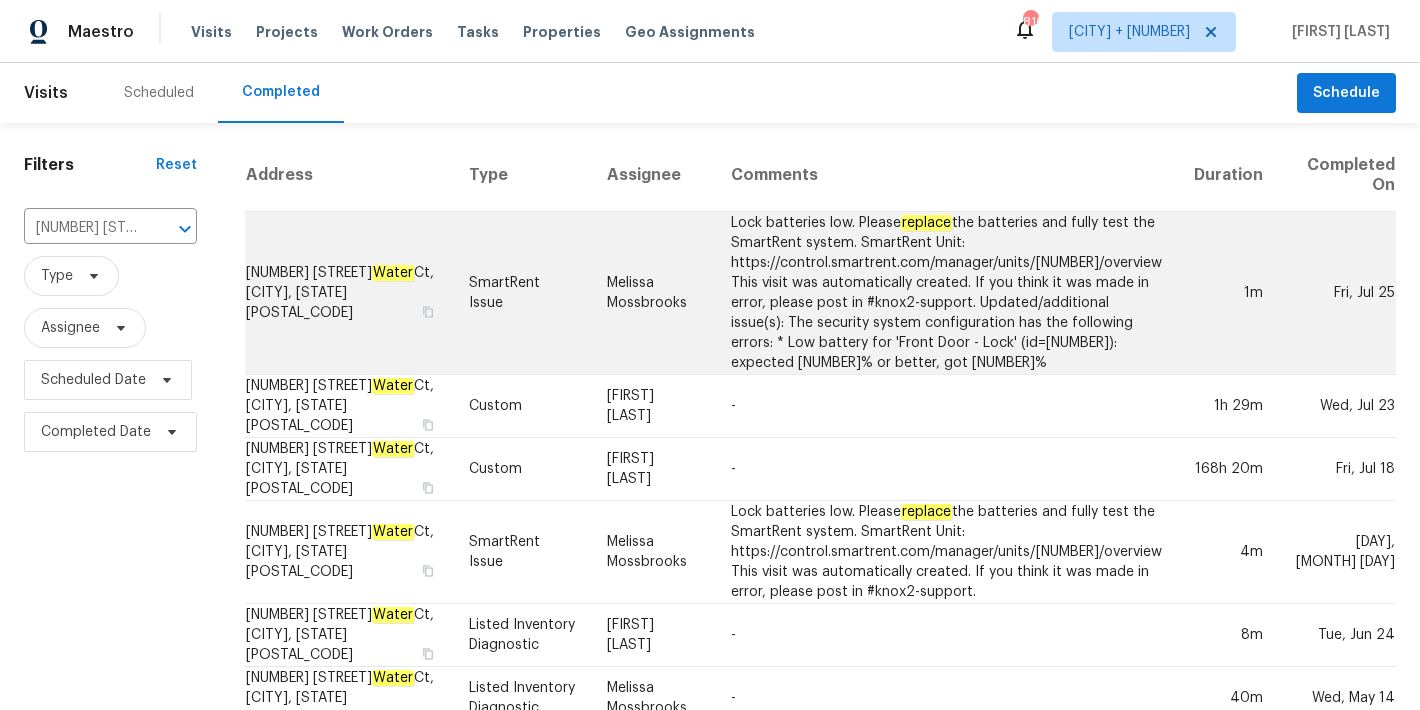 click on "[NUMBER] [STREET], [CITY], [STATE] [POSTAL_CODE]" at bounding box center [349, 293] 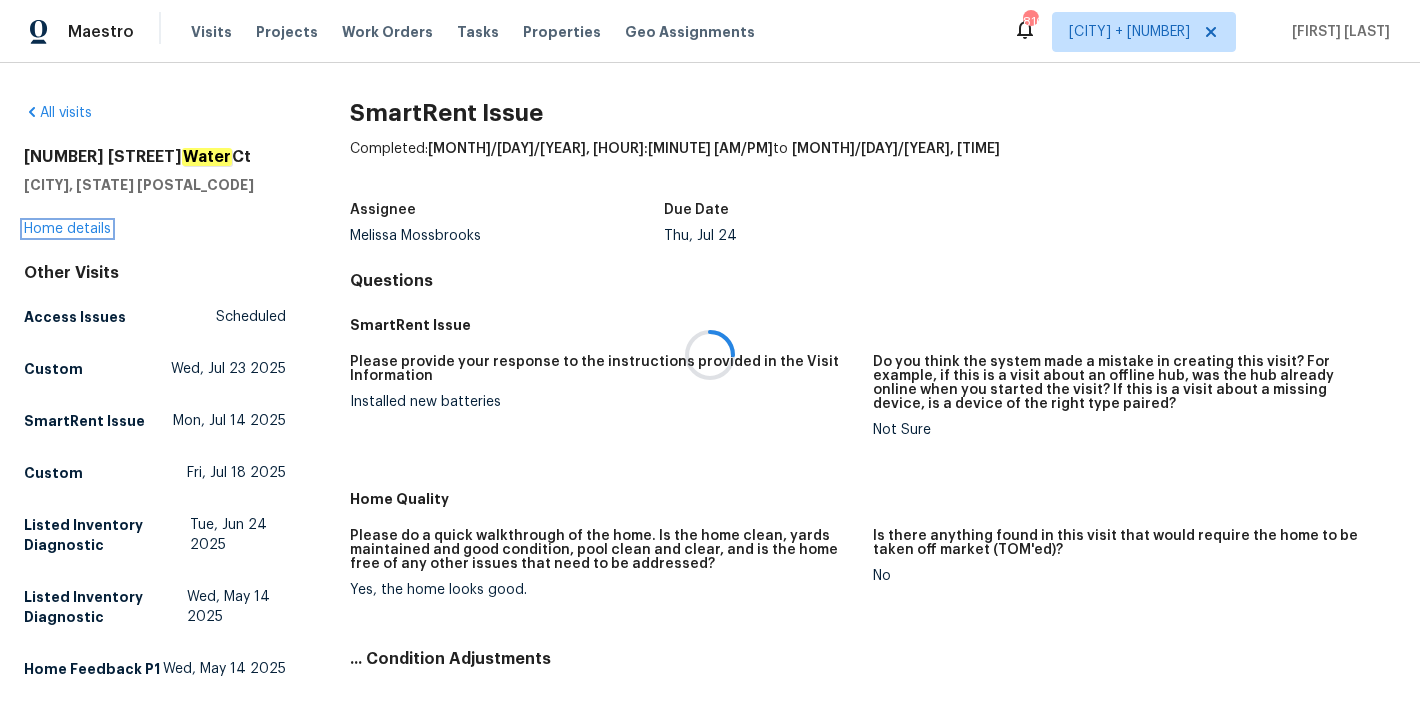 click on "Home details" at bounding box center [67, 229] 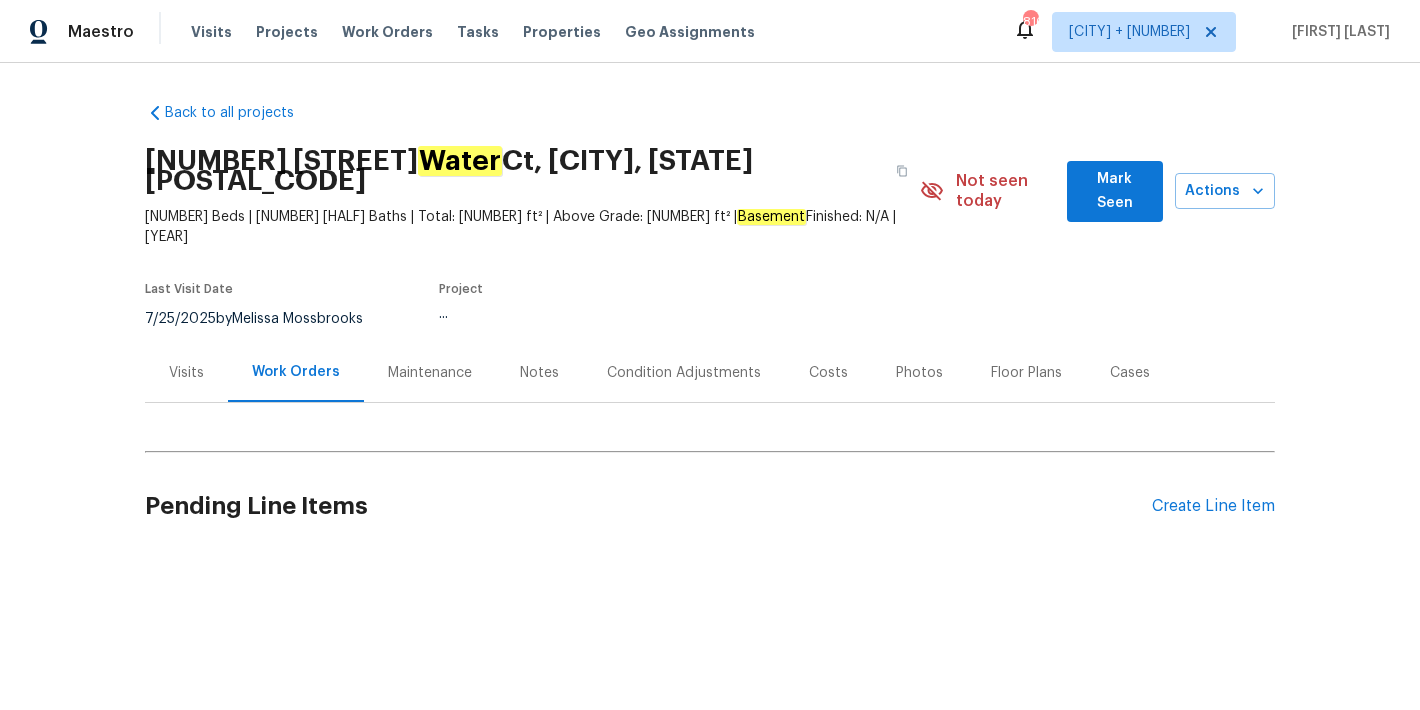click on "Mark Seen" at bounding box center (1115, 191) 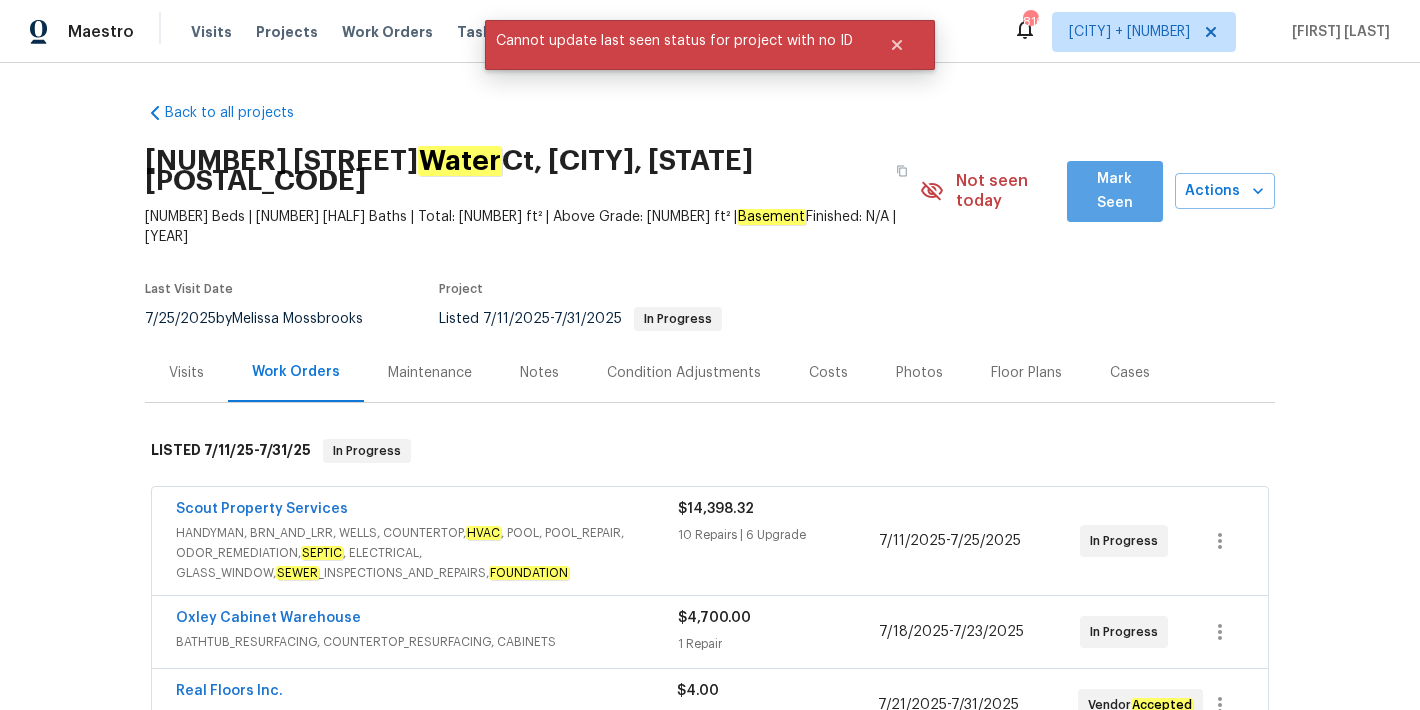 click on "Mark Seen" at bounding box center [1115, 191] 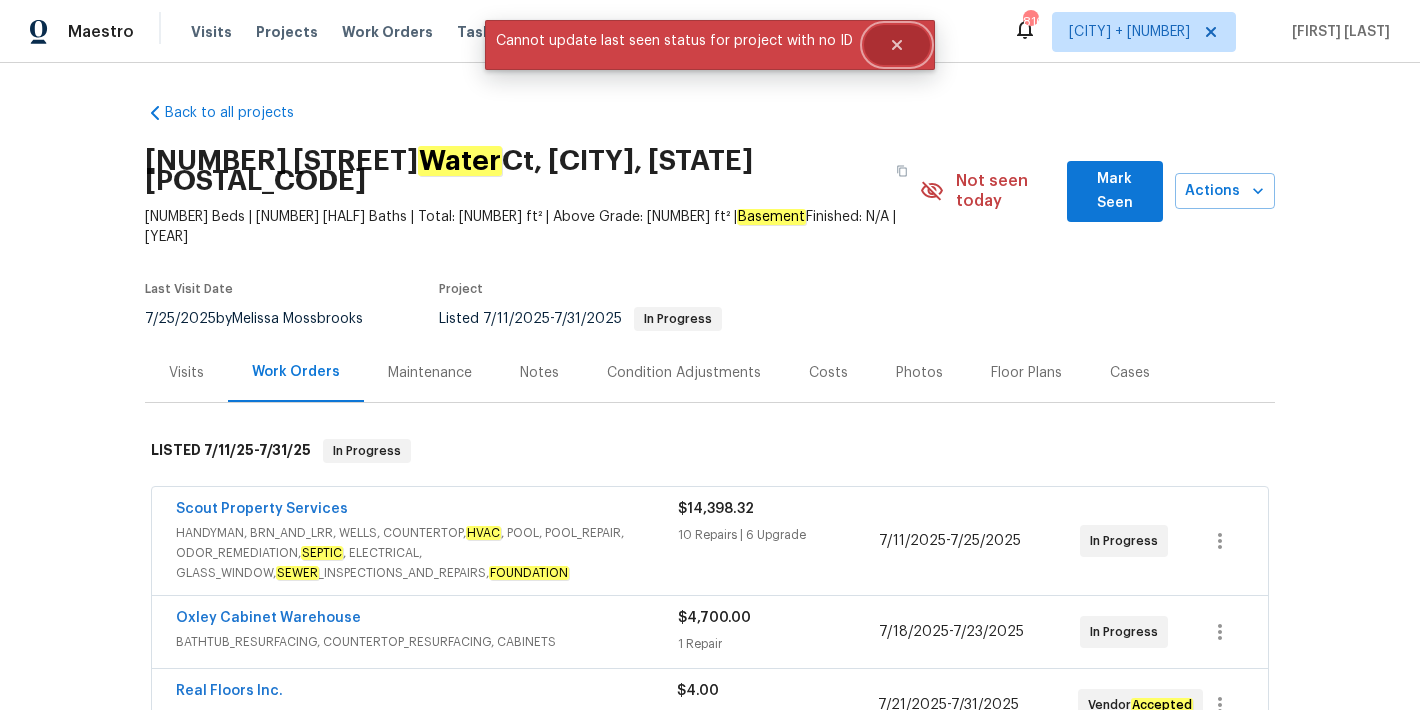 click 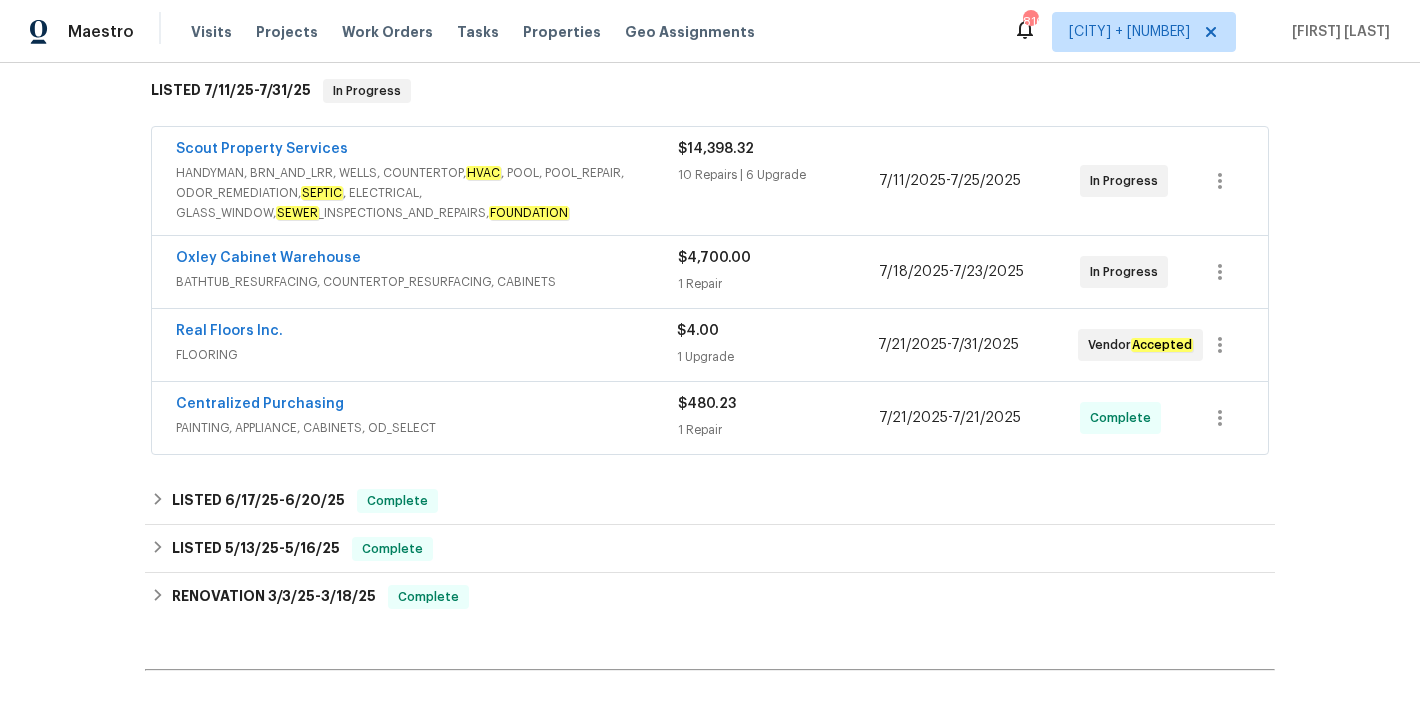 scroll, scrollTop: 322, scrollLeft: 0, axis: vertical 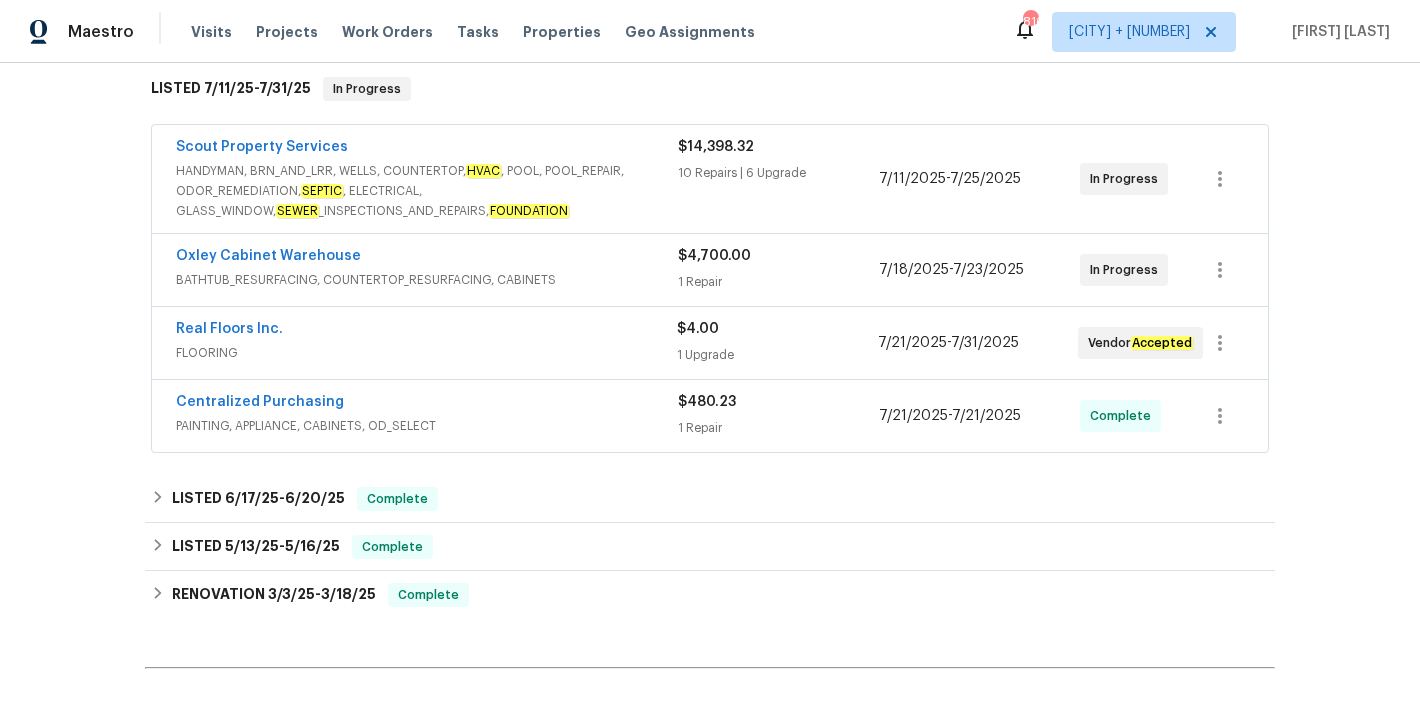 click on "PAINTING, APPLIANCE, CABINETS, OD_SELECT" at bounding box center [427, 426] 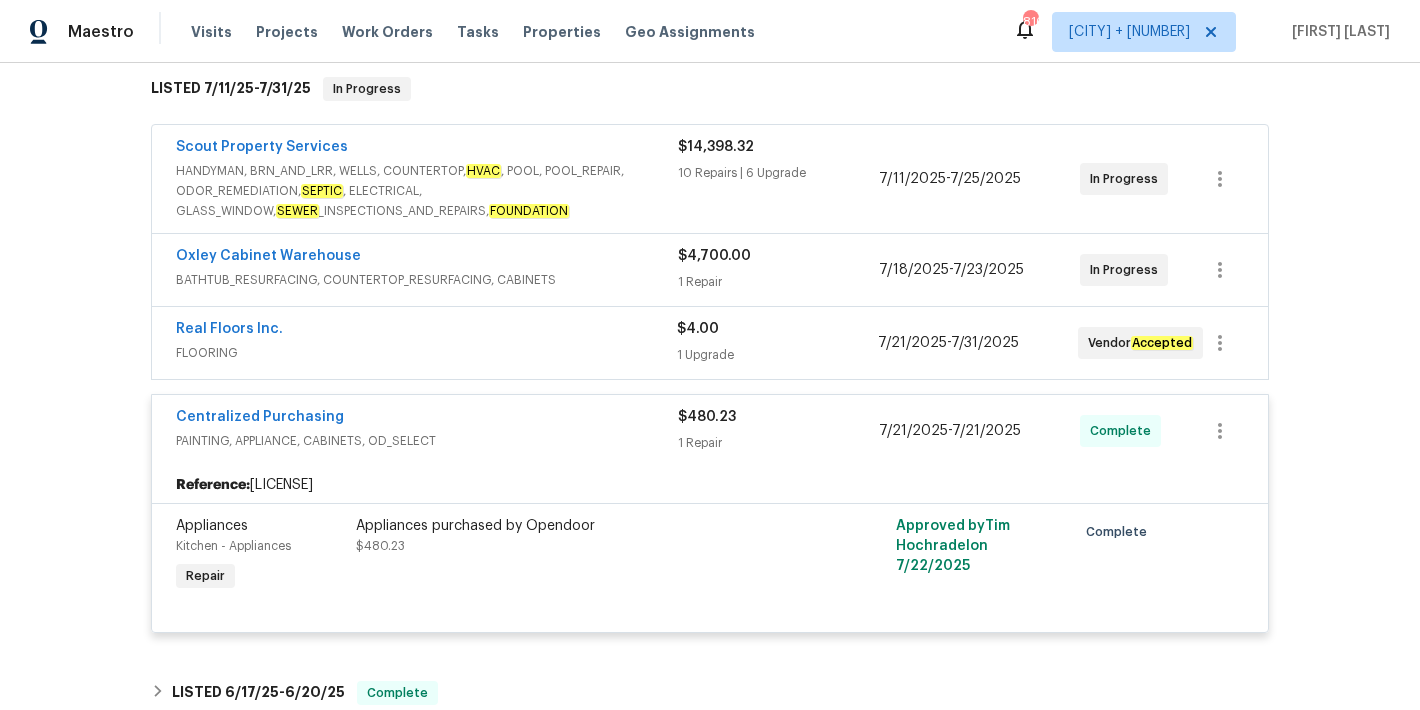 click on "HANDYMAN, BRN_AND_LRR, WELLS, COUNTERTOP,  HVAC , POOL, POOL_REPAIR, ODOR_REMEDIATION,  SEPTIC , ELECTRICAL, GLASS_WINDOW,  SEWER _INSPECTIONS_AND_REPAIRS,  FOUNDATION" at bounding box center [427, 191] 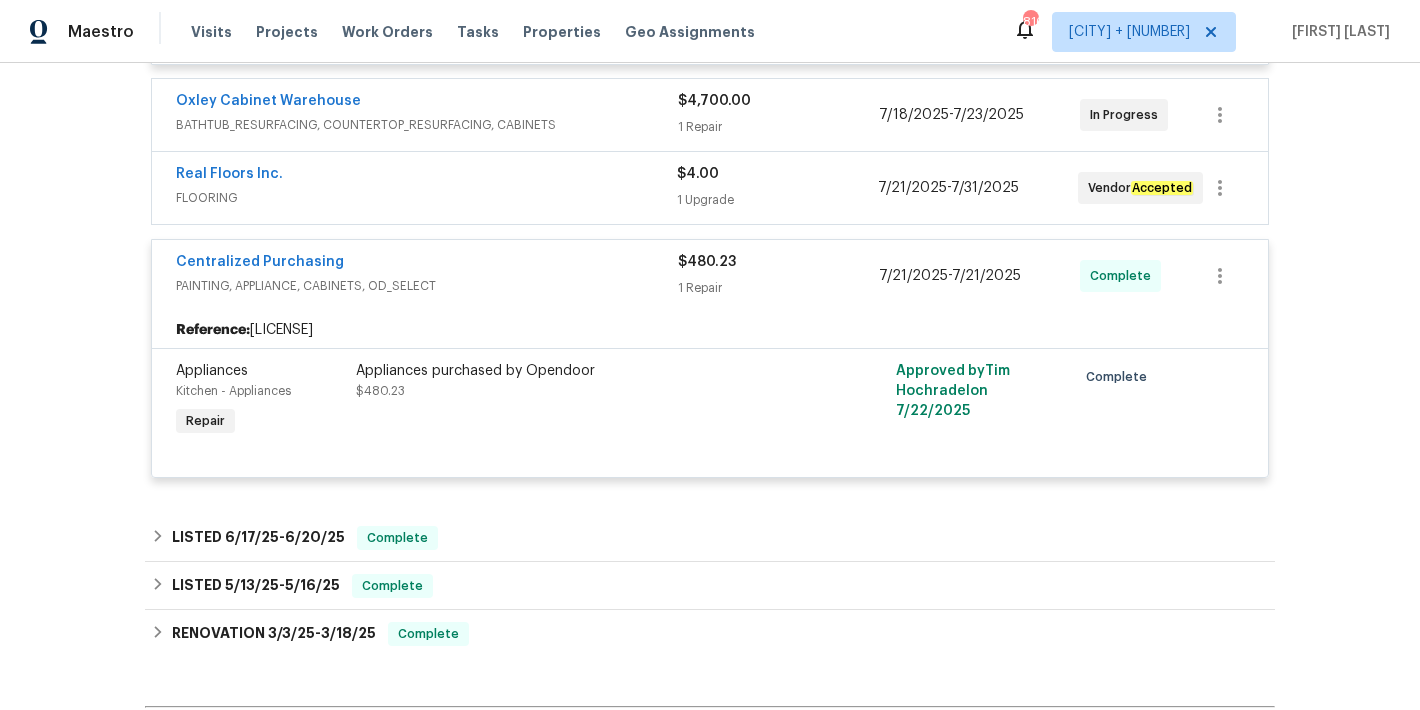 scroll, scrollTop: 2883, scrollLeft: 0, axis: vertical 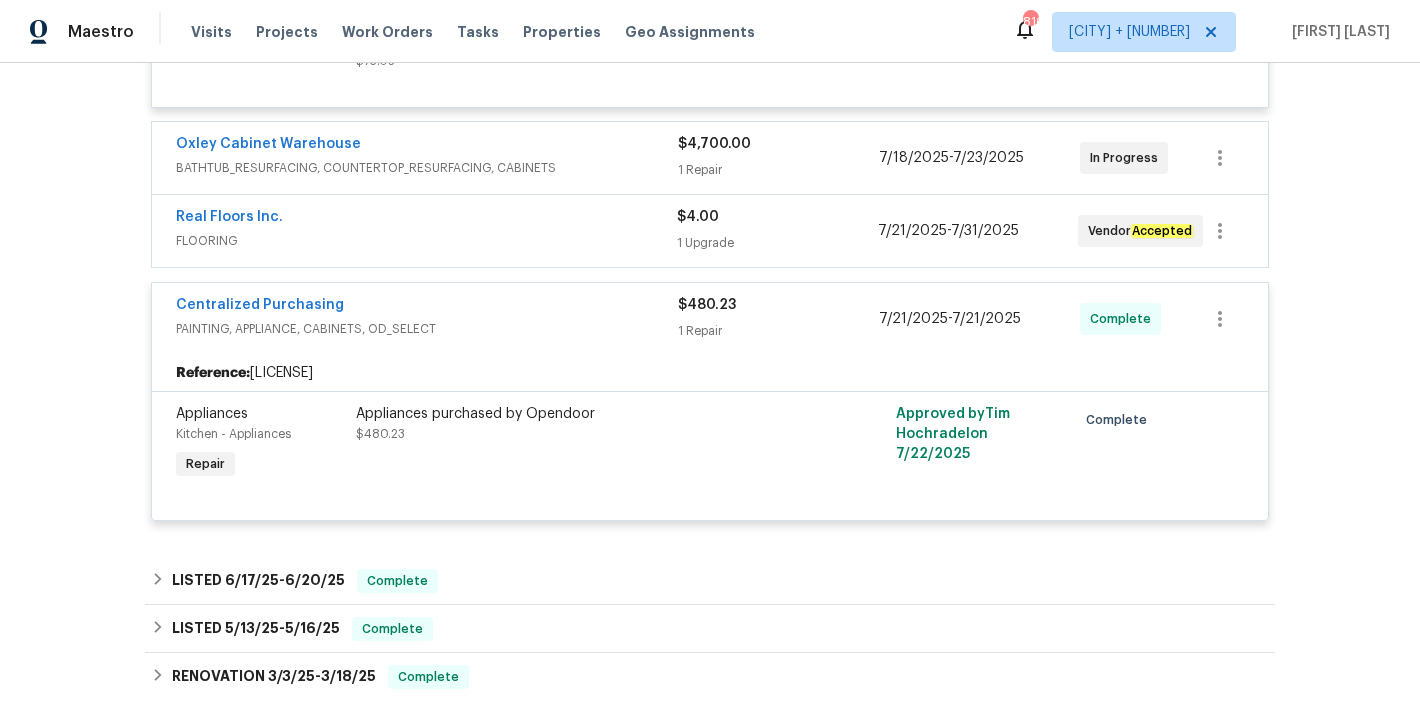 click on "FLOORING" at bounding box center (426, 241) 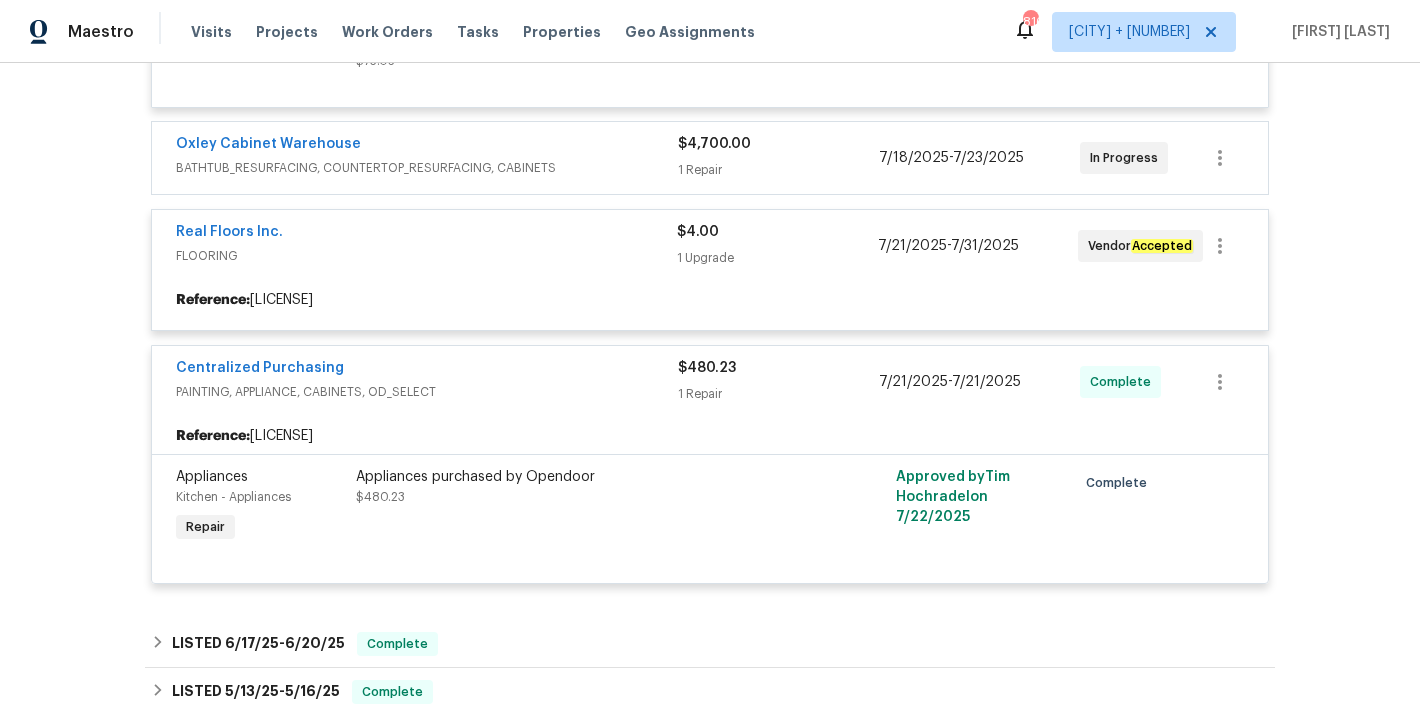 scroll, scrollTop: 2826, scrollLeft: 0, axis: vertical 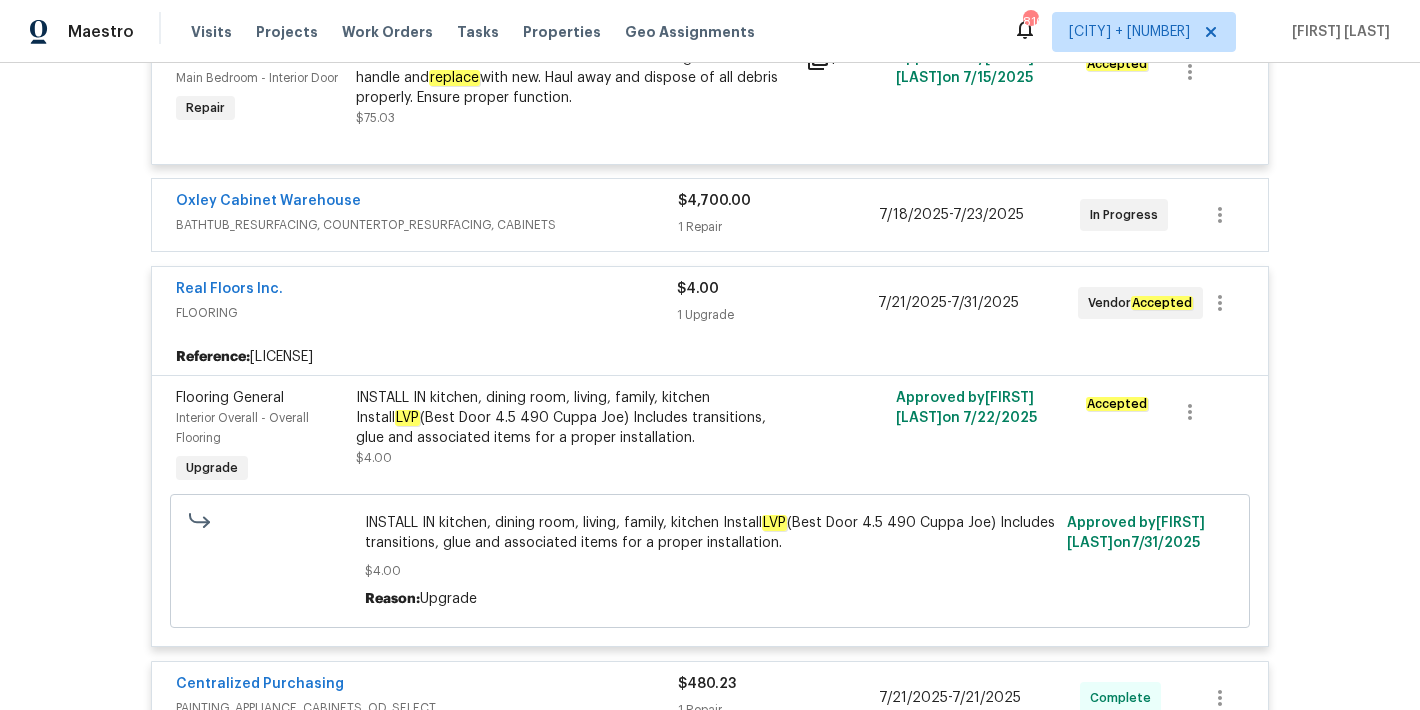 click on "BATHTUB_RESURFACING, COUNTERTOP_RESURFACING, CABINETS" at bounding box center [427, 225] 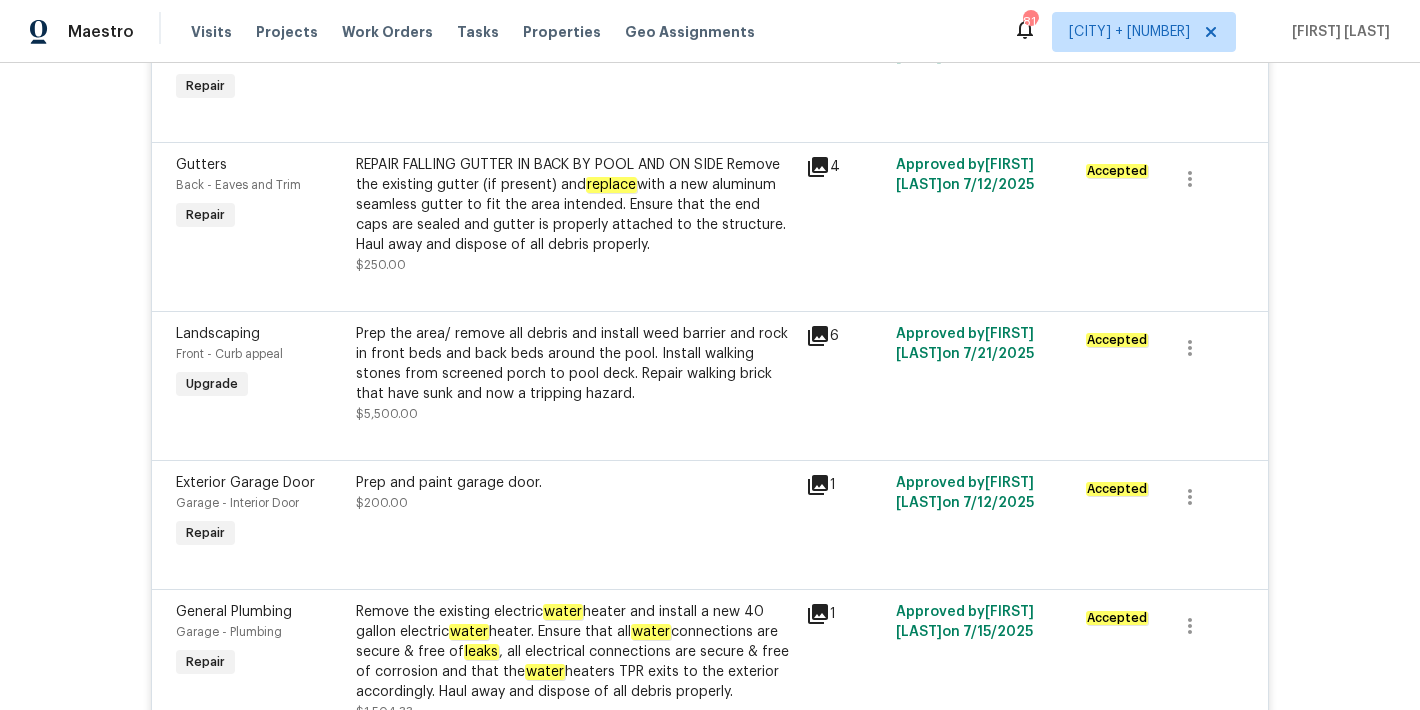 scroll, scrollTop: 0, scrollLeft: 0, axis: both 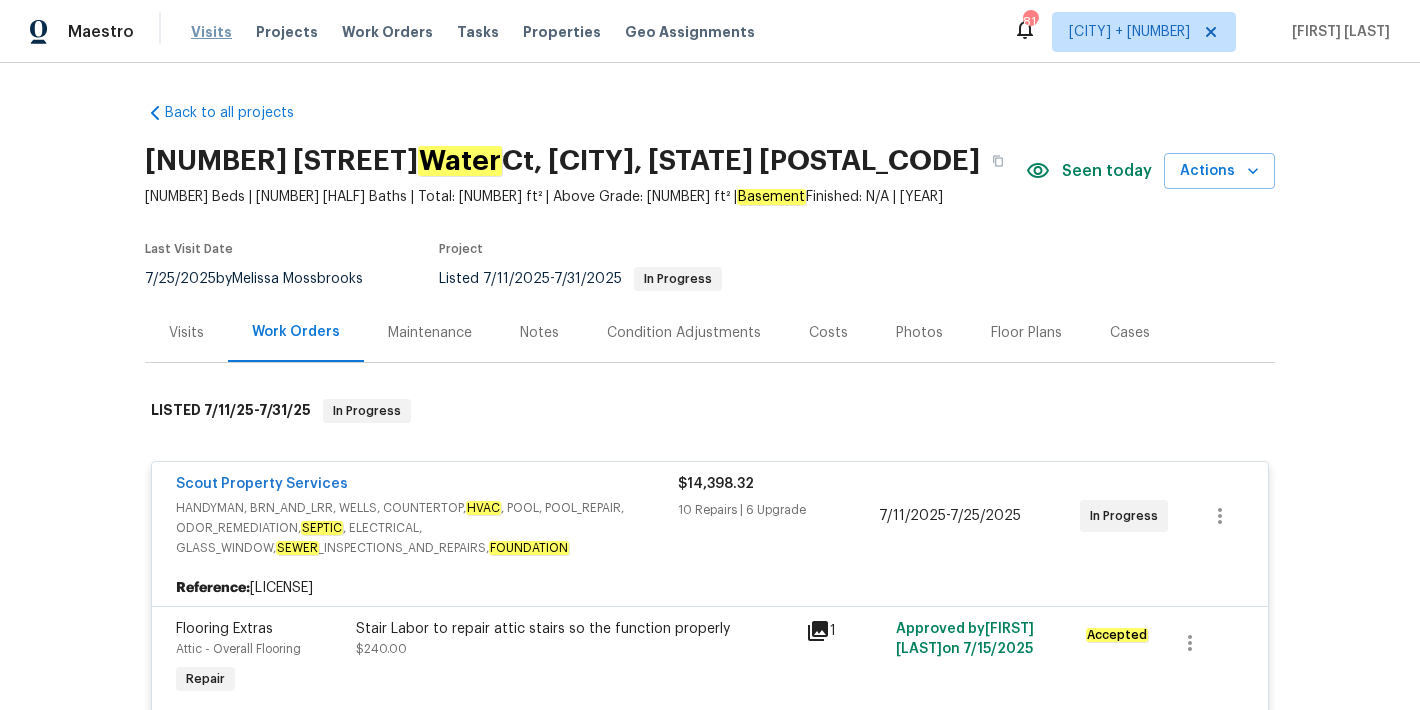 click on "Visits" at bounding box center (211, 32) 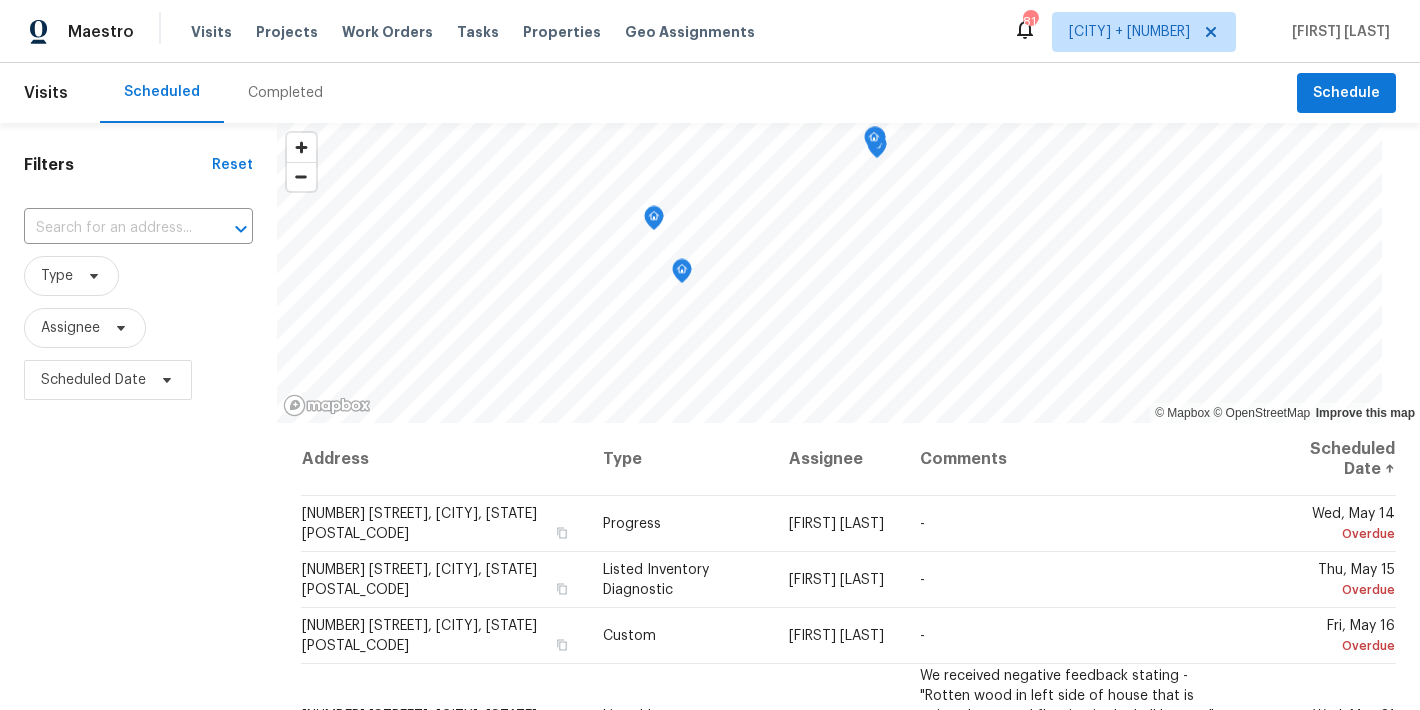 click on "Completed" at bounding box center [285, 93] 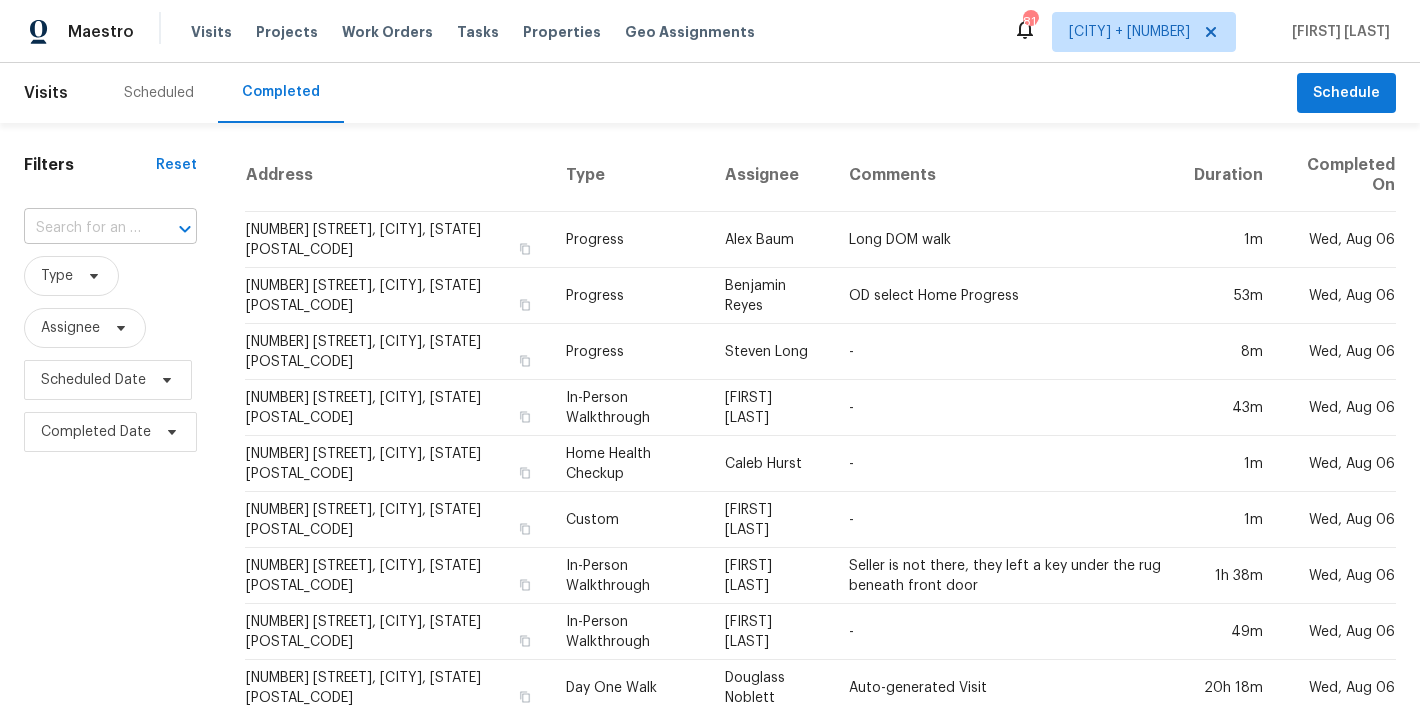 click at bounding box center (82, 228) 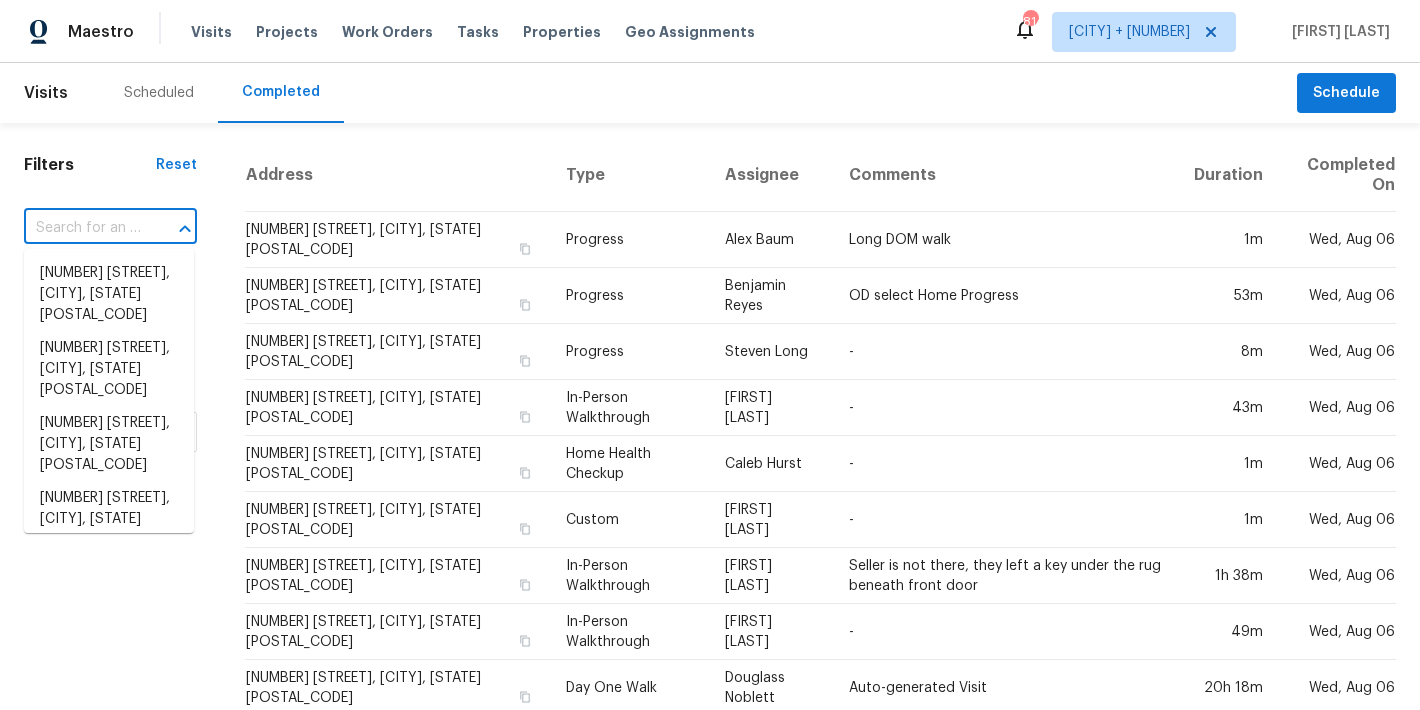 paste on "[NUMBER] [STREET], [CITY], [STATE] [POSTAL_CODE]" 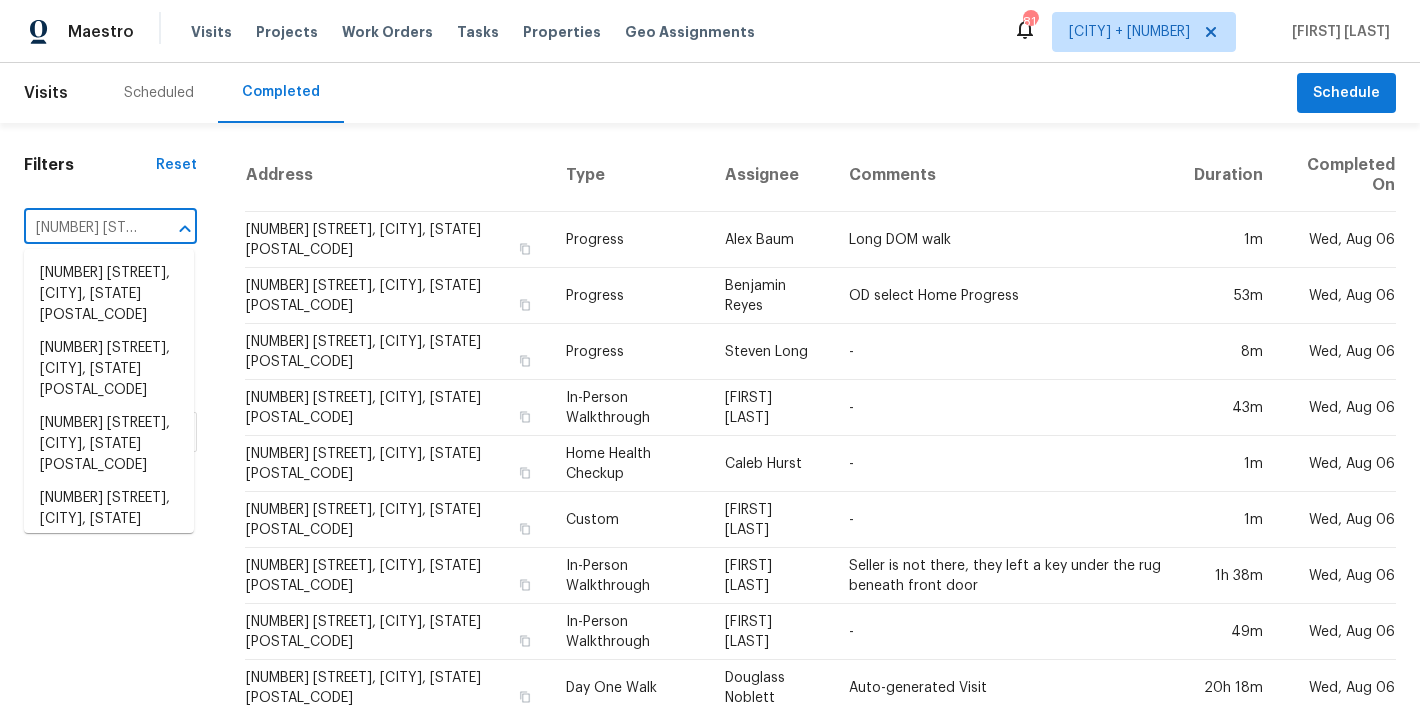 scroll, scrollTop: 0, scrollLeft: 103, axis: horizontal 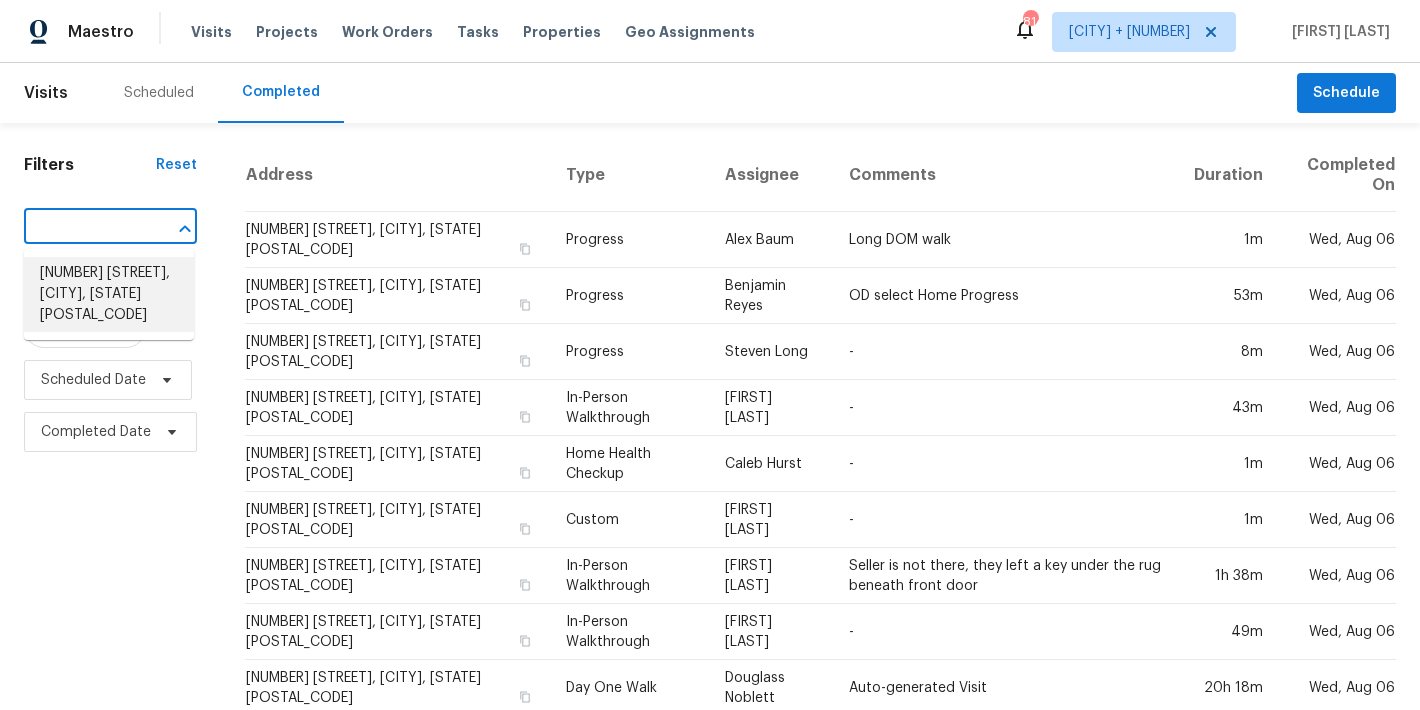 click on "[NUMBER] [STREET], [CITY], [STATE] [POSTAL_CODE]" at bounding box center (109, 294) 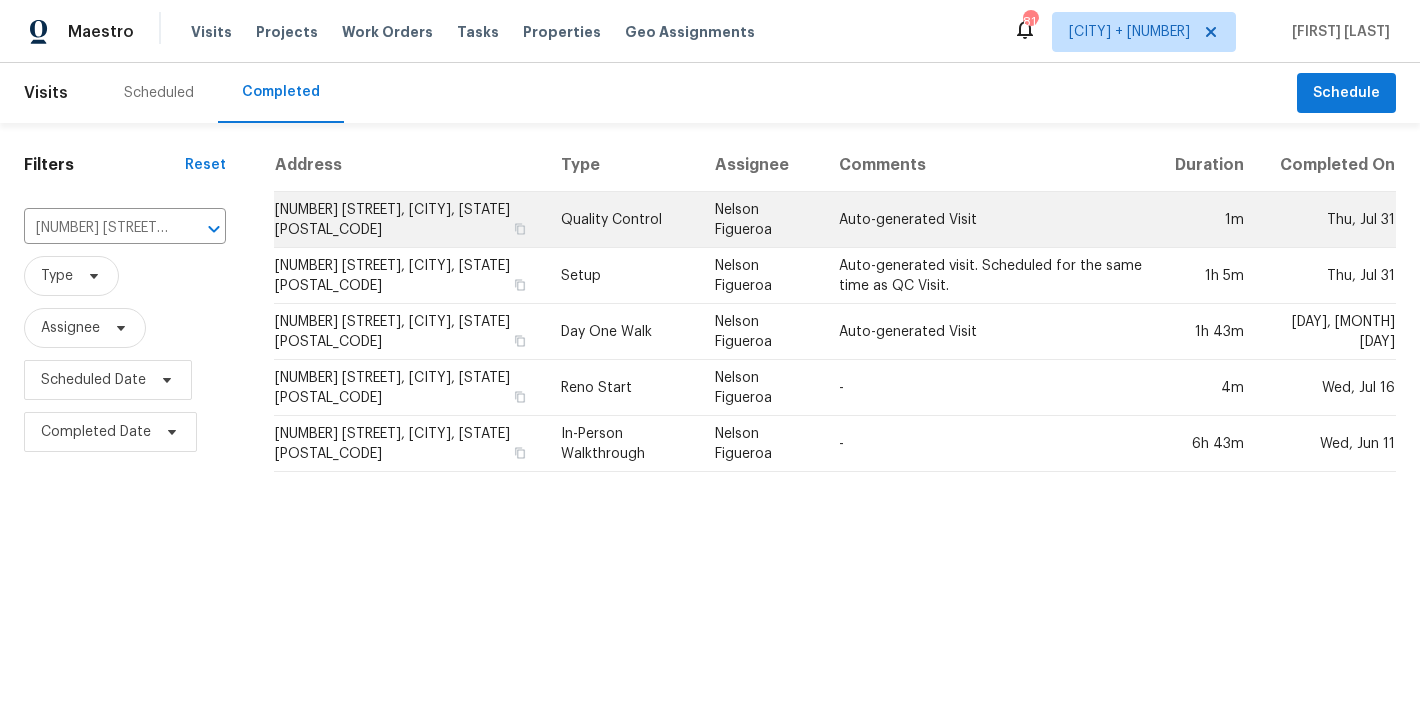 click on "[NUMBER] [STREET], [CITY], [STATE] [POSTAL_CODE]" at bounding box center (409, 220) 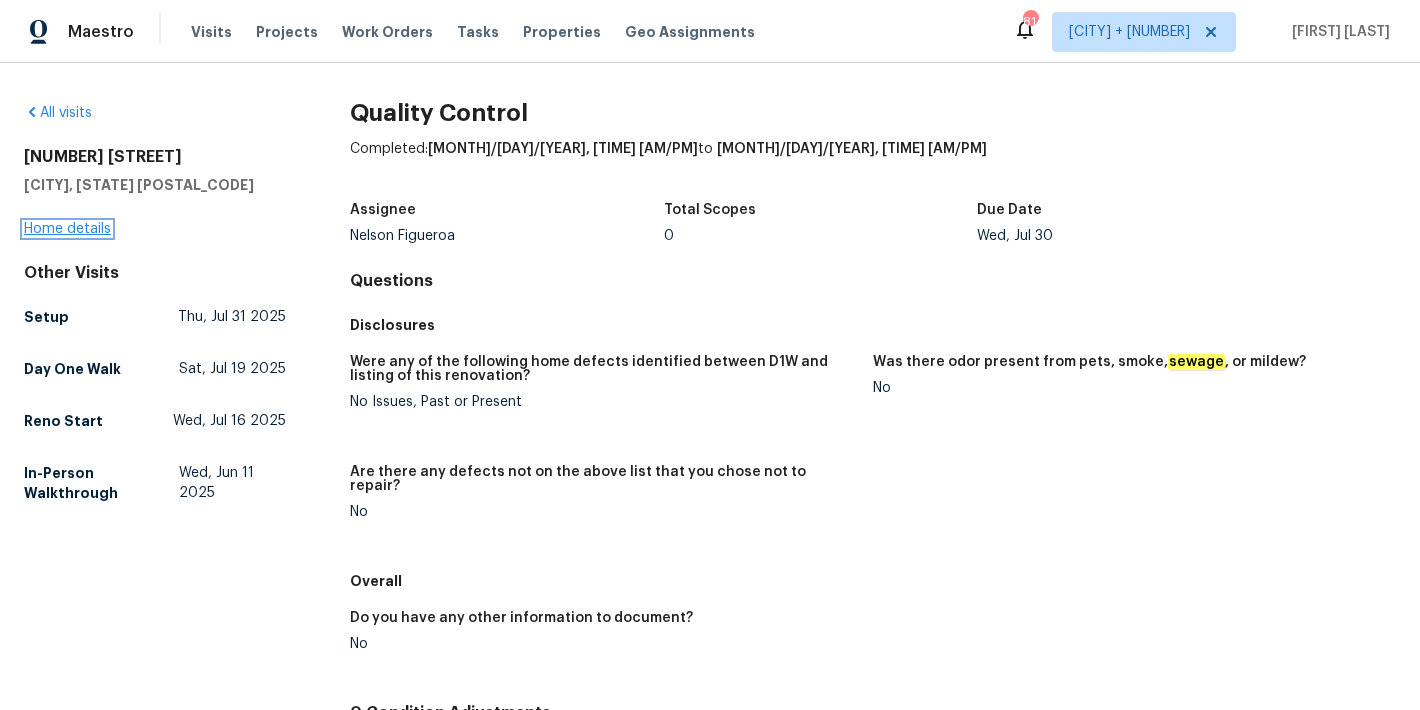 click on "Home details" at bounding box center [67, 229] 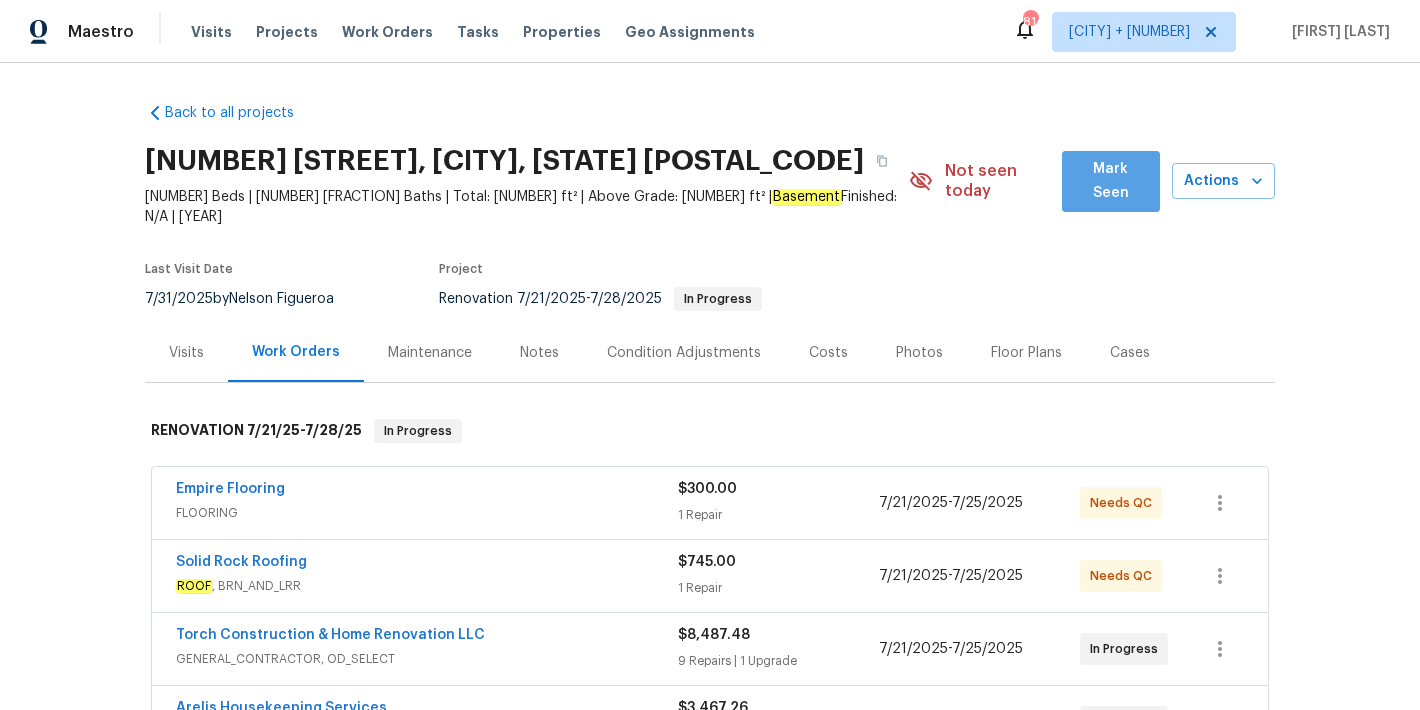 click on "Mark Seen" at bounding box center (1111, 181) 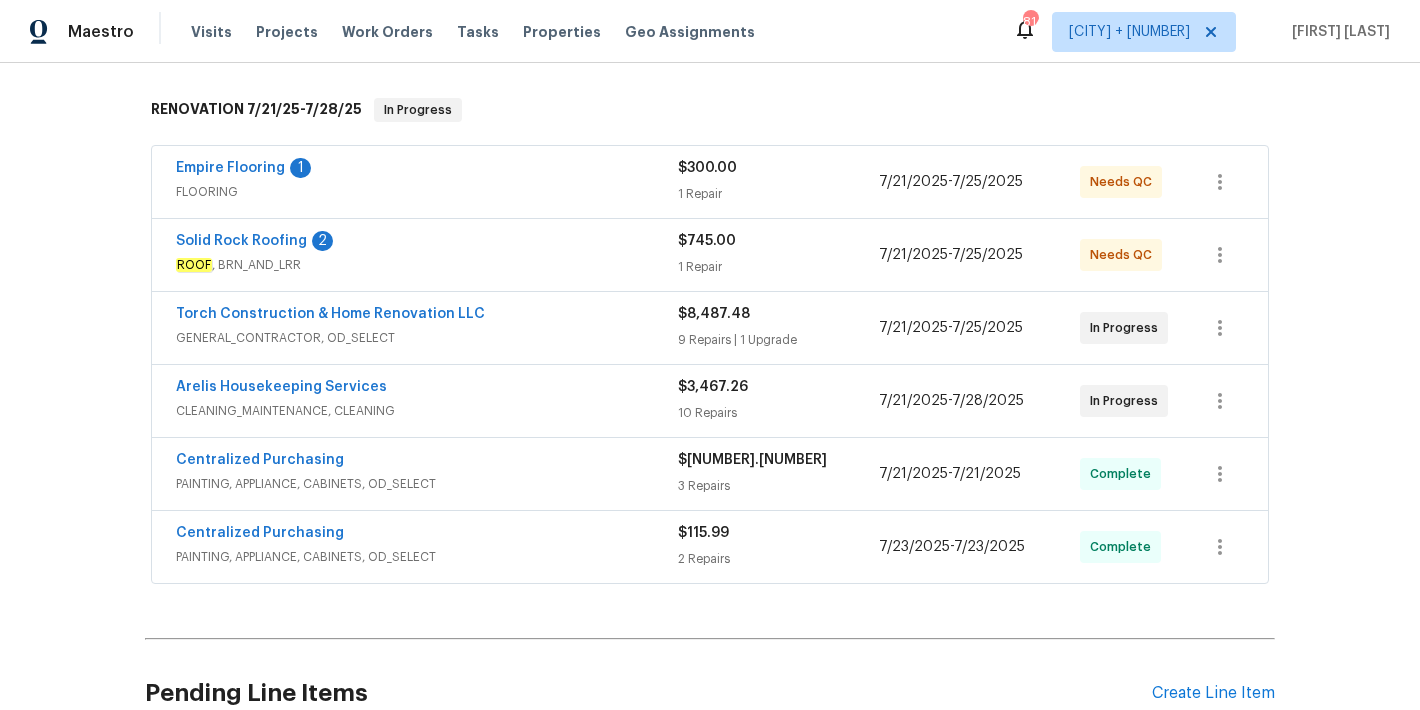 scroll, scrollTop: 301, scrollLeft: 0, axis: vertical 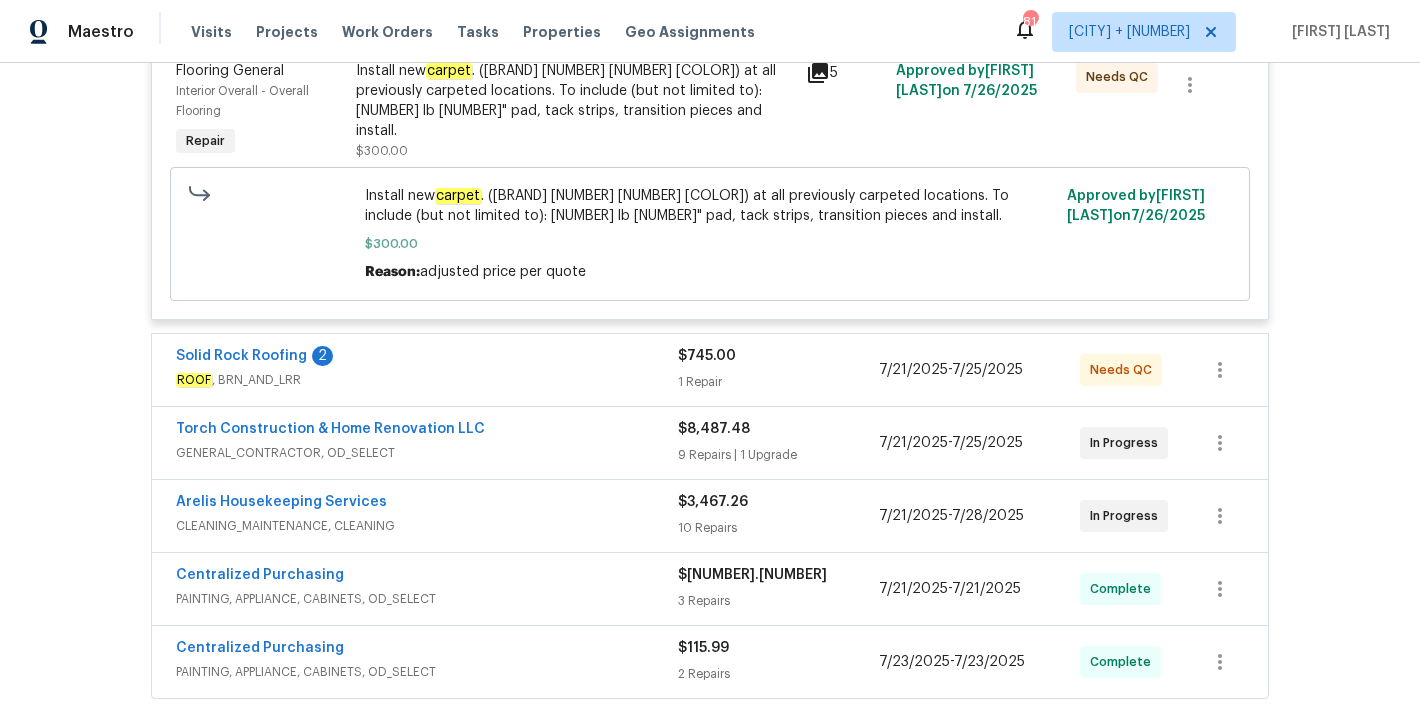 click on "Solid Rock Roofing 2 ROOF , BRN_AND_LRR" at bounding box center (427, 370) 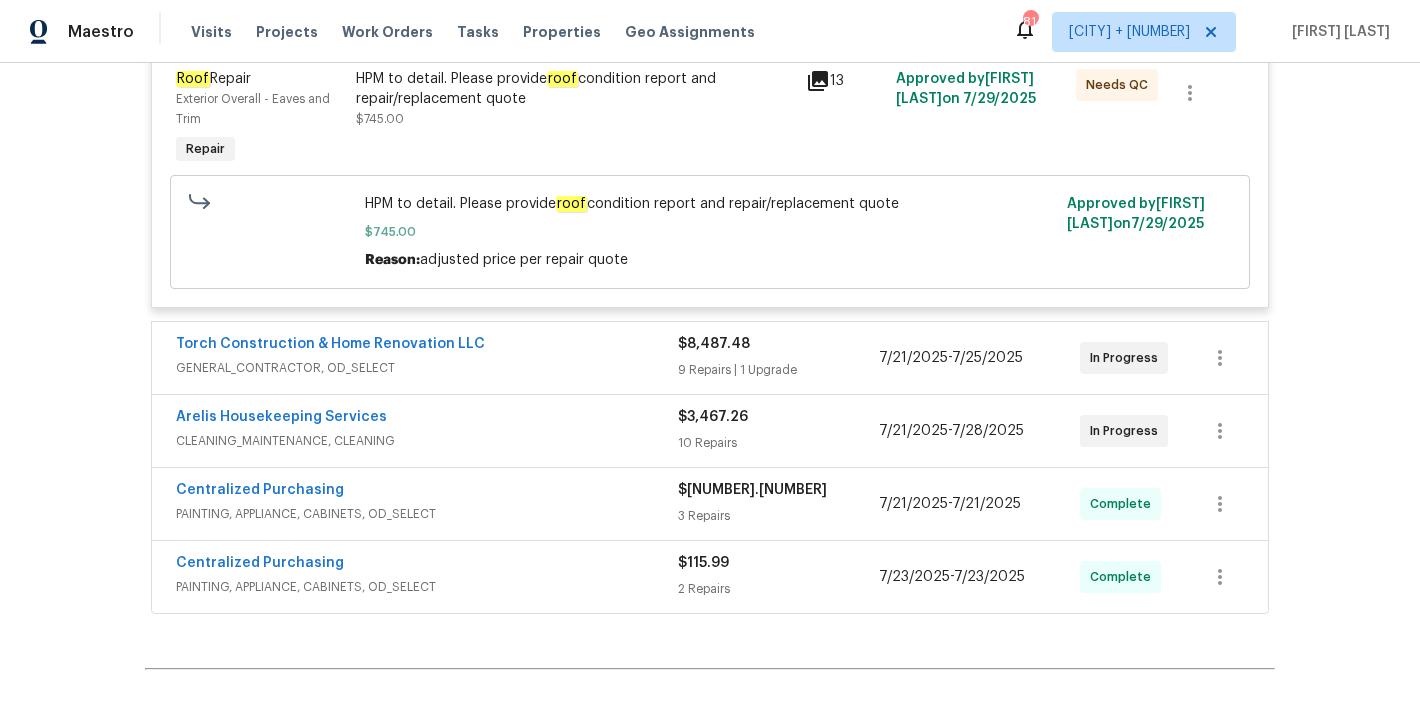 scroll, scrollTop: 911, scrollLeft: 0, axis: vertical 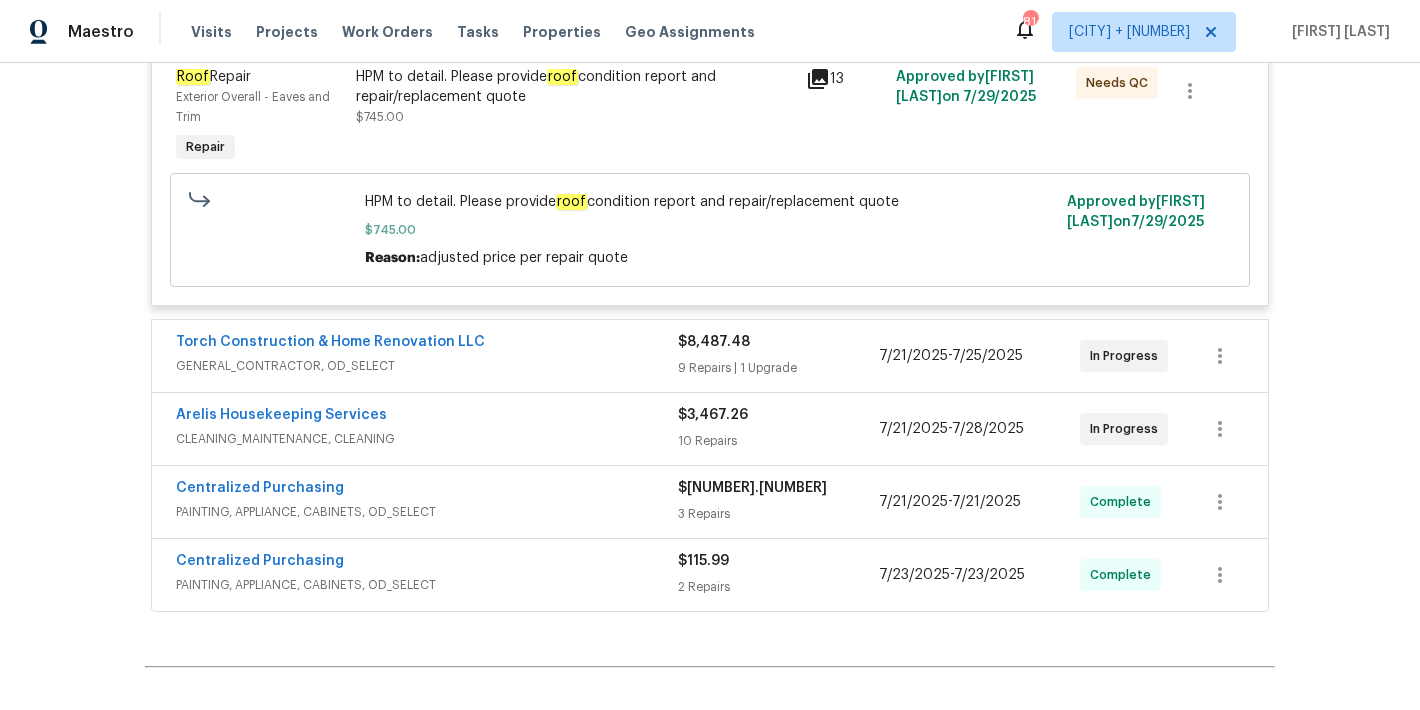 click on "Torch Construction & Home Renovation LLC" at bounding box center (427, 344) 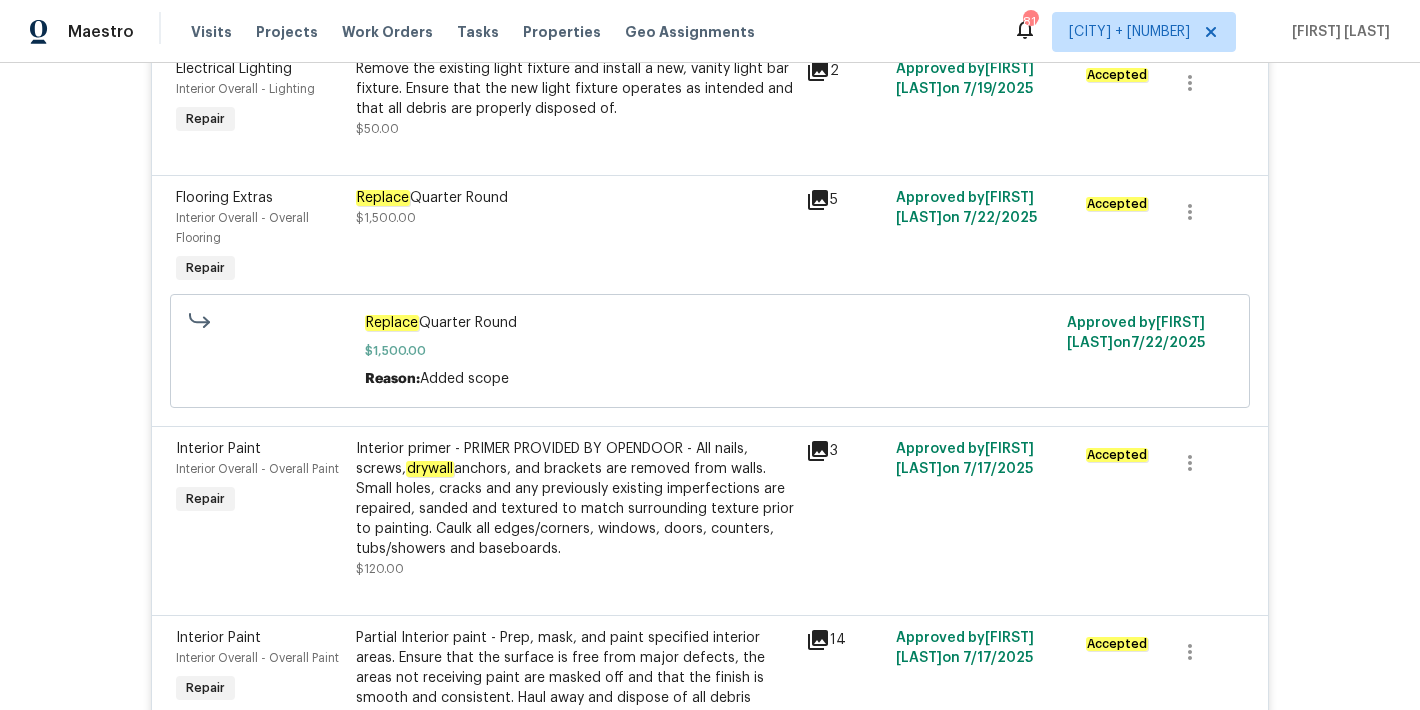 scroll, scrollTop: 3100, scrollLeft: 0, axis: vertical 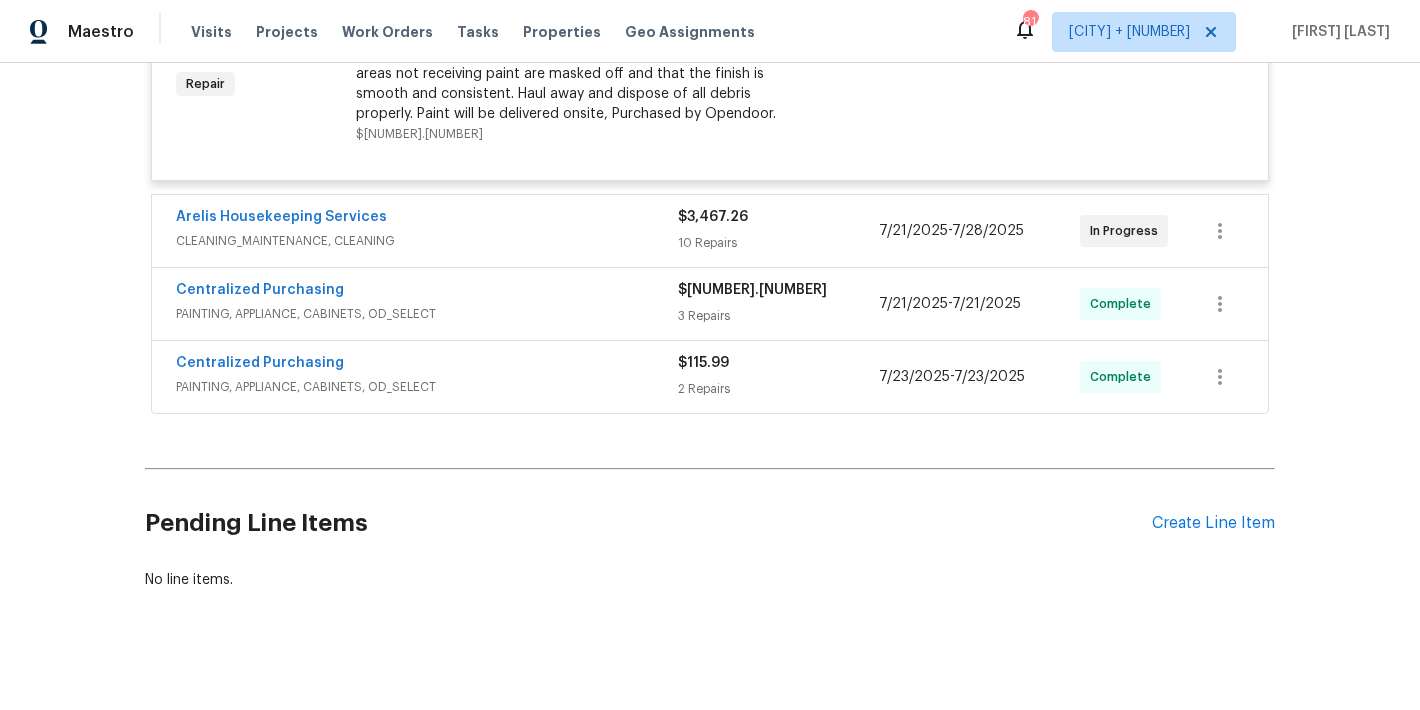 click on "CLEANING_MAINTENANCE, CLEANING" at bounding box center [427, 241] 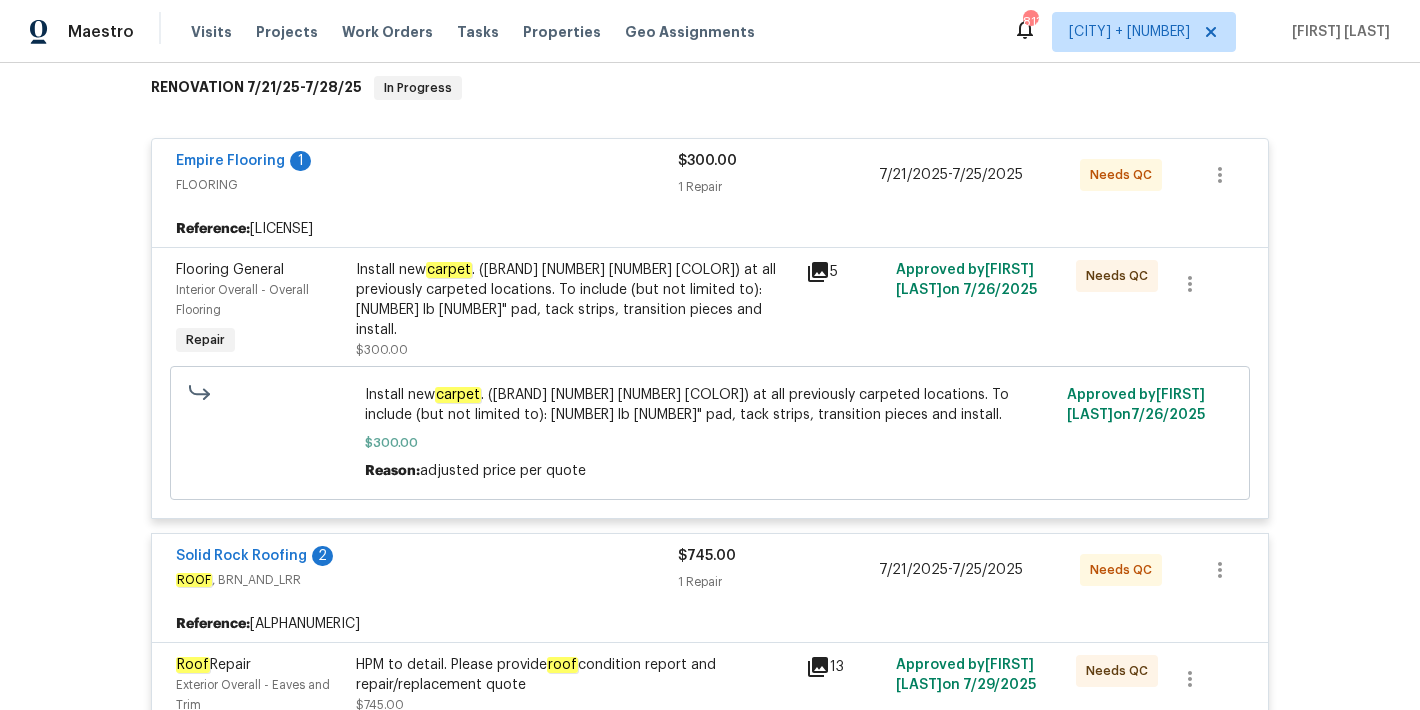 scroll, scrollTop: 422, scrollLeft: 0, axis: vertical 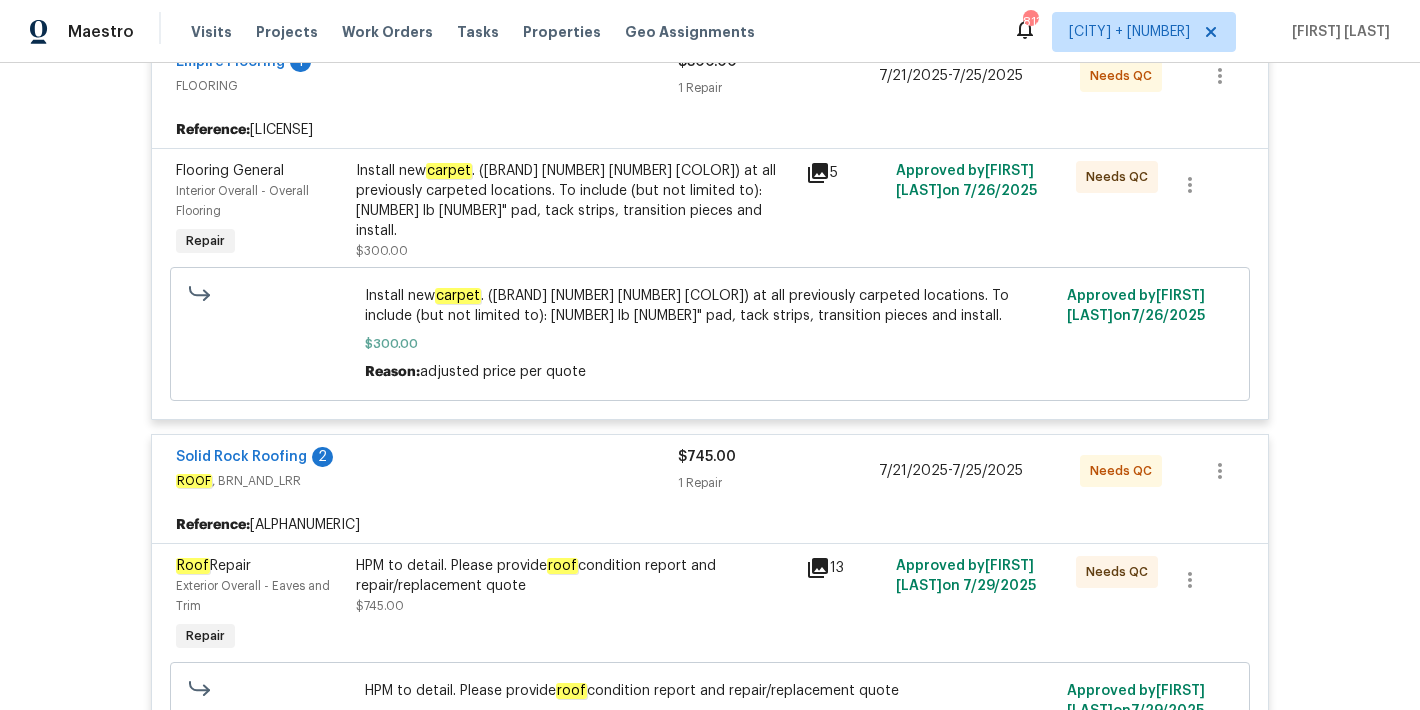 click on "Back to all projects [NUMBER] [STREET], [CITY], [STATE] [POSTAL_CODE] [BEDS] | [BATHS] | Total: [SQUARE_FEET] ft² | Above Grade: [SQUARE_FEET] ft² |  Basement  Finished: N/A | [YEAR] Seen today Actions Last Visit Date [MONTH]/[DAY]/[YEAR]  by  [FIRST] [LAST]   Project Renovation   [MONTH]/[DAY]/[YEAR]  -  [MONTH]/[DAY]/[YEAR] In Progress Visits Work Orders Maintenance Notes Condition Adjustments Costs Photos Floor Plans Cases RENOVATION   [MONTH]/[DAY]/[YEAR]  -  [MONTH]/[DAY]/[YEAR] In Progress [COMPANY] [SERVICE] $[PRICE] [NUMBER] Repair [MONTH]/[DAY]/[YEAR]  -  [MONTH]/[DAY]/[YEAR] Needs QC Reference:  [ALPHANUMERIC] Flooring General Interior Overall - Overall Flooring Repair Install new  carpet . (Bodenger Way [NUMBER] [STREET], [CITY], [STATE]) at all previously carpeted locations. To include (but not limited to): 6 lb 3/8" pad, tack strips, transition pieces and install. $[PRICE]   [NUMBER] Approved by  [FIRST] [LAST]  on   [MONTH]/[DAY]/[YEAR] Needs QC Install new  carpet $[PRICE] Reason:  adjusted price per quote Approved by  [FIRST] [LAST]  on  [MONTH]/[DAY]/[YEAR] [COMPANY] [SERVICE] , [SERVICE] $[PRICE] [NUMBER] Repair [MONTH]/[DAY]/[YEAR]  -  [MONTH]/[DAY]/[YEAR]" at bounding box center (710, 386) 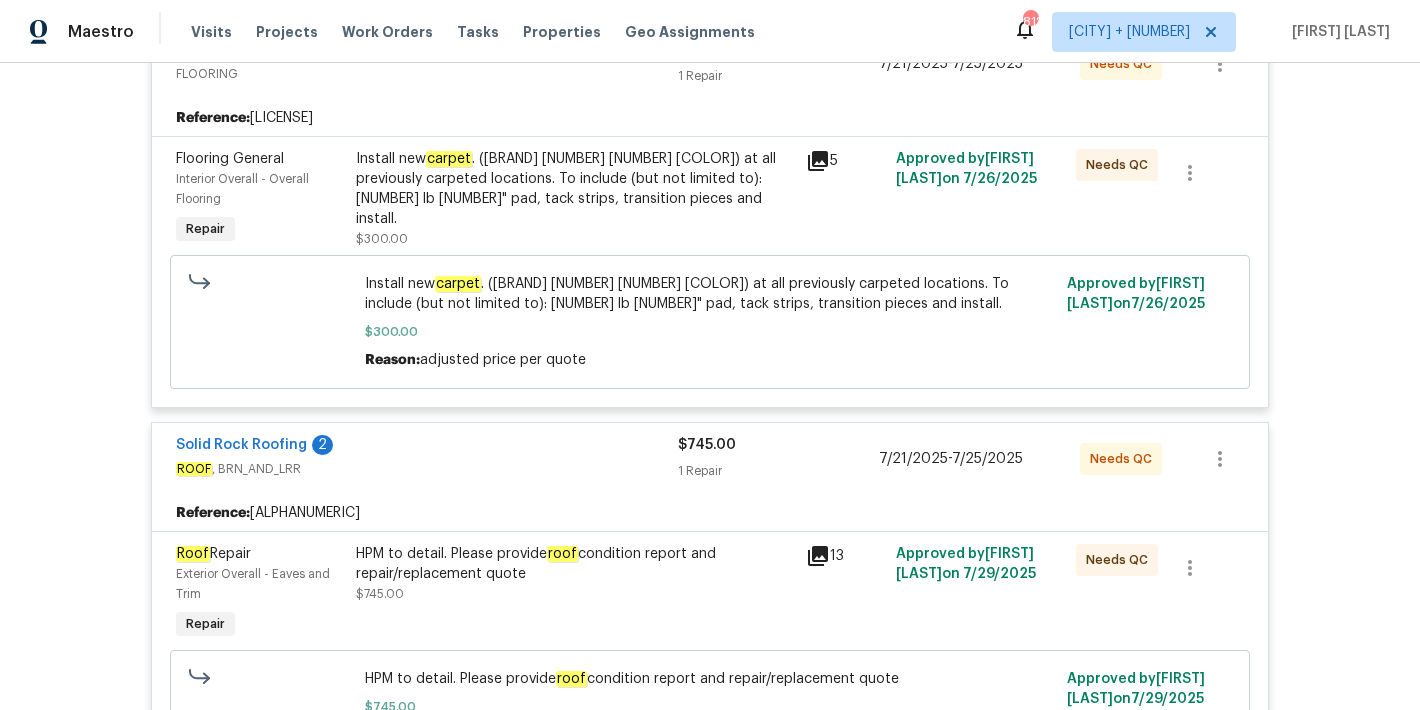 scroll, scrollTop: 431, scrollLeft: 0, axis: vertical 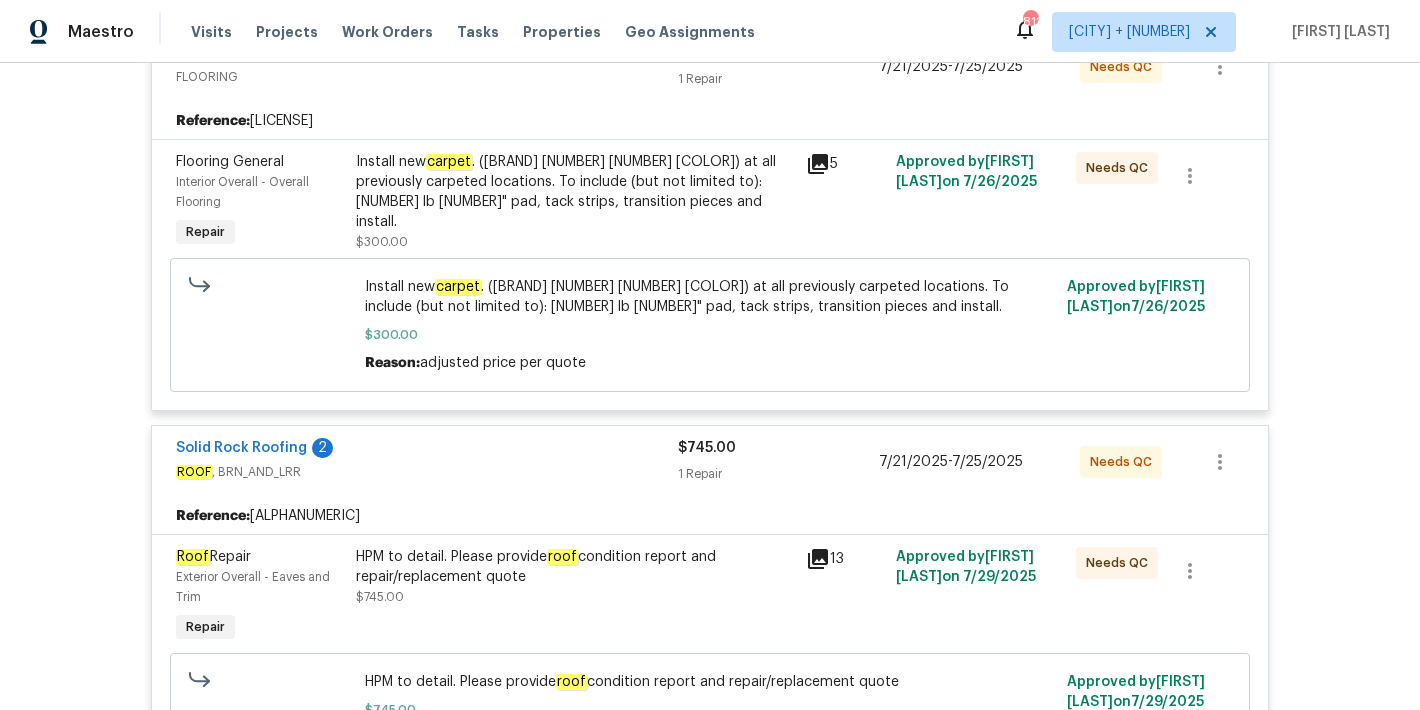 click on "Back to all projects [NUMBER] [STREET], [CITY], [STATE] [POSTAL_CODE] [BEDS] | [BATHS] | Total: [SQUARE_FEET] ft² | Above Grade: [SQUARE_FEET] ft² |  Basement  Finished: N/A | [YEAR] Seen today Actions Last Visit Date [MONTH]/[DAY]/[YEAR]  by  [FIRST] [LAST]   Project Renovation   [MONTH]/[DAY]/[YEAR]  -  [MONTH]/[DAY]/[YEAR] In Progress Visits Work Orders Maintenance Notes Condition Adjustments Costs Photos Floor Plans Cases RENOVATION   [MONTH]/[DAY]/[YEAR]  -  [MONTH]/[DAY]/[YEAR] In Progress [COMPANY] [SERVICE] $[PRICE] [NUMBER] Repair [MONTH]/[DAY]/[YEAR]  -  [MONTH]/[DAY]/[YEAR] Needs QC Reference:  [ALPHANUMERIC] Flooring General Interior Overall - Overall Flooring Repair Install new  carpet . (Bodenger Way [NUMBER] [STREET], [CITY], [STATE]) at all previously carpeted locations. To include (but not limited to): 6 lb 3/8" pad, tack strips, transition pieces and install. $[PRICE]   [NUMBER] Approved by  [FIRST] [LAST]  on   [MONTH]/[DAY]/[YEAR] Needs QC Install new  carpet $[PRICE] Reason:  adjusted price per quote Approved by  [FIRST] [LAST]  on  [MONTH]/[DAY]/[YEAR] [COMPANY] [SERVICE] , [SERVICE] $[PRICE] [NUMBER] Repair [MONTH]/[DAY]/[YEAR]  -  [MONTH]/[DAY]/[YEAR]" at bounding box center [710, 386] 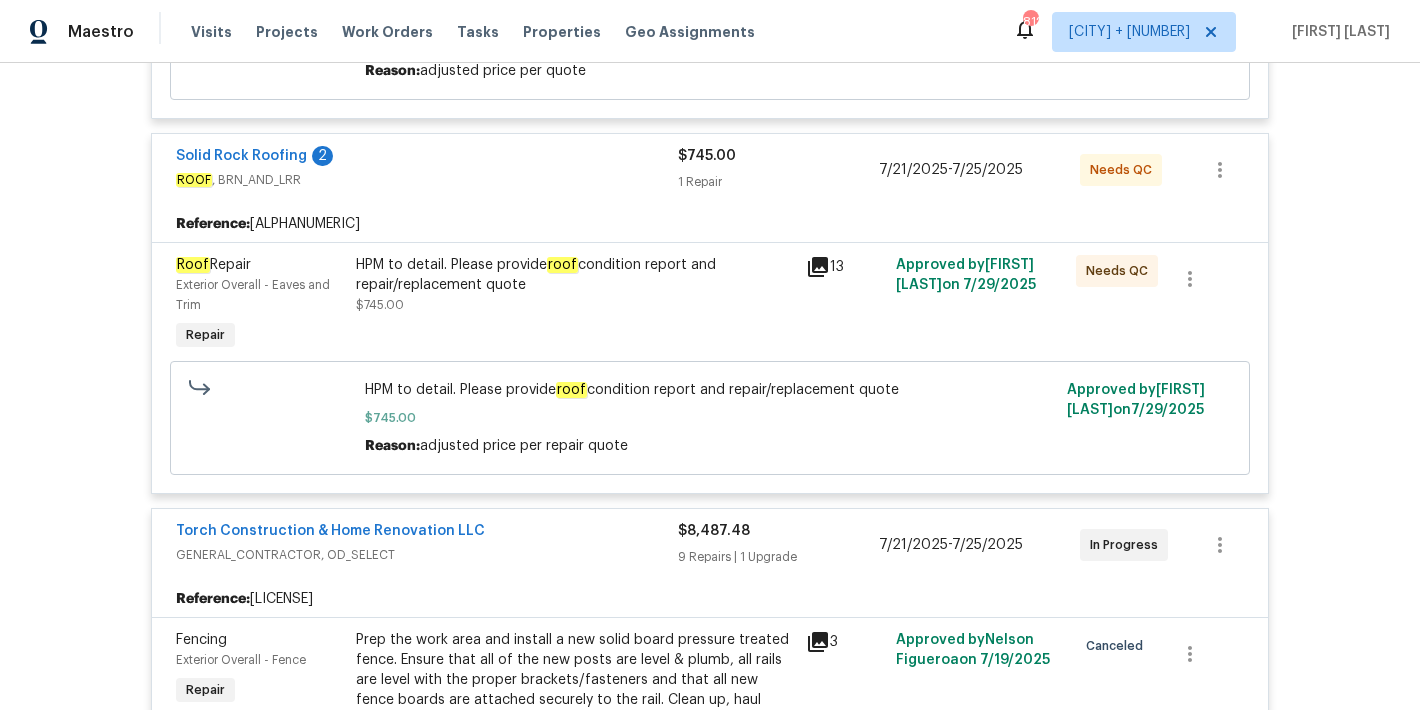 scroll, scrollTop: 726, scrollLeft: 0, axis: vertical 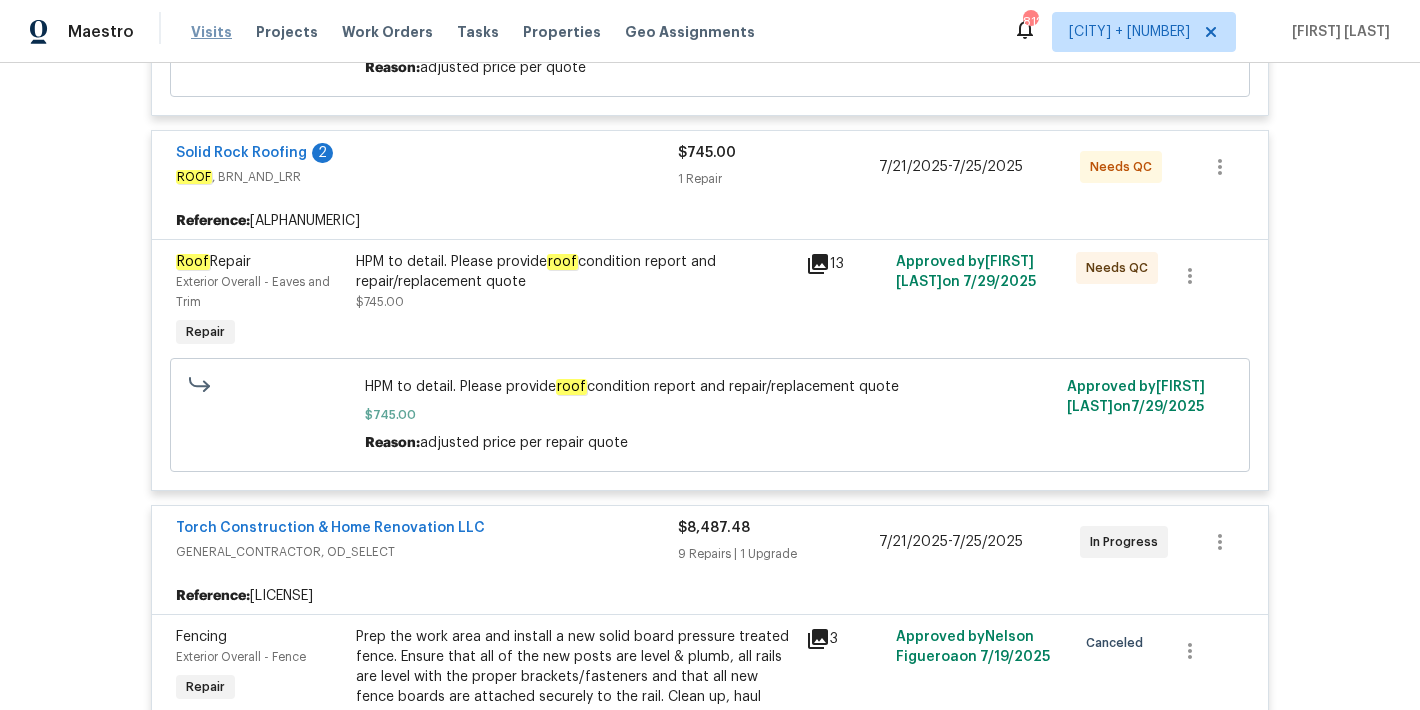 click on "Visits" at bounding box center (211, 32) 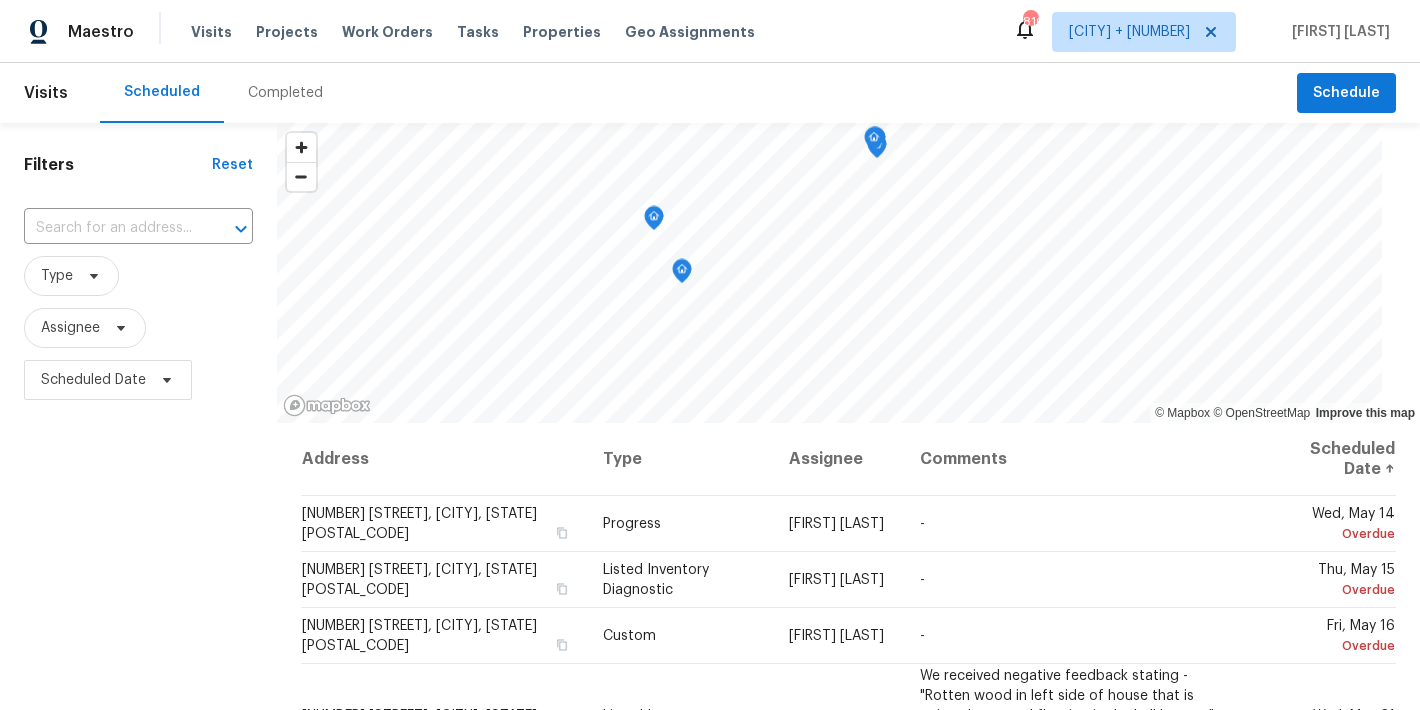 click on "Completed" at bounding box center [285, 93] 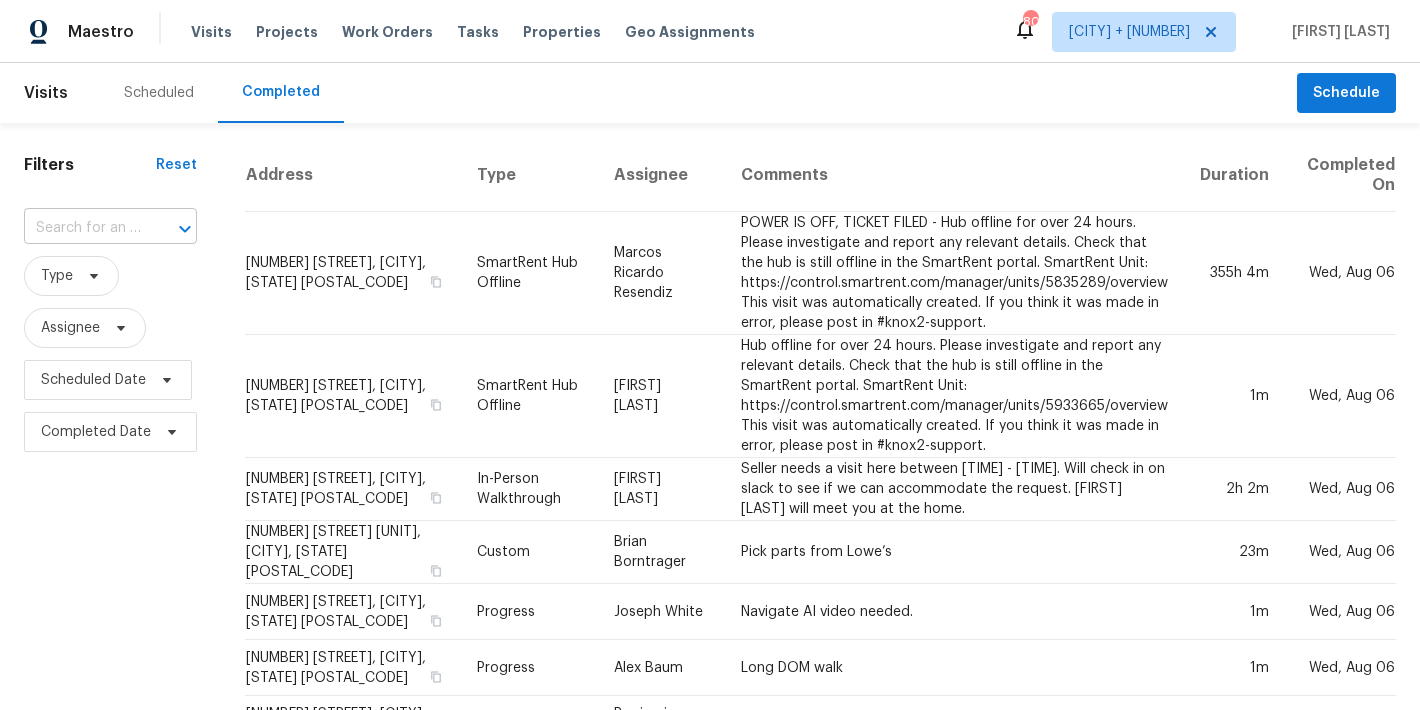 click at bounding box center [82, 228] 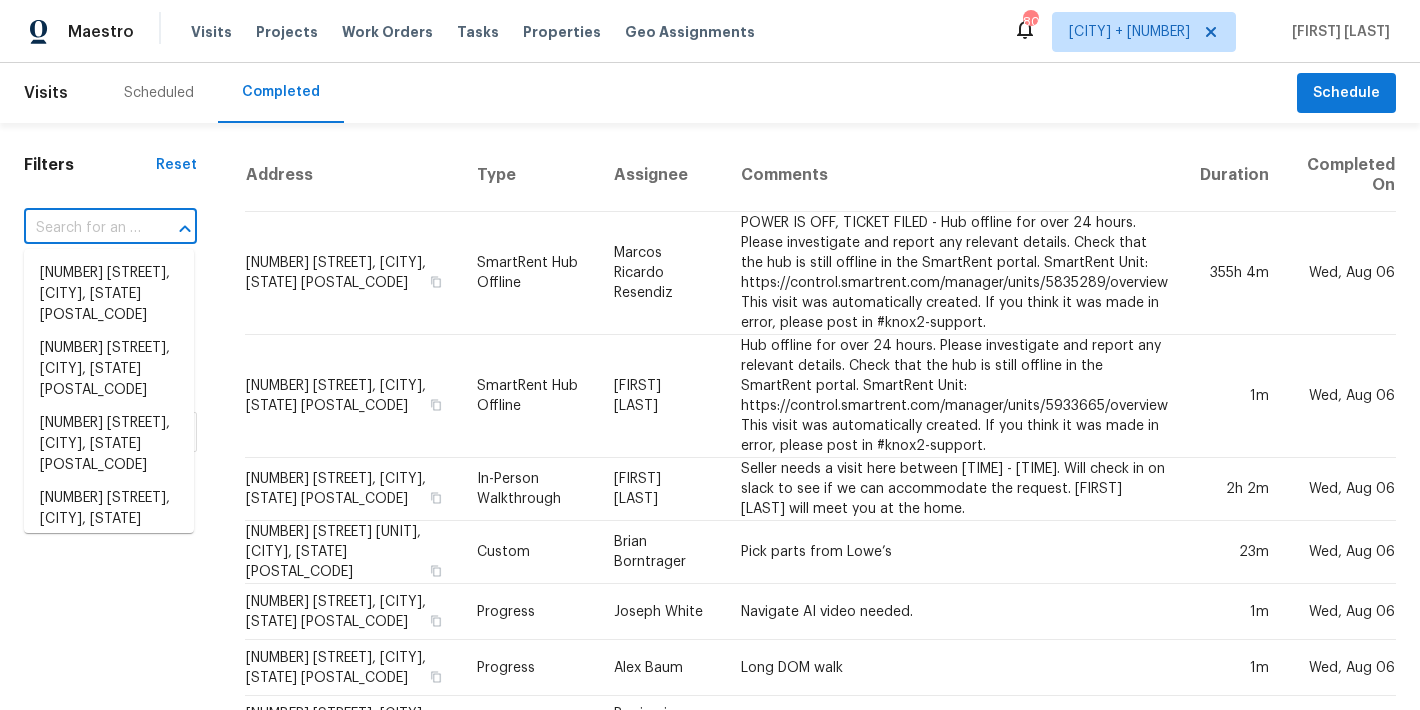 paste on "[NUMBER] [STREET], [CITY], [STATE] [POSTAL_CODE]" 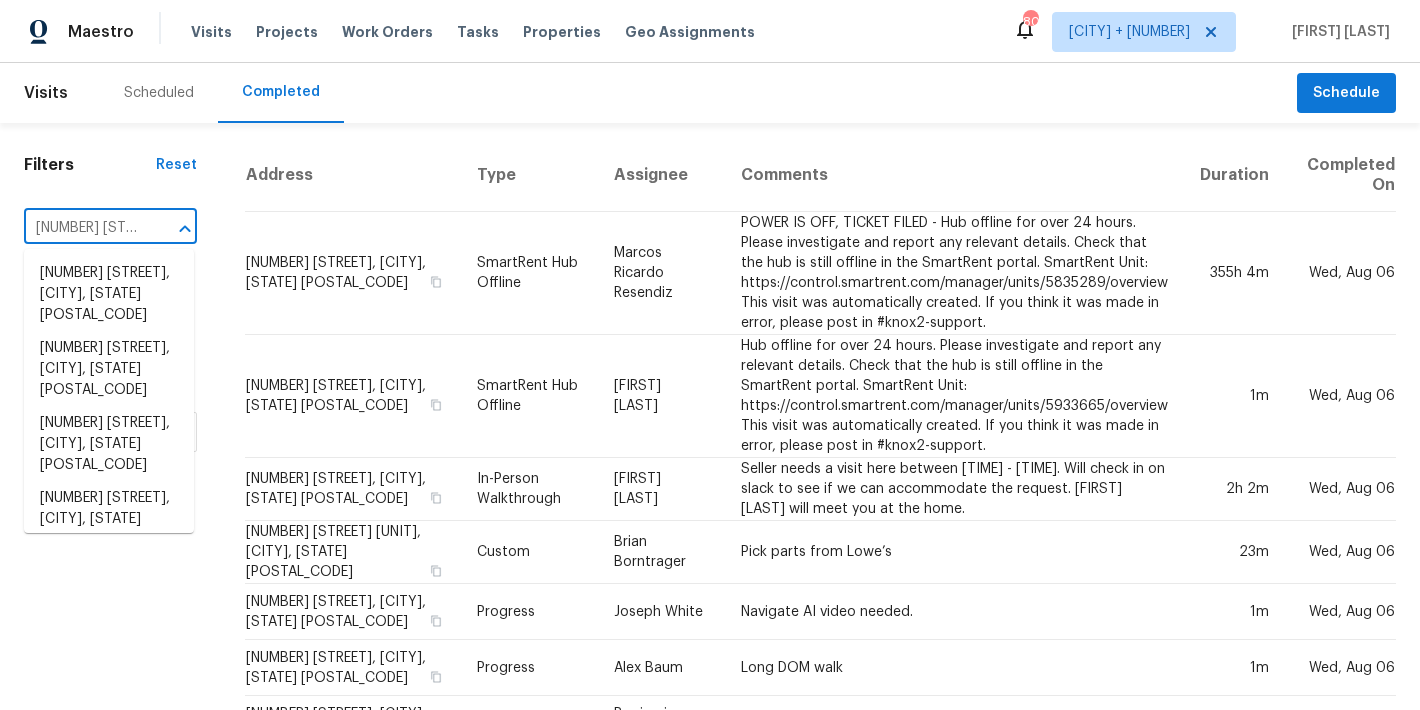 scroll, scrollTop: 0, scrollLeft: 140, axis: horizontal 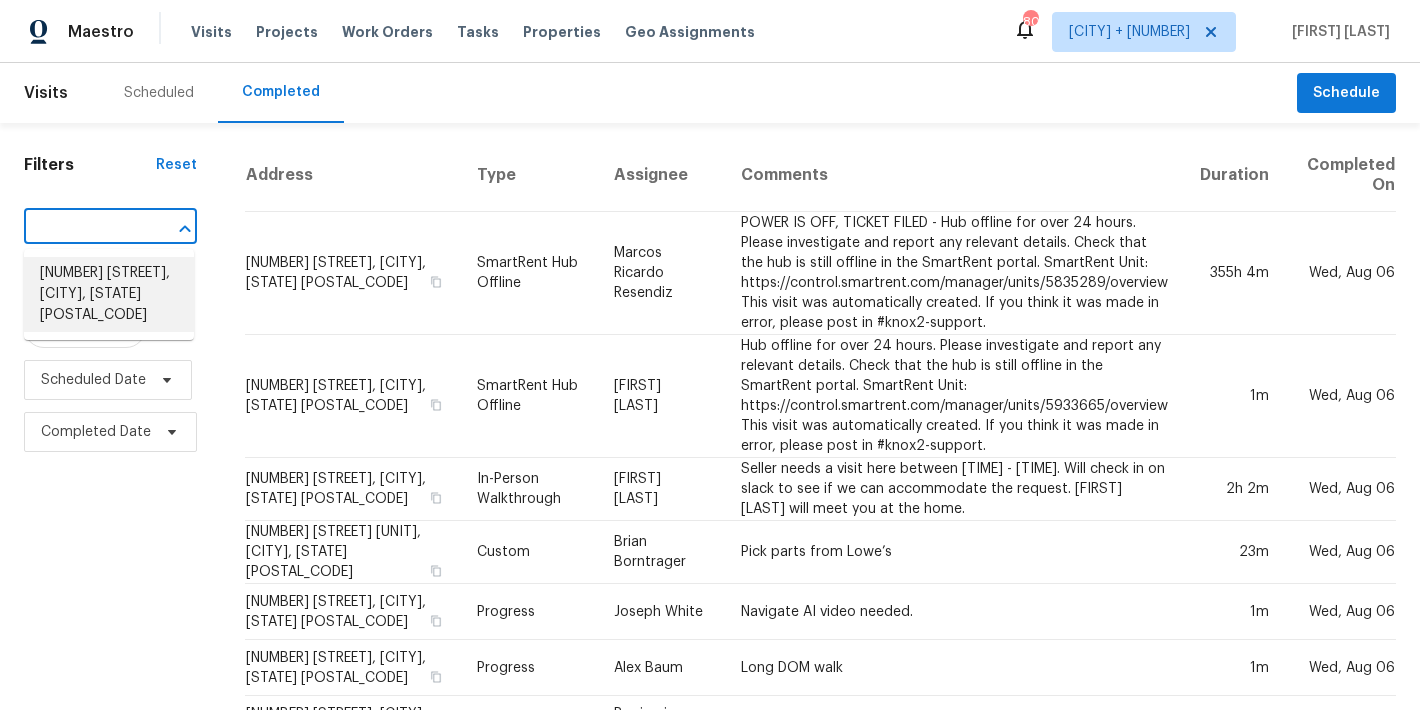 click on "[NUMBER] [STREET], [CITY], [STATE] [POSTAL_CODE]" at bounding box center [109, 294] 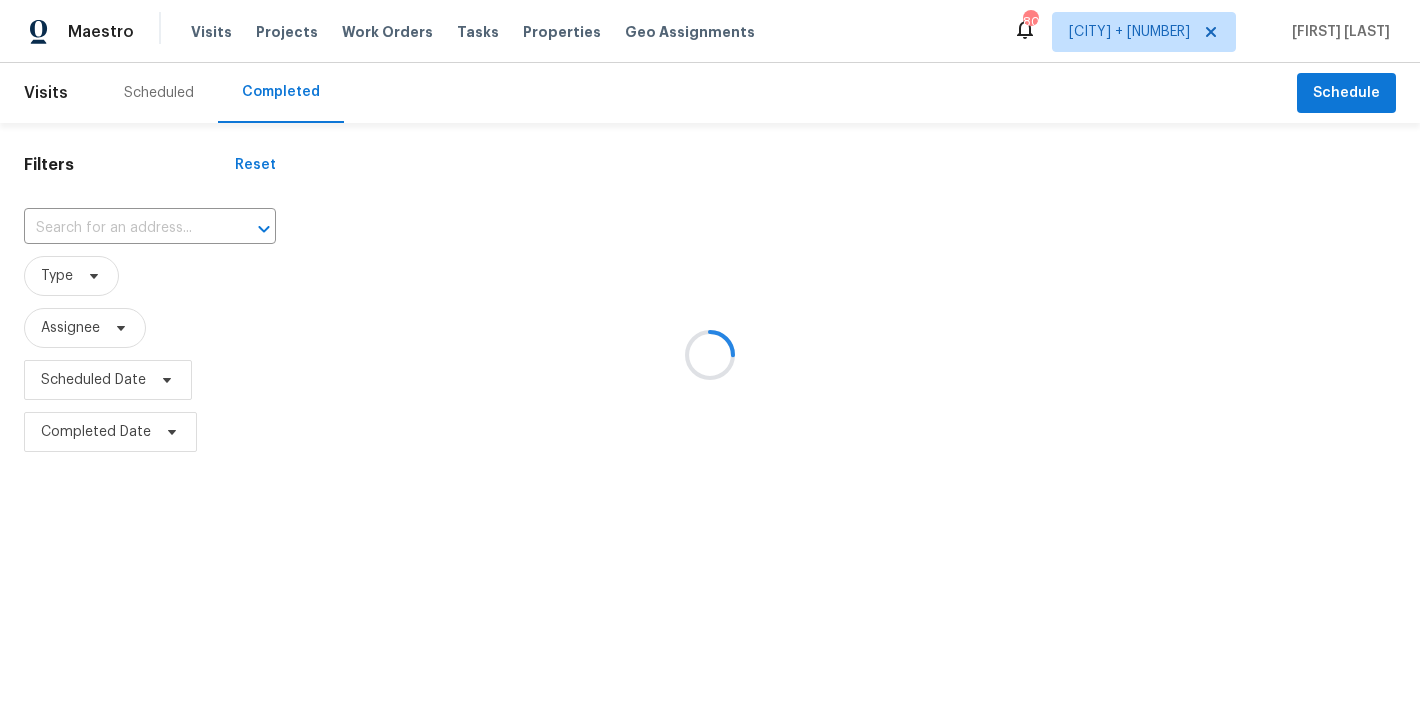 type on "[NUMBER] [STREET], [CITY], [STATE] [POSTAL_CODE]" 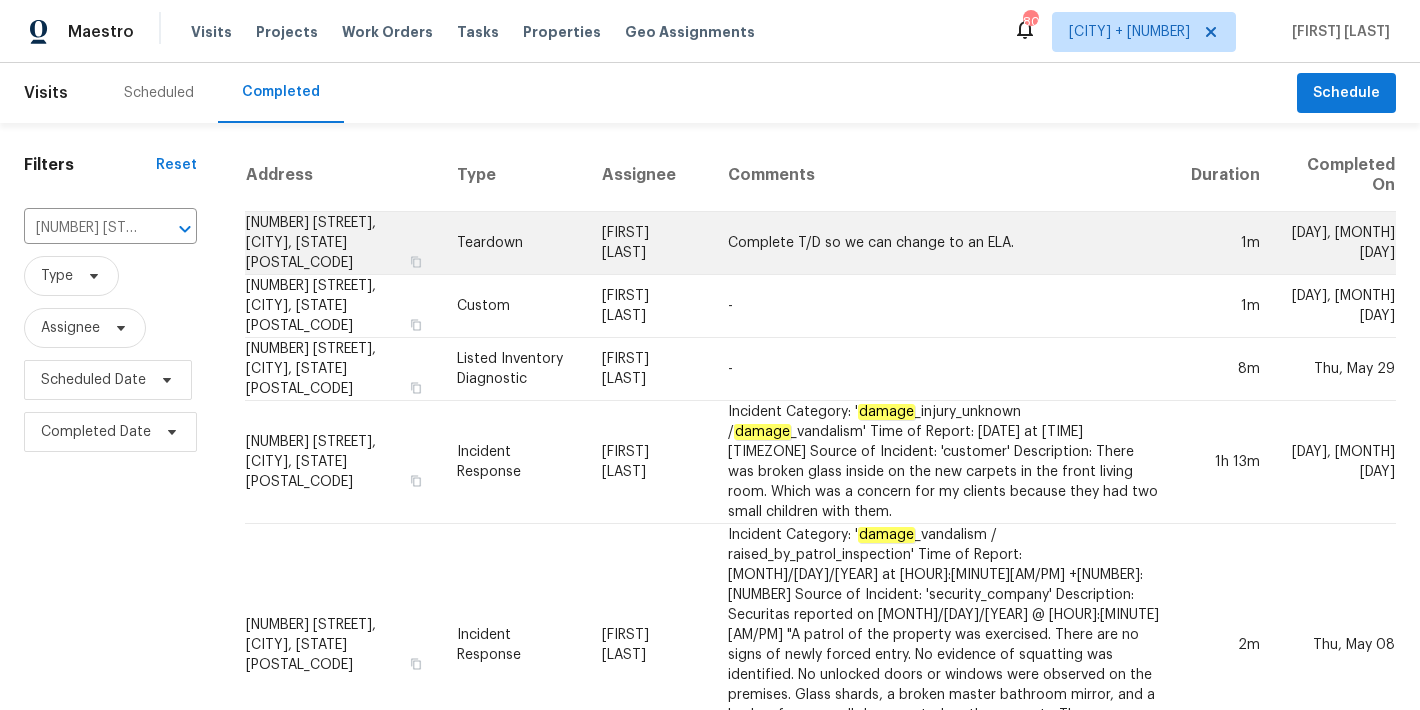 click on "[NUMBER] [STREET], [CITY], [STATE] [POSTAL_CODE]" at bounding box center (343, 243) 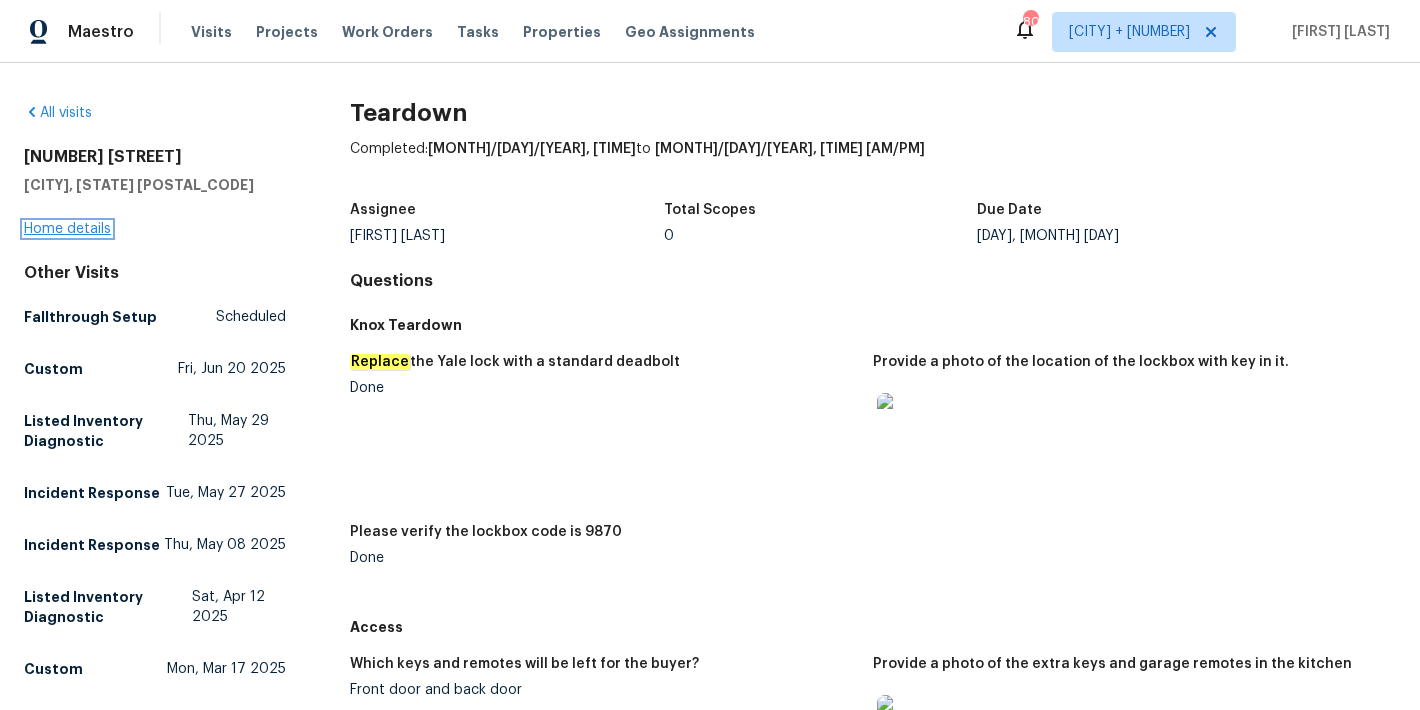 click on "Home details" at bounding box center [67, 229] 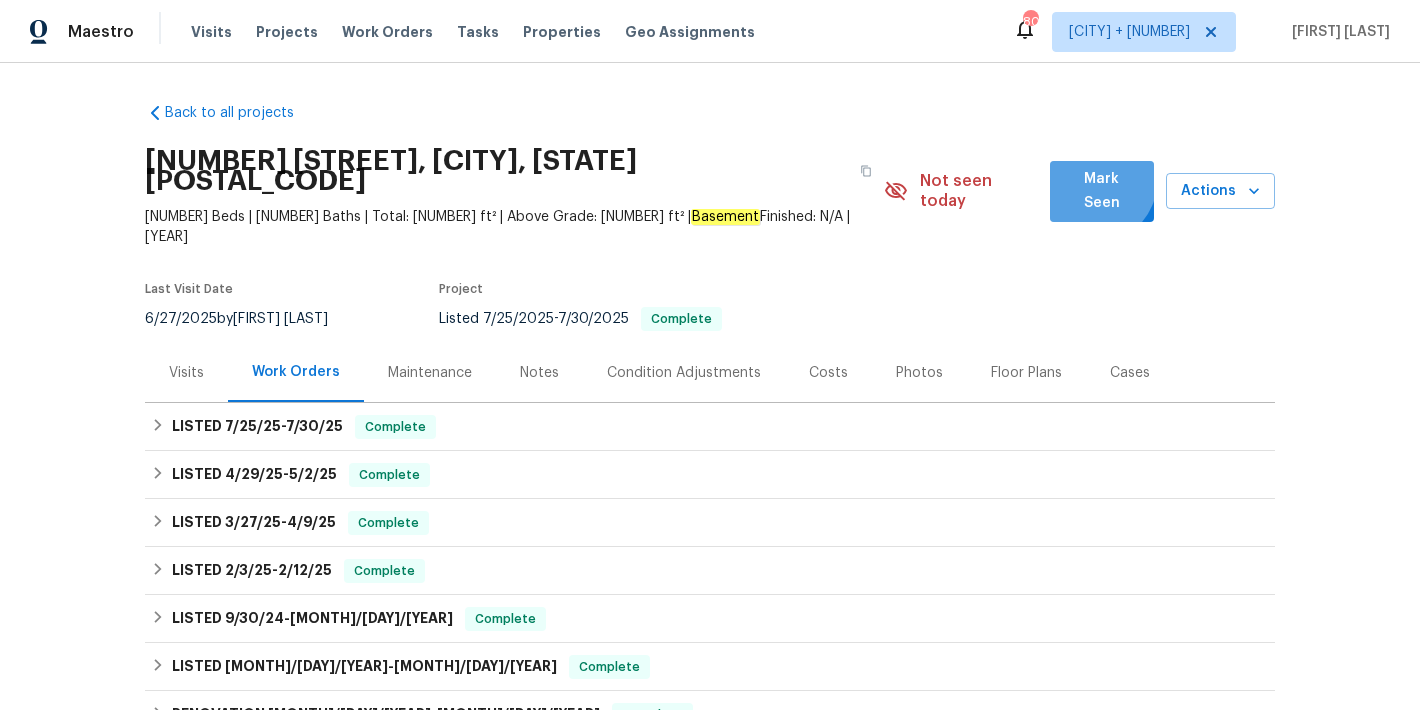 click on "Mark Seen" at bounding box center [1102, 191] 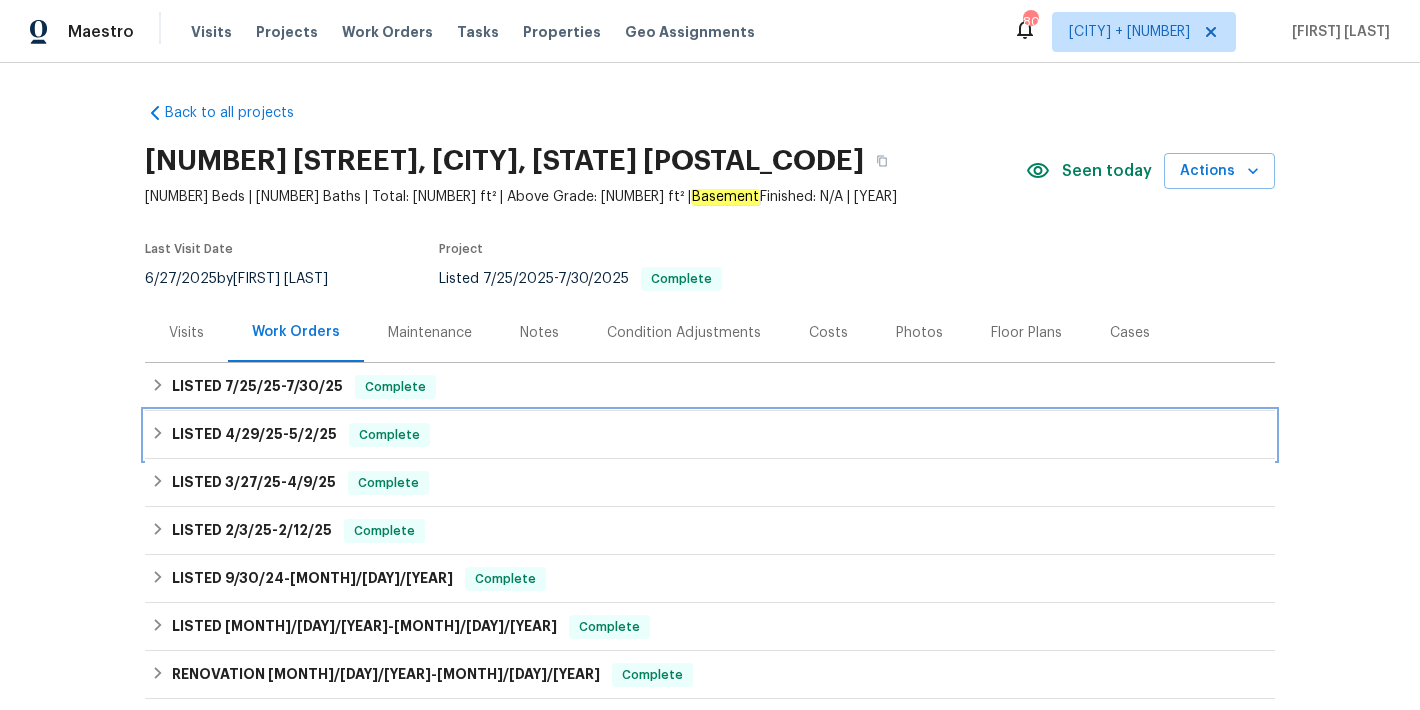 click on "LISTED   [MONTH]/[DAY]/[YEAR]  -  [MONTH]/[DAY]/[YEAR] Complete" at bounding box center [710, 435] 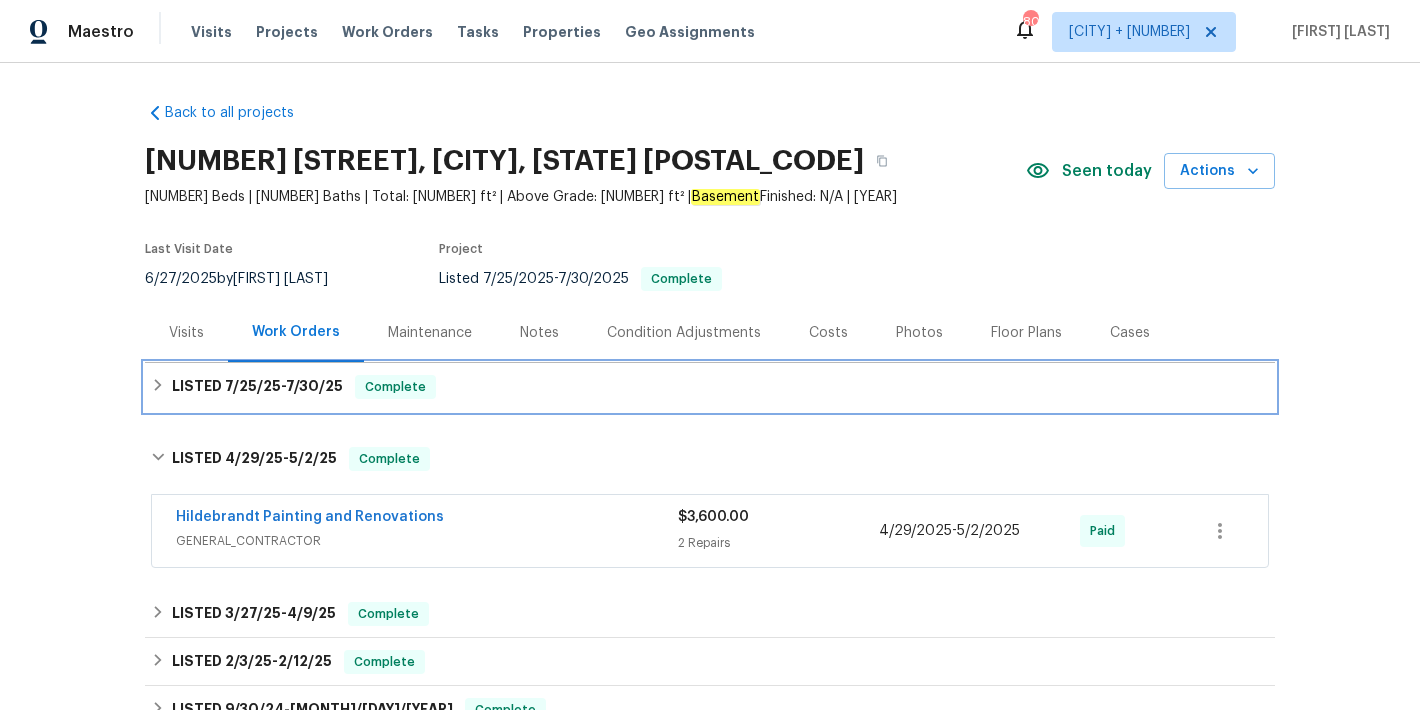 click on "LISTED   [MONTH]/[DAY]/[YEAR]  -  [MONTH]/[DAY]/[YEAR] Complete" at bounding box center [710, 387] 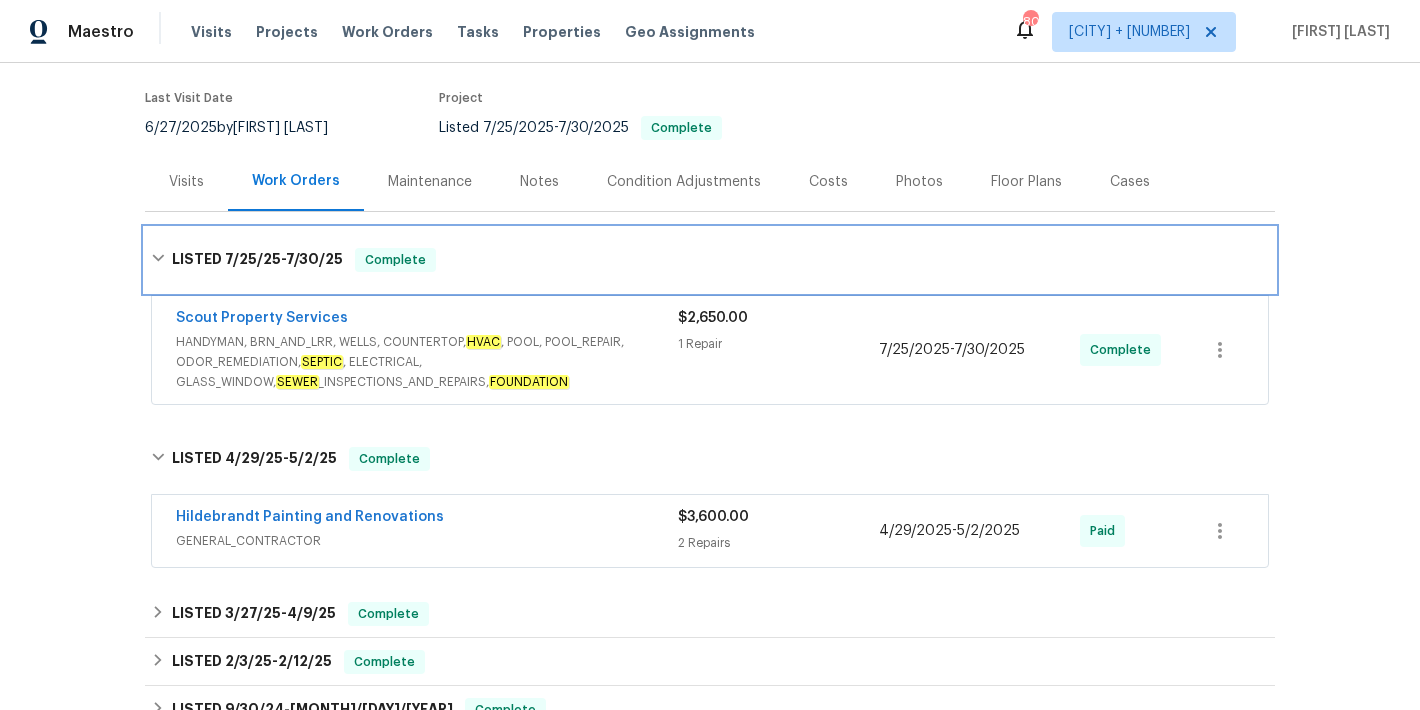 scroll, scrollTop: 175, scrollLeft: 0, axis: vertical 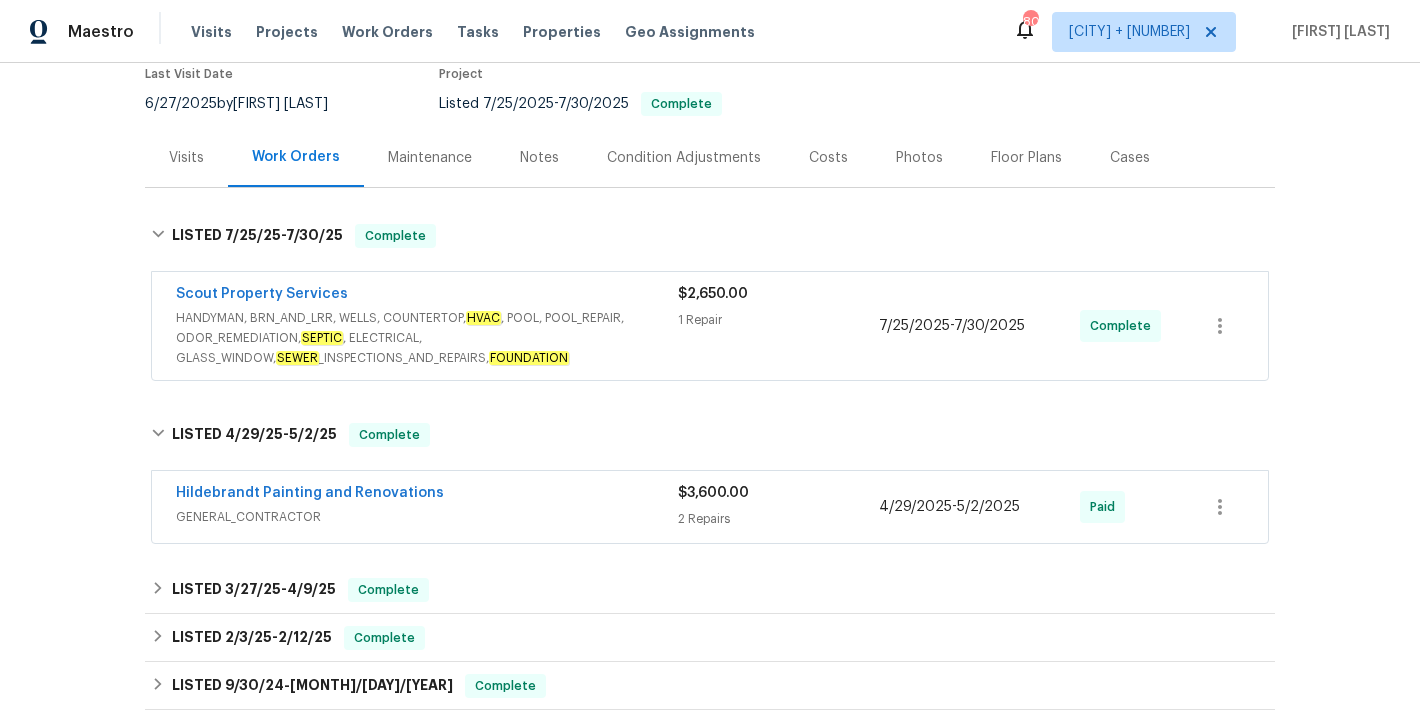 click on "$[NUMBER].[NUMBER] [NUMBER] Repair" at bounding box center (778, 326) 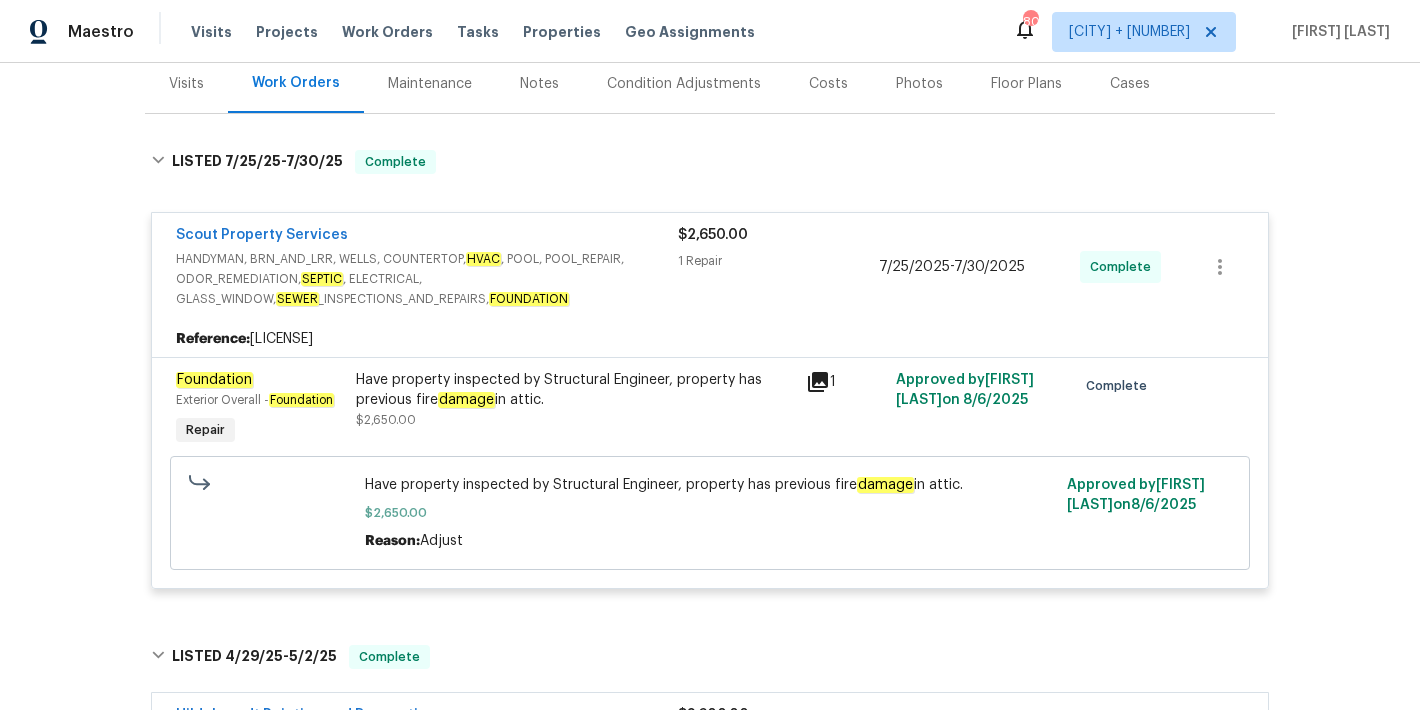 scroll, scrollTop: 205, scrollLeft: 0, axis: vertical 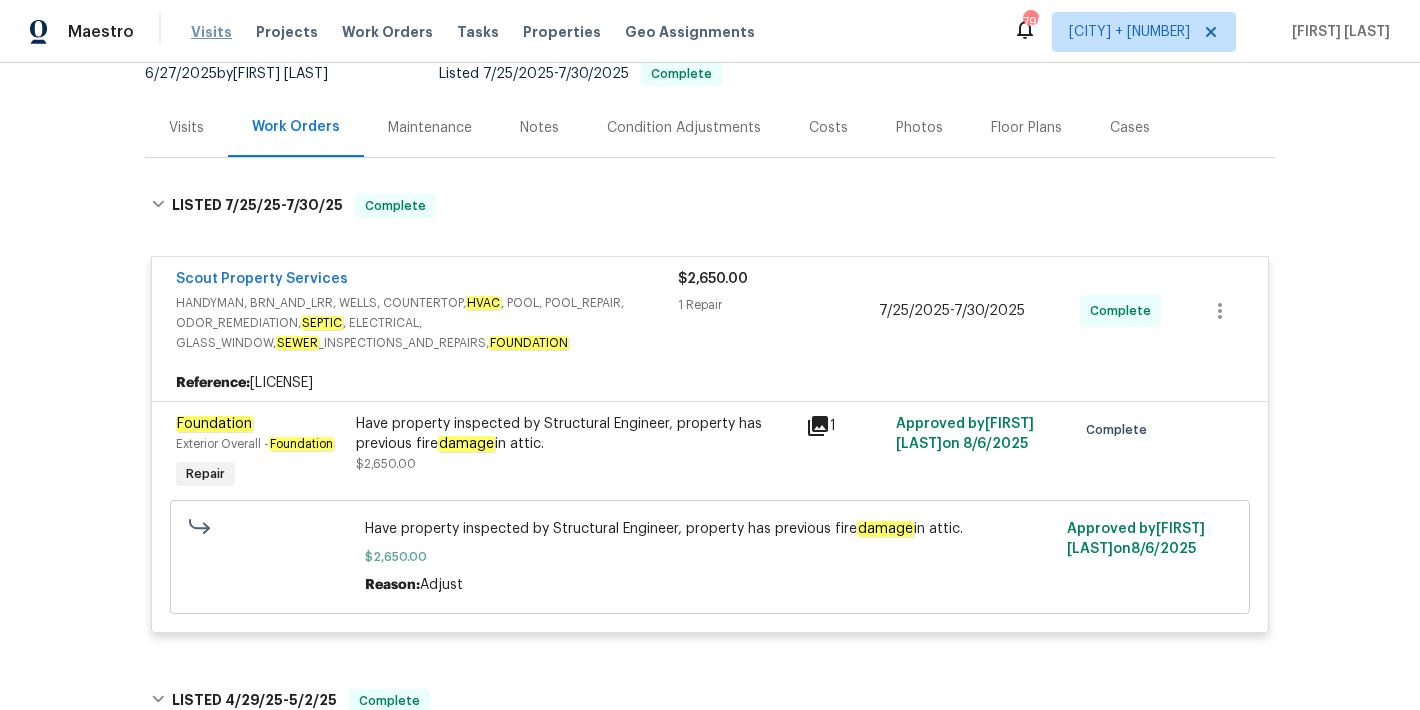 click on "Visits" at bounding box center [211, 32] 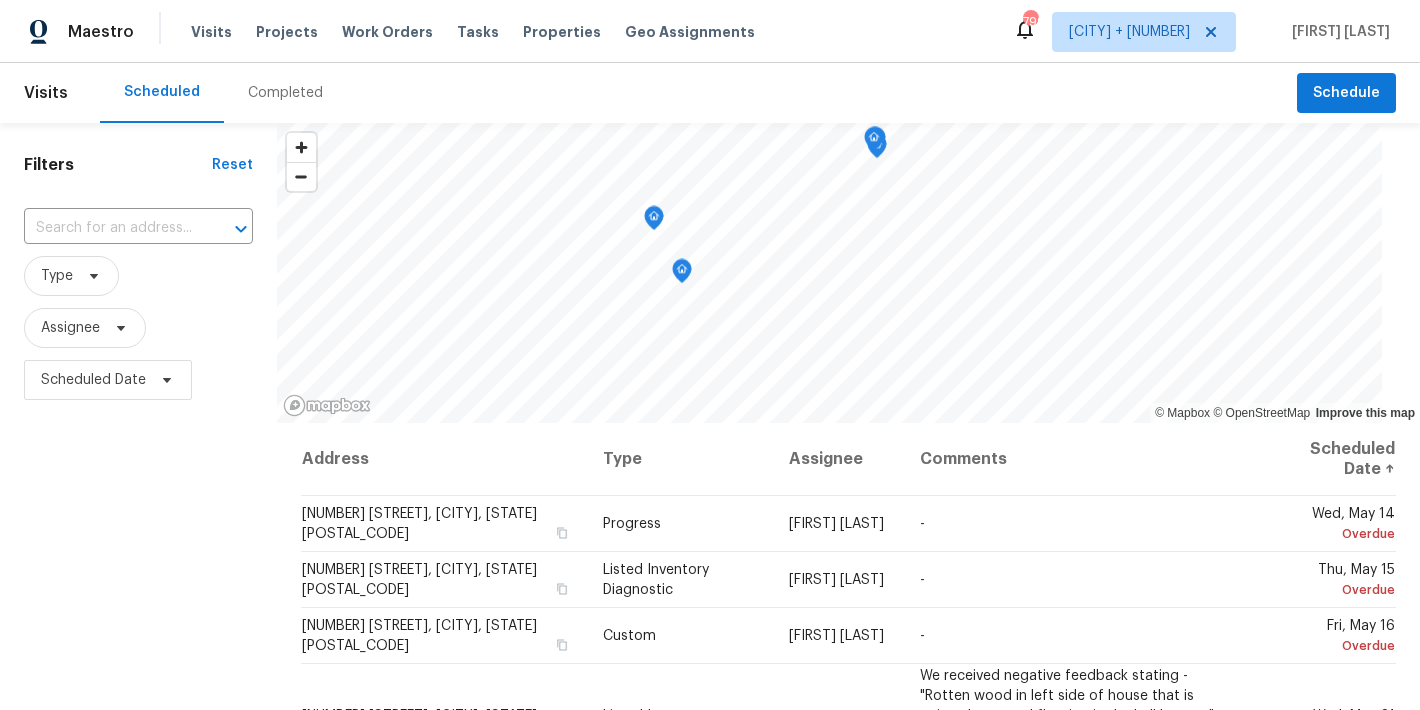 click on "Completed" at bounding box center [285, 93] 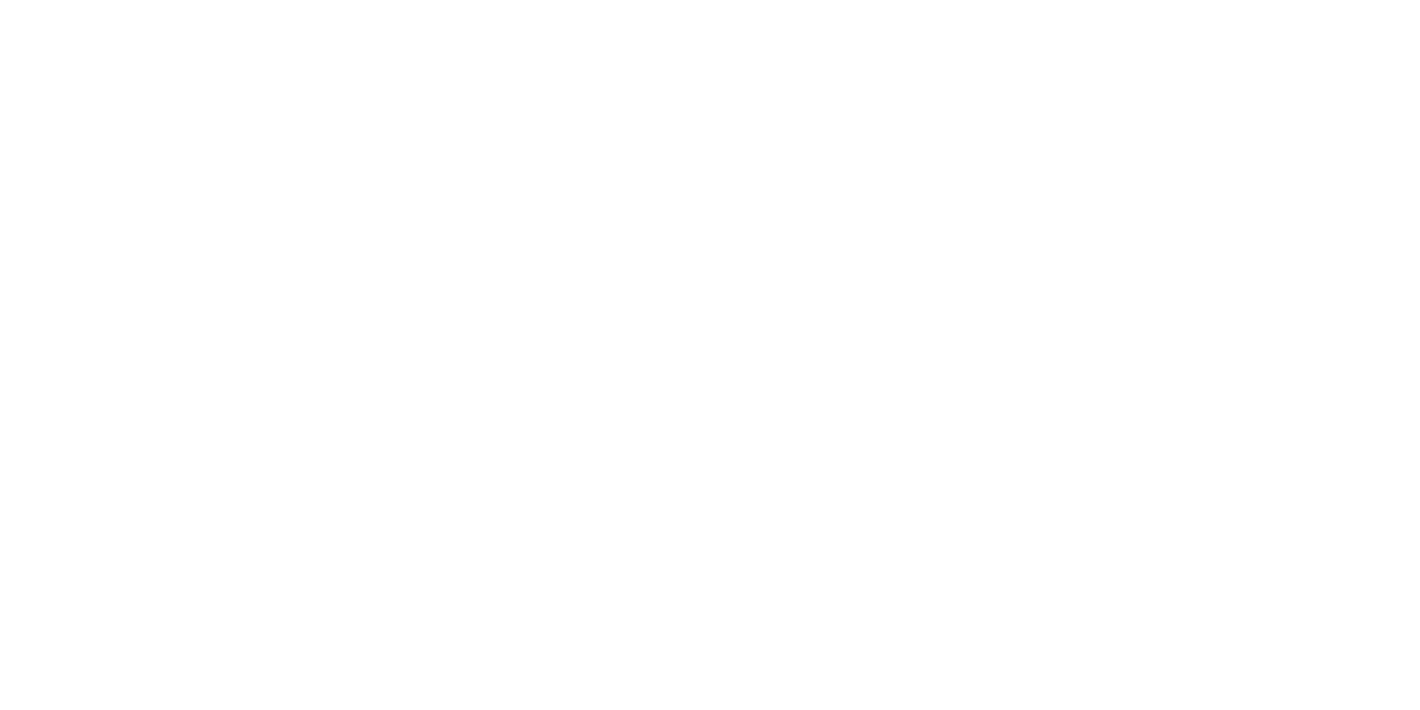 scroll, scrollTop: 0, scrollLeft: 0, axis: both 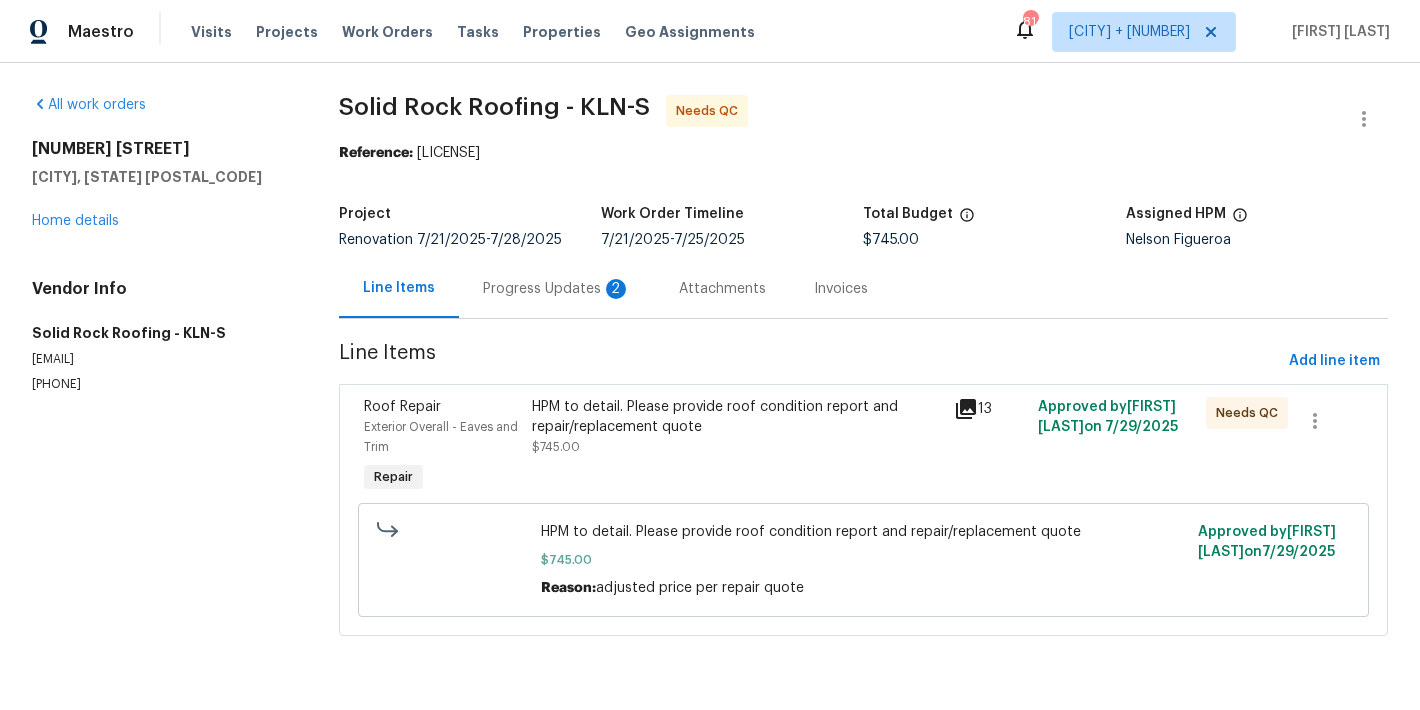 click on "Progress Updates 2" at bounding box center [557, 289] 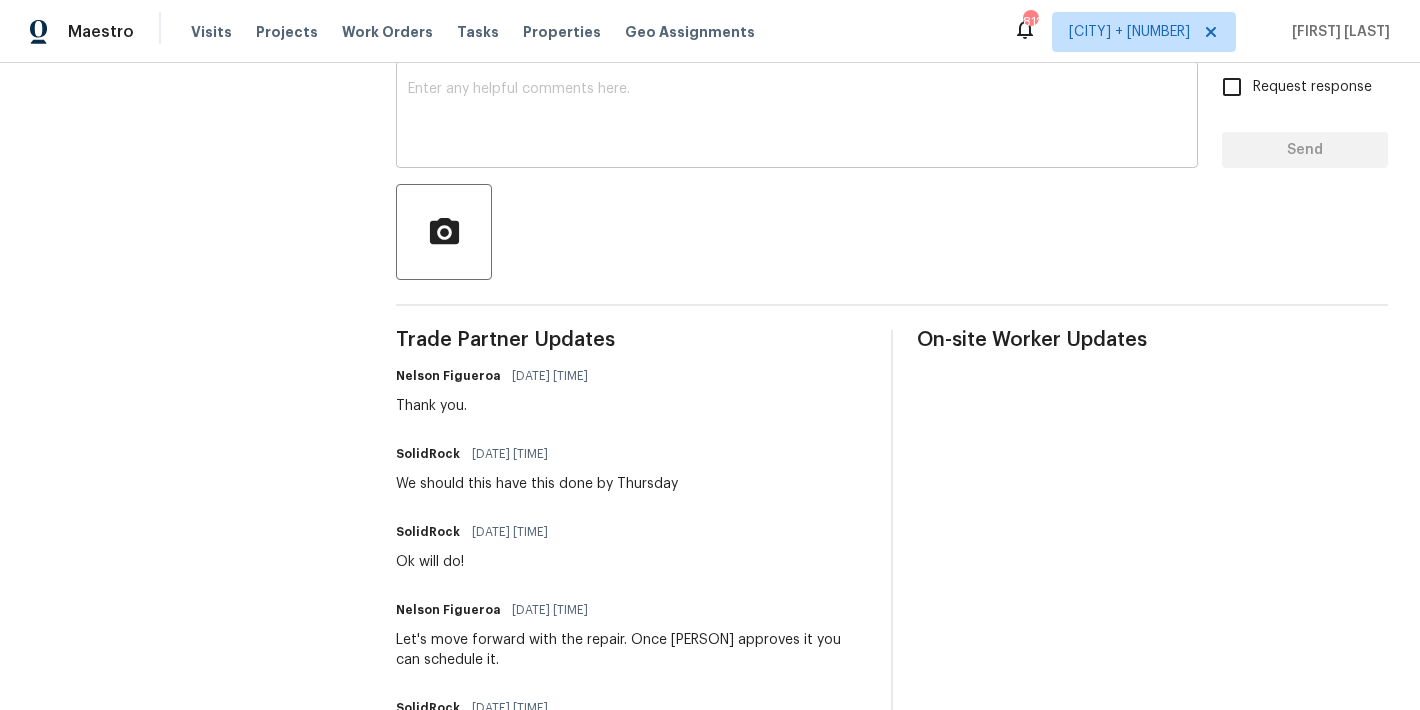 scroll, scrollTop: 478, scrollLeft: 0, axis: vertical 